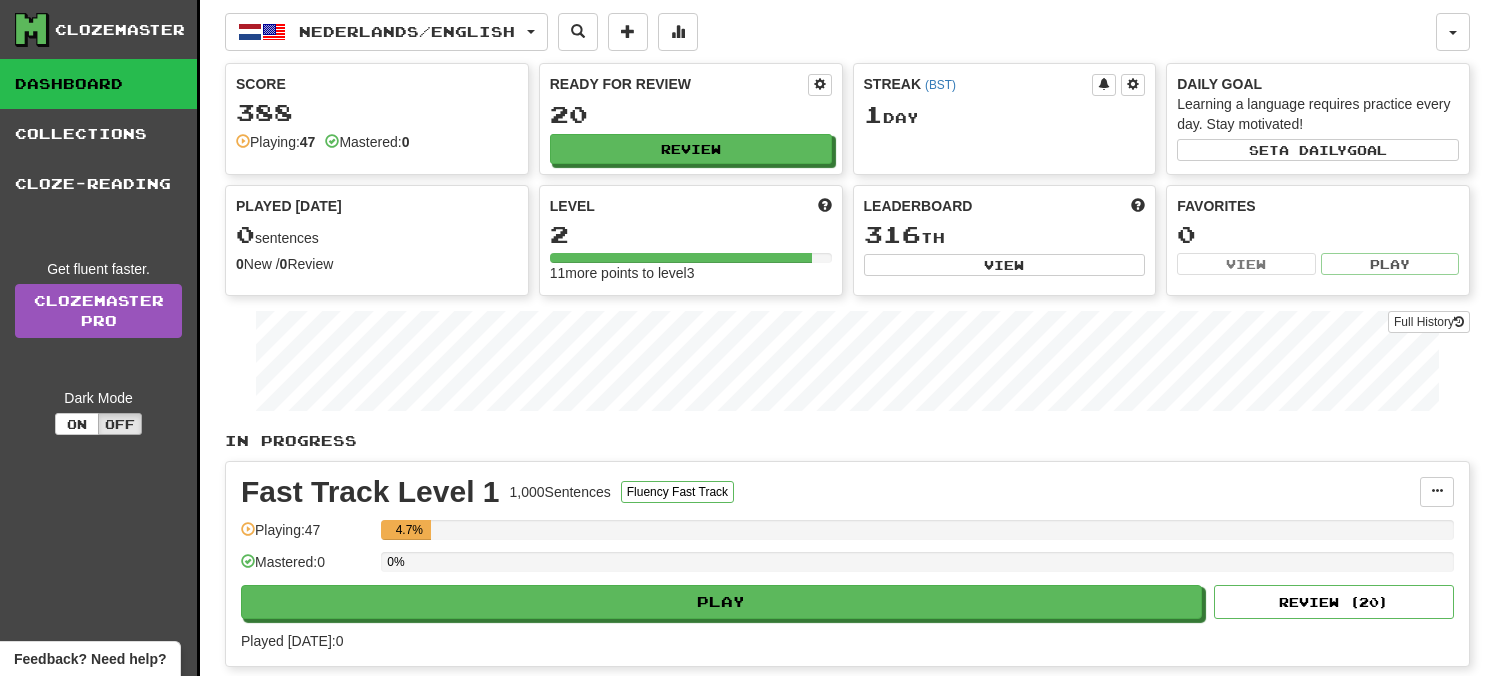 scroll, scrollTop: 0, scrollLeft: 0, axis: both 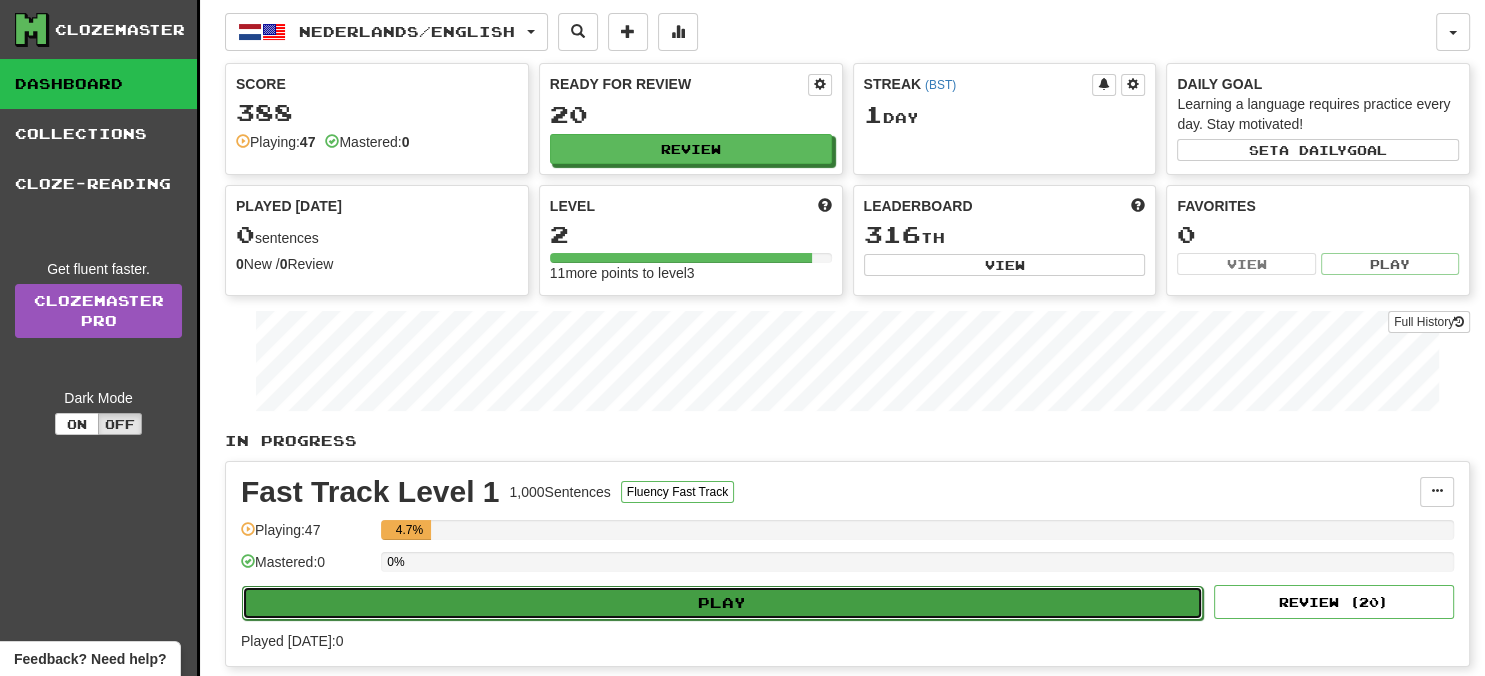 click on "Play" at bounding box center [722, 603] 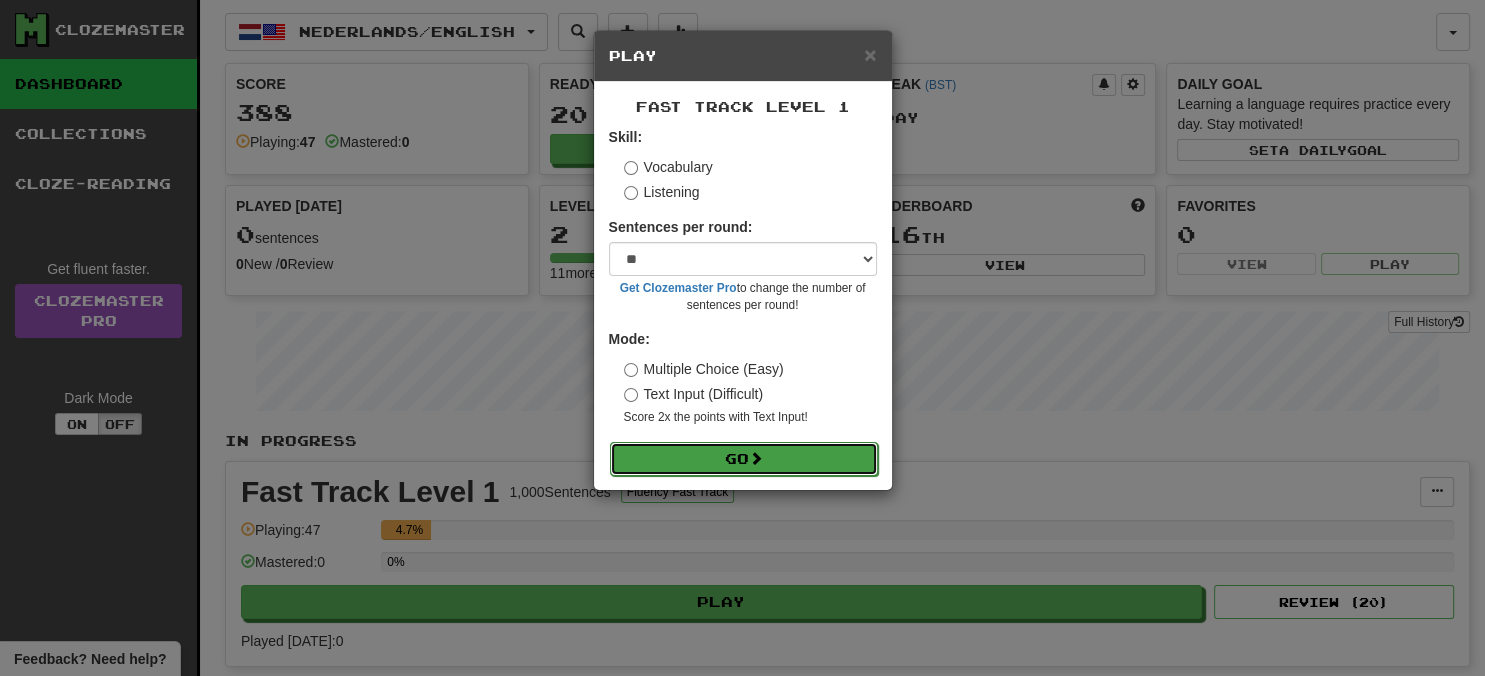 click on "Go" at bounding box center (744, 459) 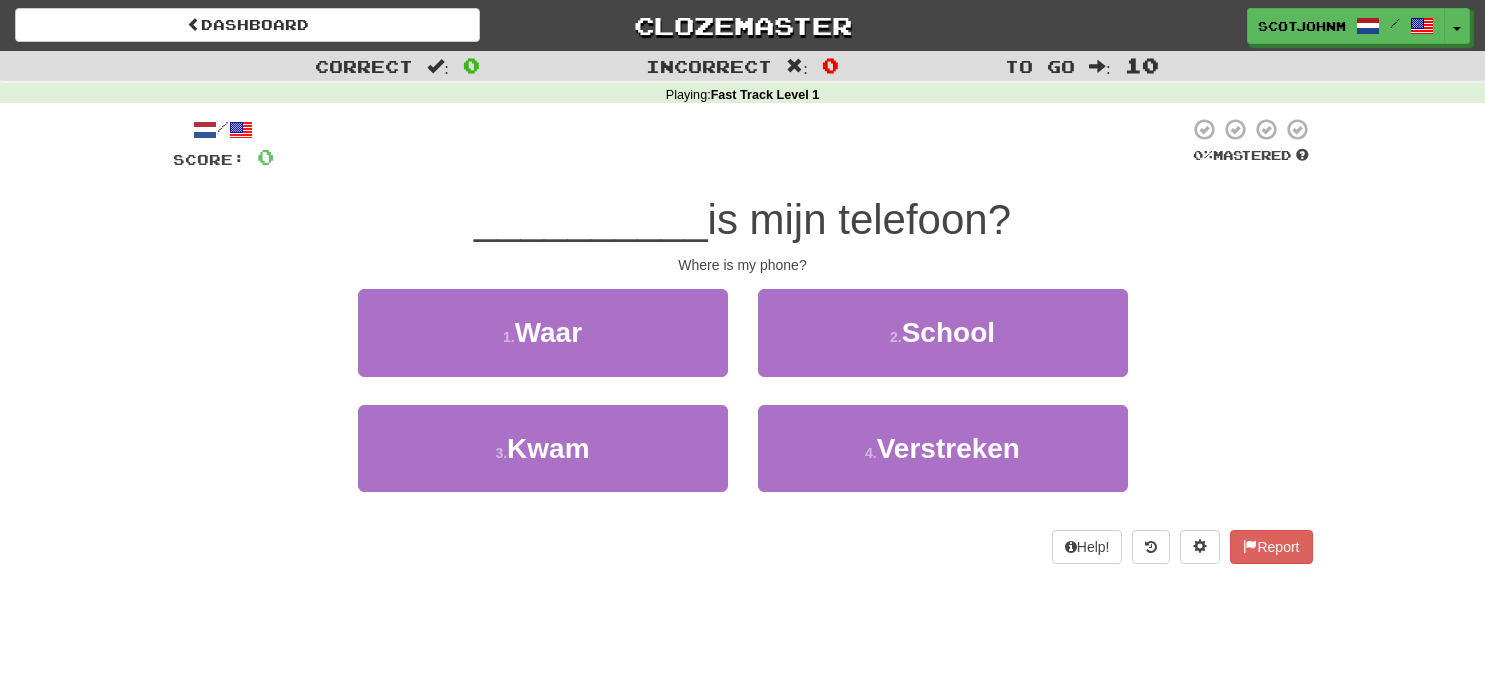 scroll, scrollTop: 0, scrollLeft: 0, axis: both 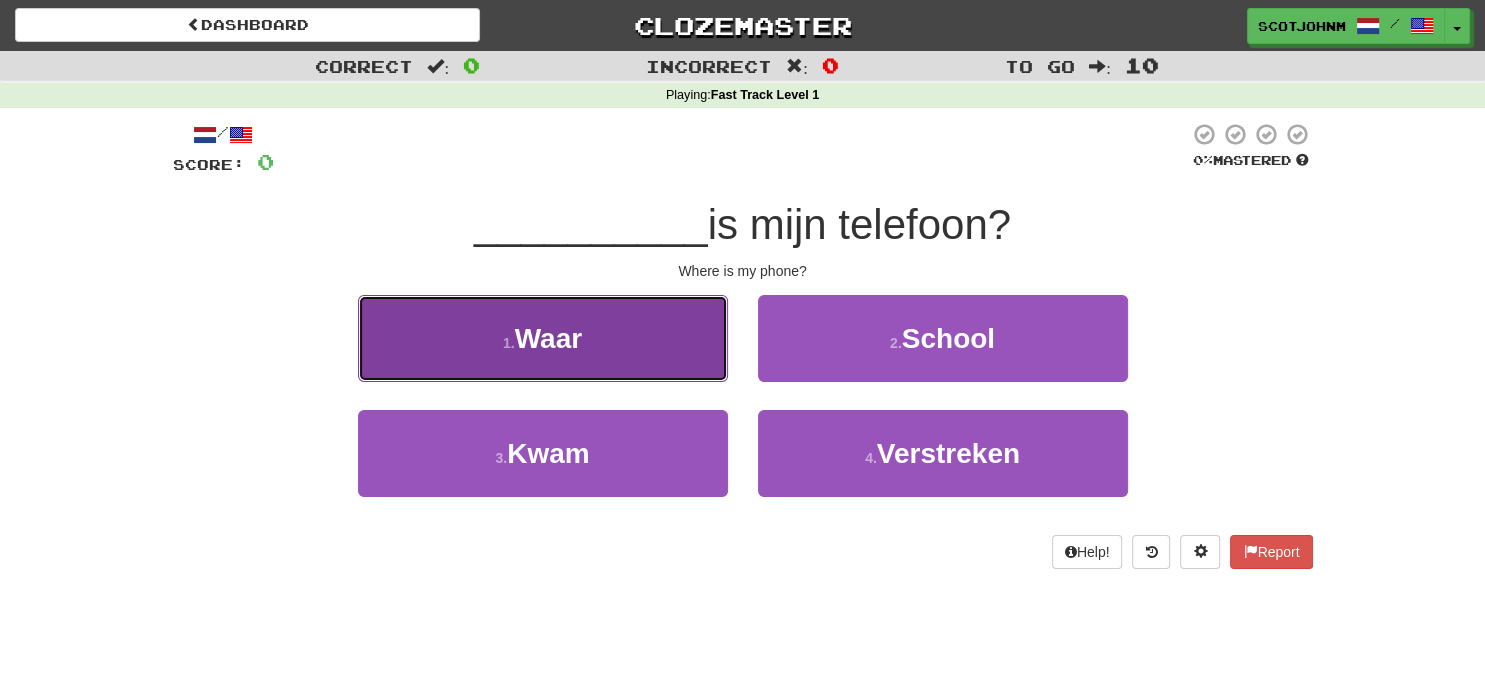 click on "1 .  Waar" at bounding box center [543, 338] 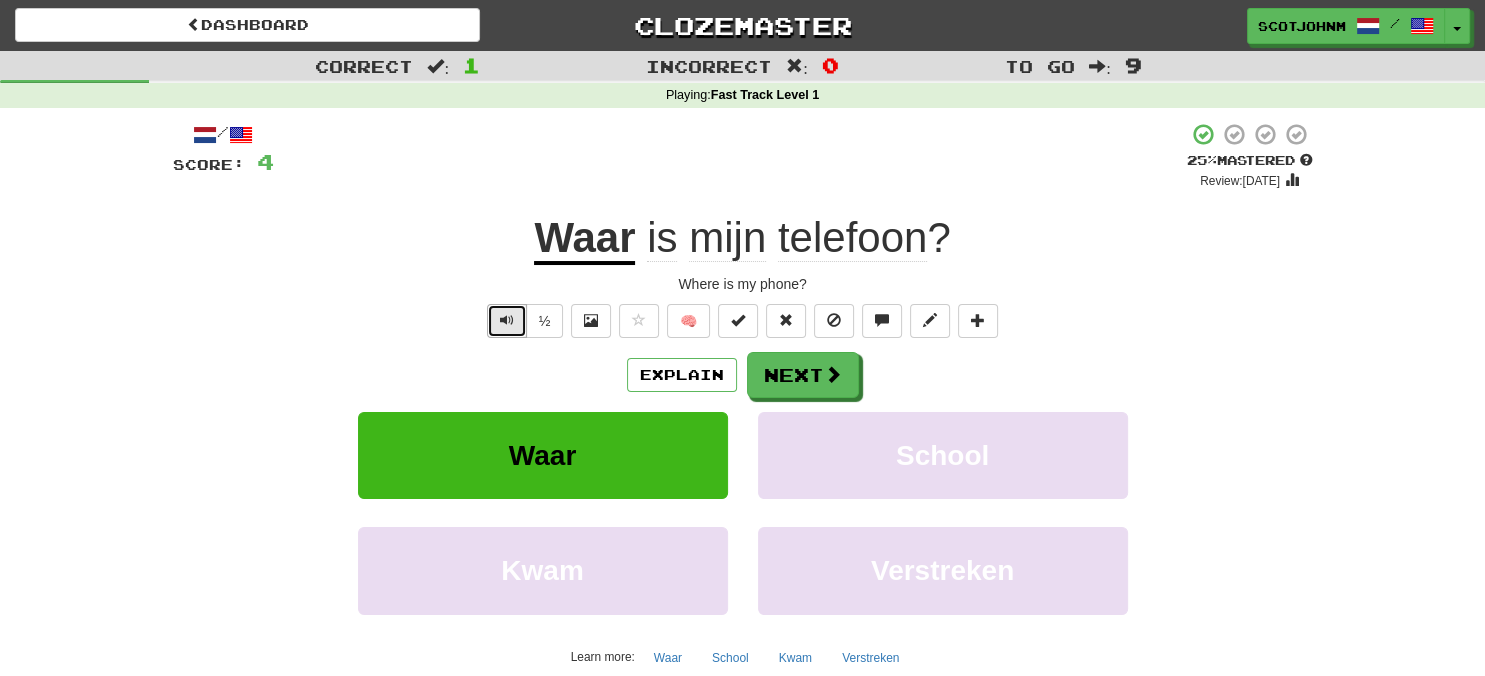 click at bounding box center (507, 320) 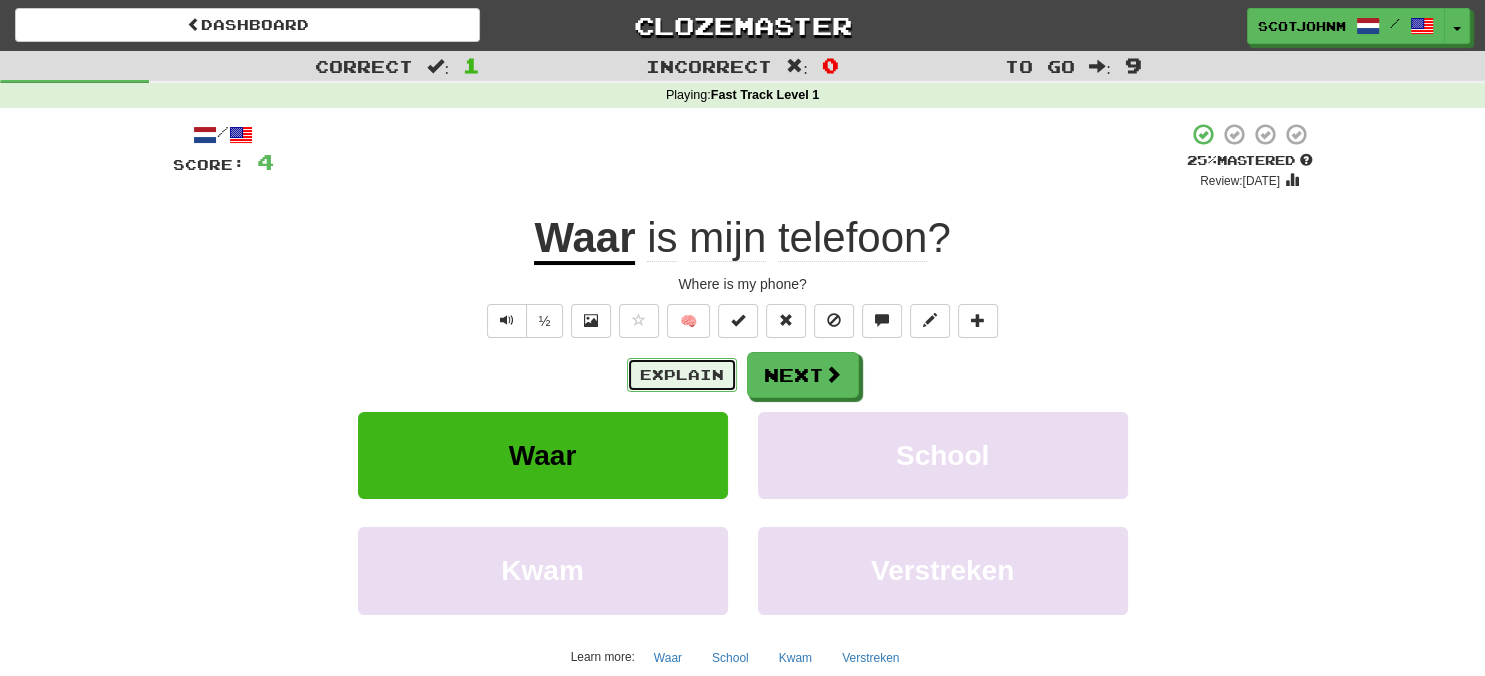 click on "Explain" at bounding box center (682, 375) 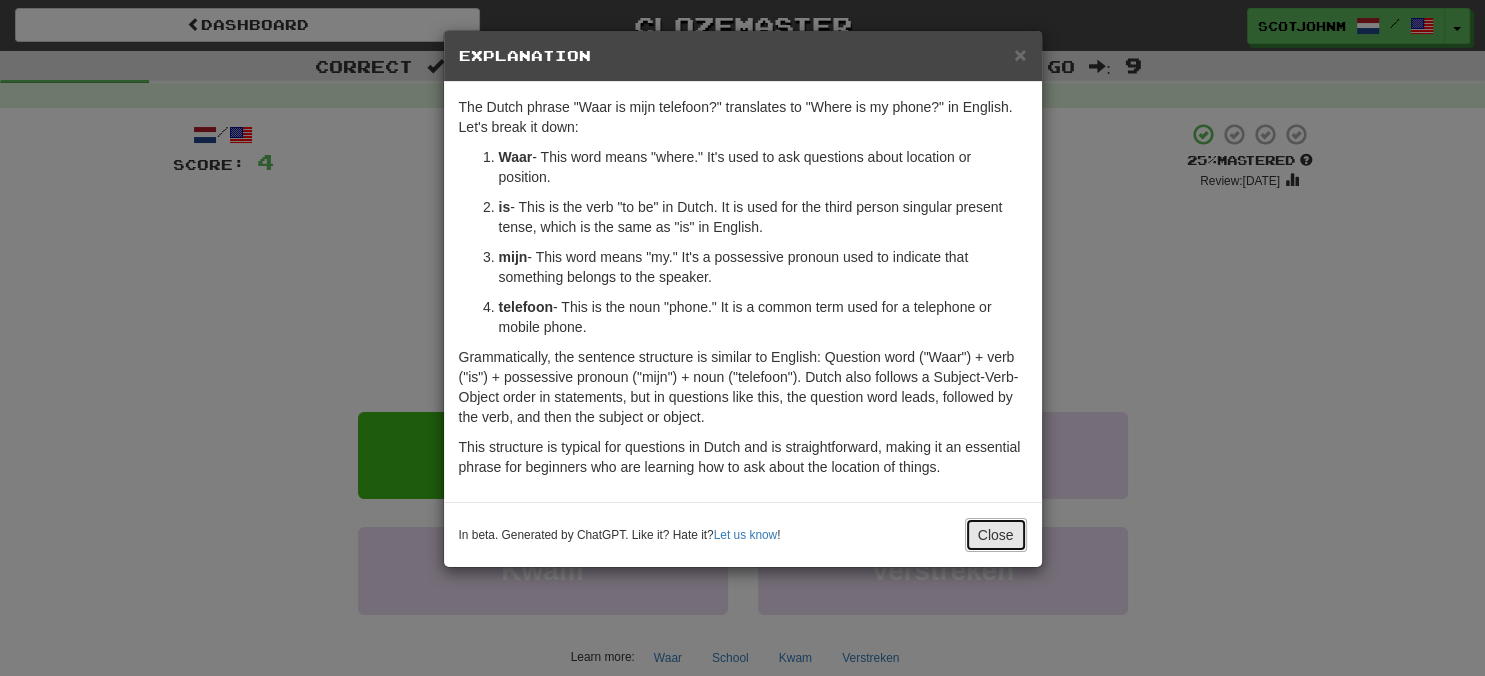 click on "Close" at bounding box center [996, 535] 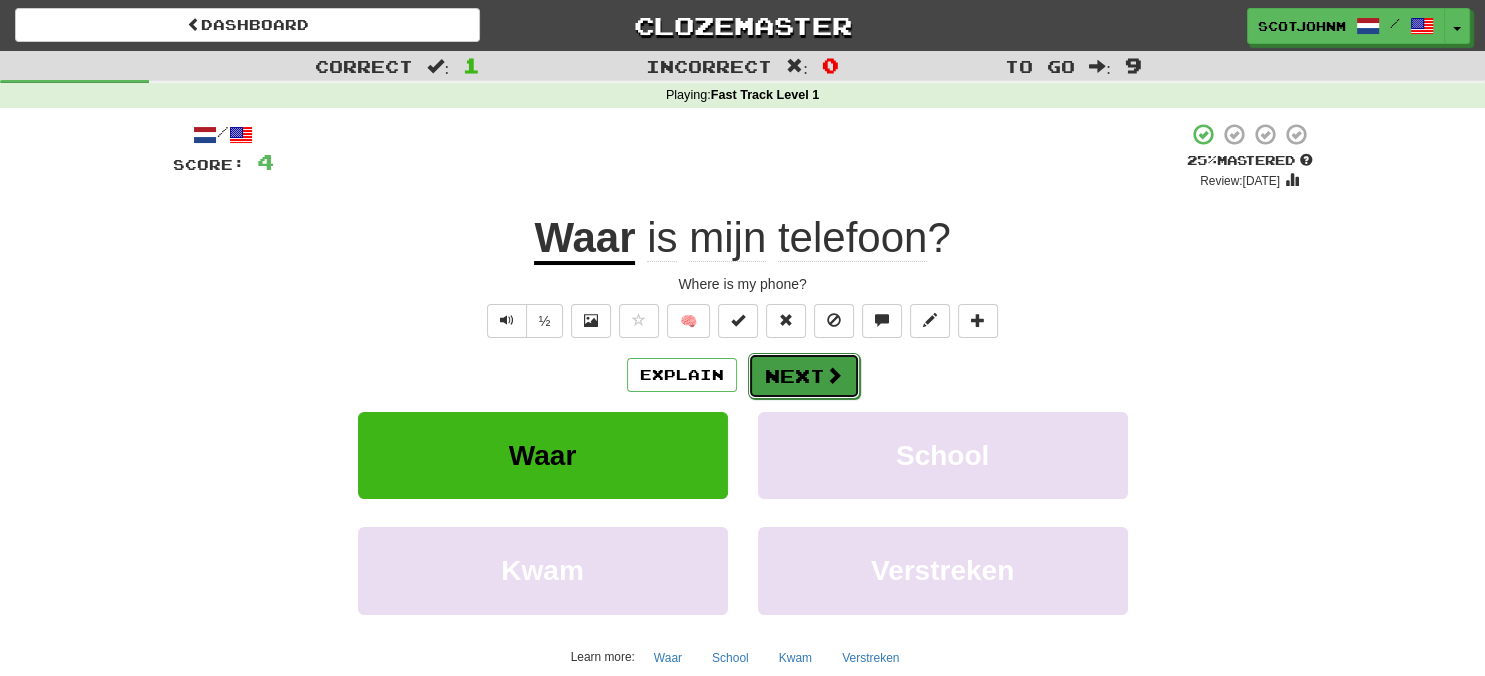 click at bounding box center (834, 375) 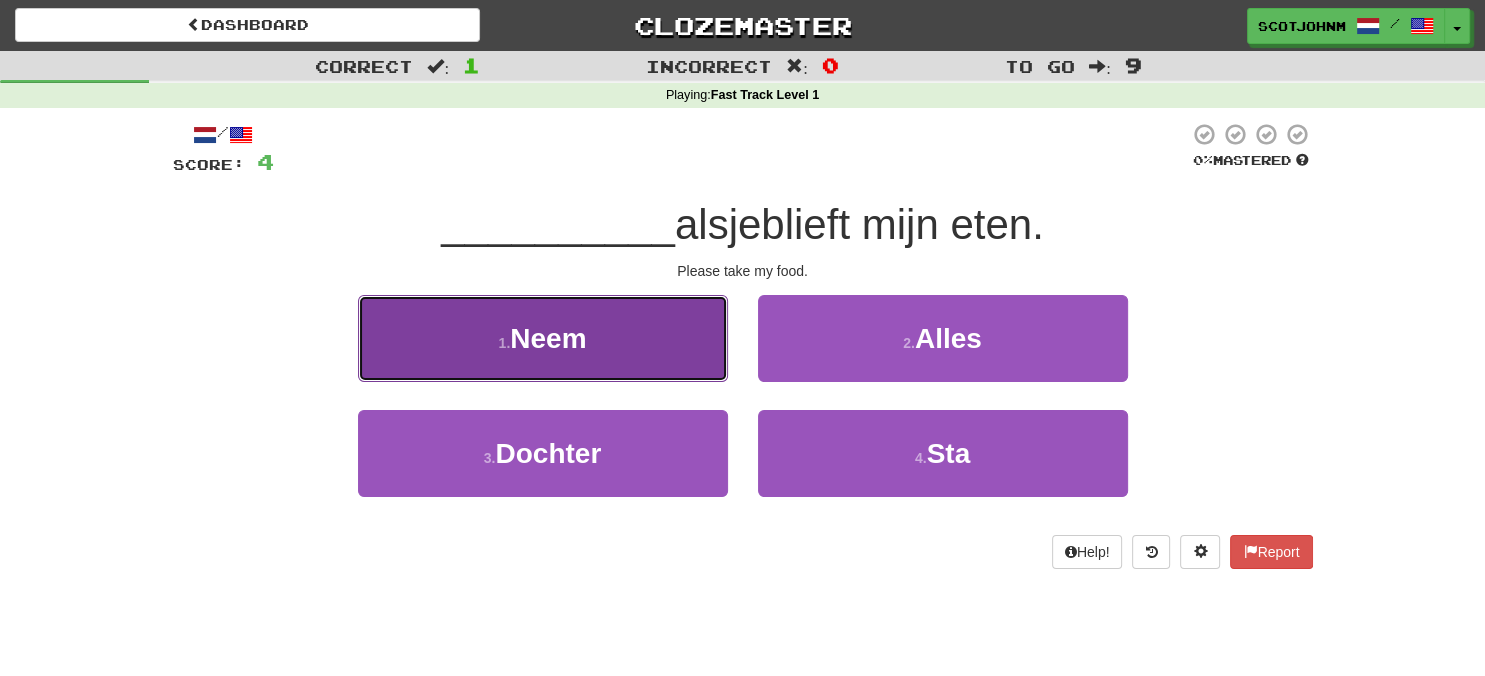 click on "1 .  Neem" at bounding box center [543, 338] 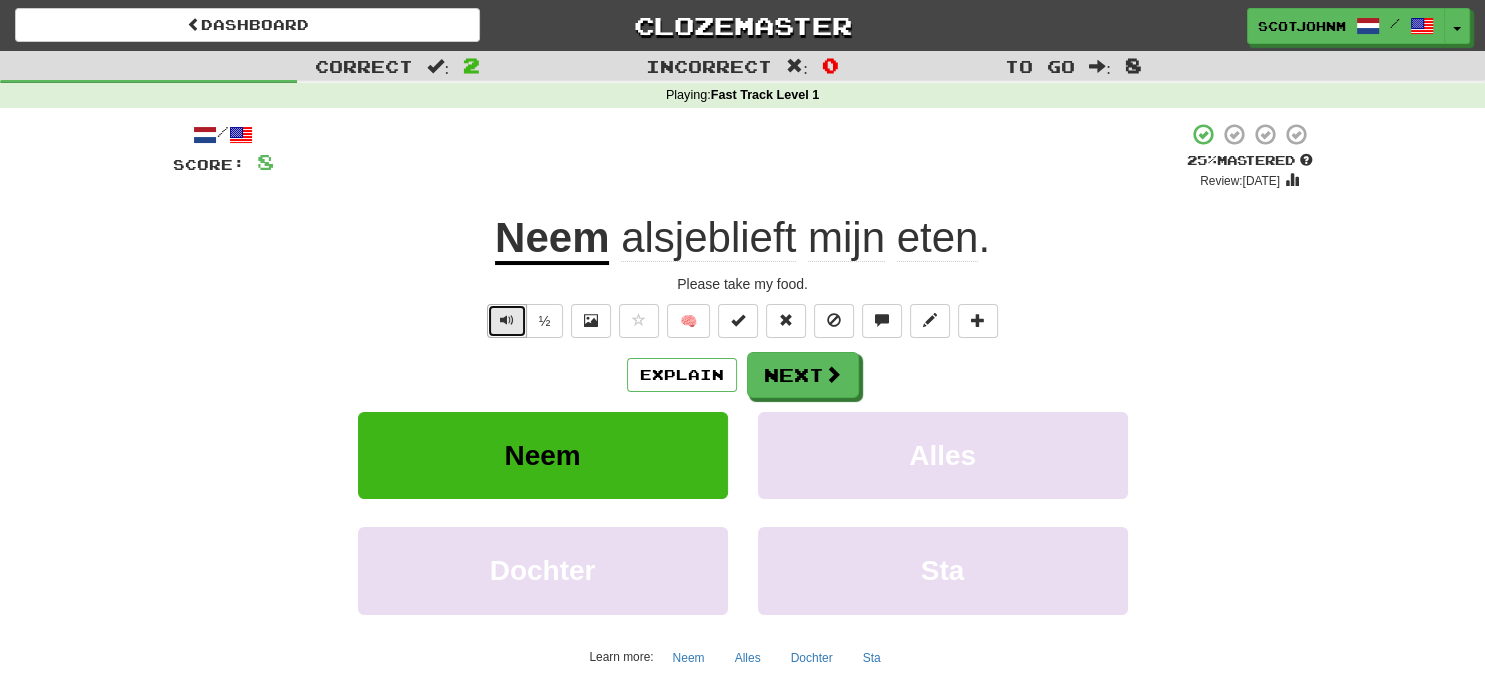 click at bounding box center [507, 321] 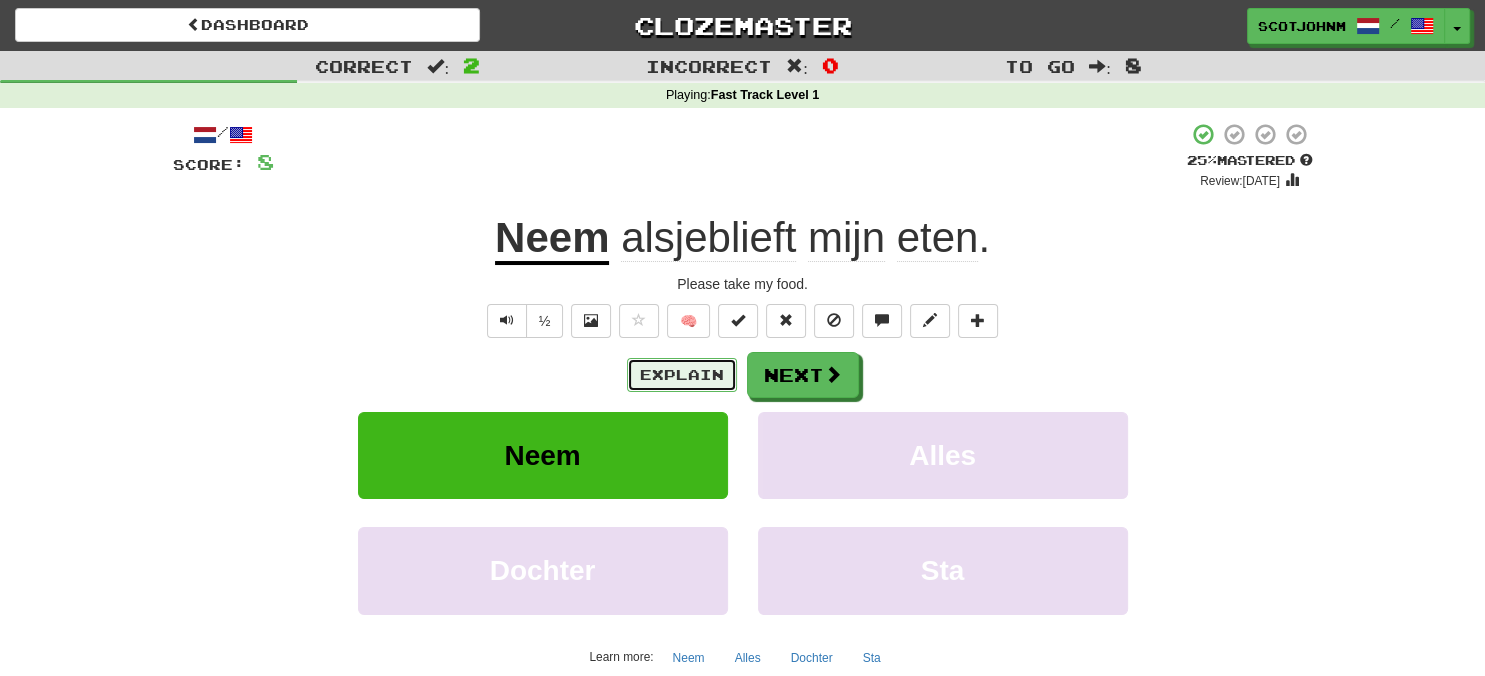 click on "Explain" at bounding box center [682, 375] 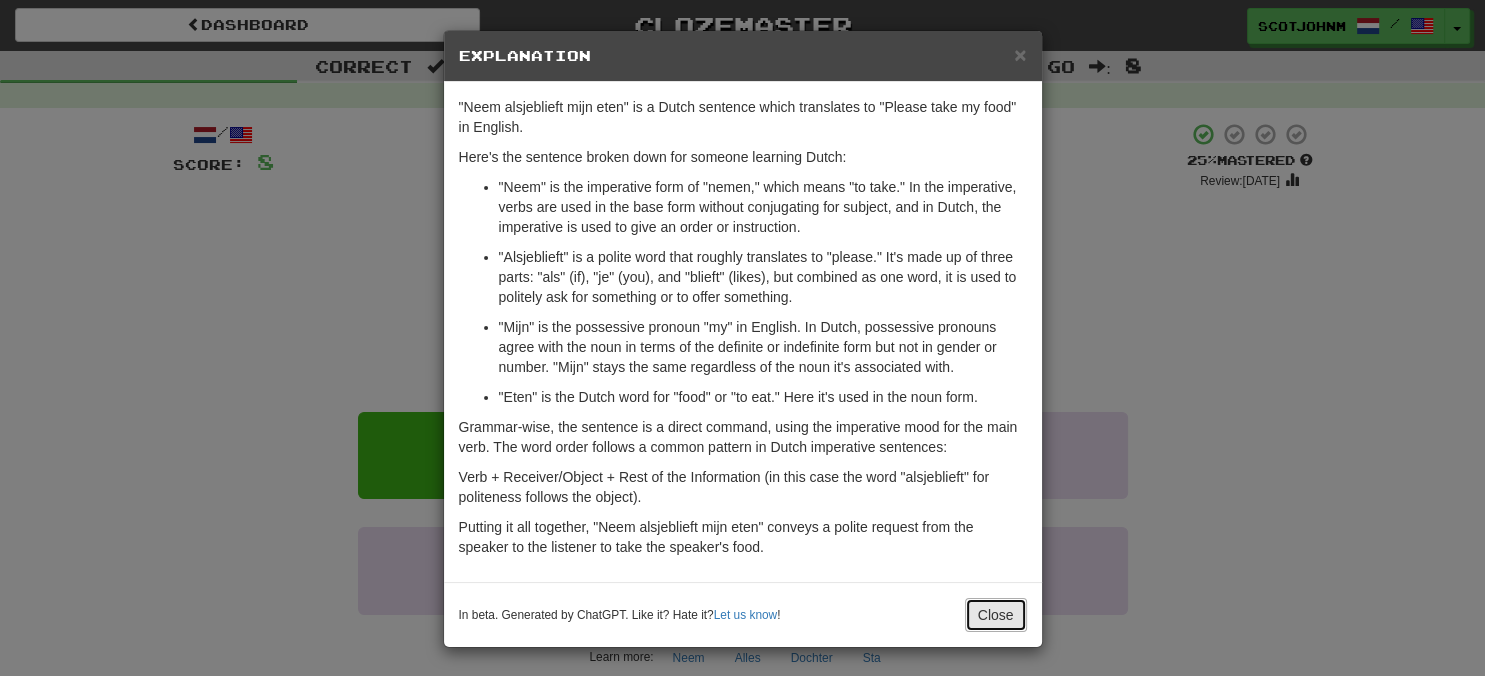 click on "Close" at bounding box center (996, 615) 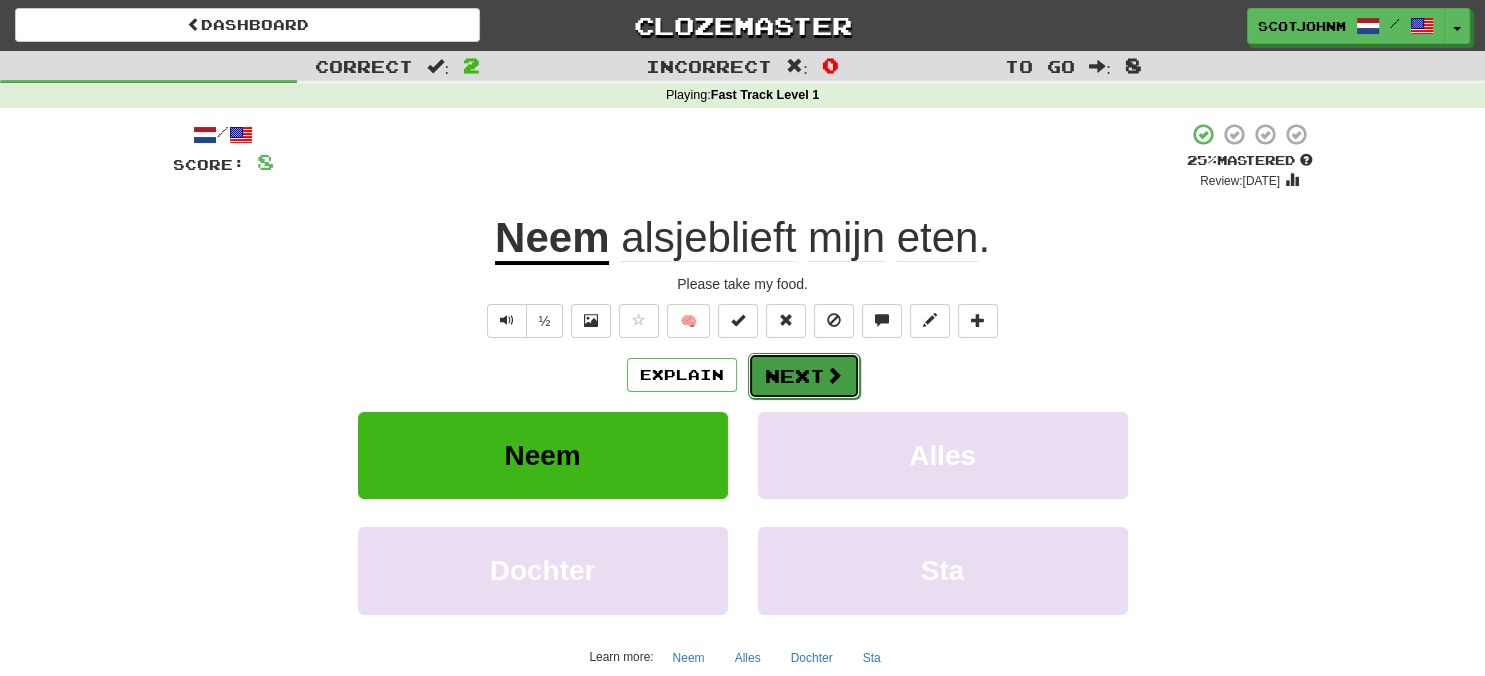 click on "Next" at bounding box center (804, 376) 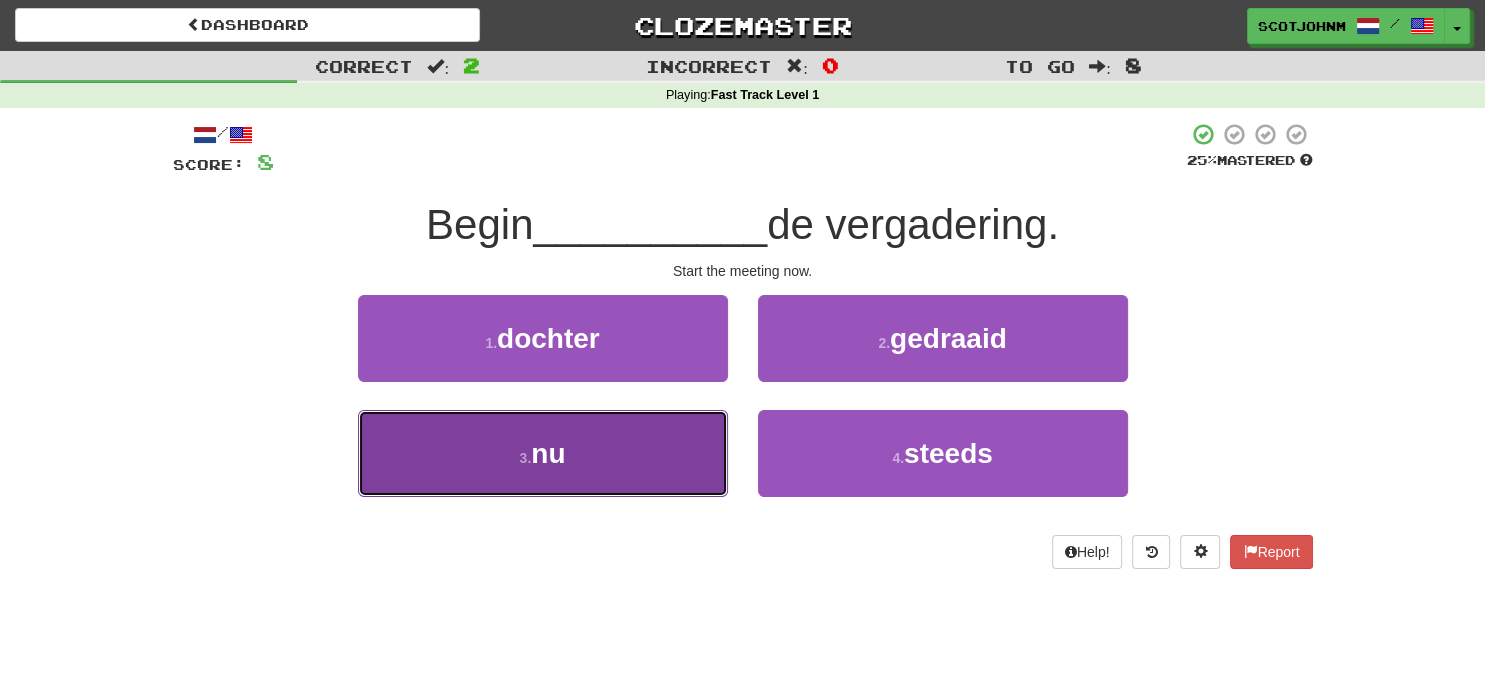 click on "3 .  nu" at bounding box center (543, 453) 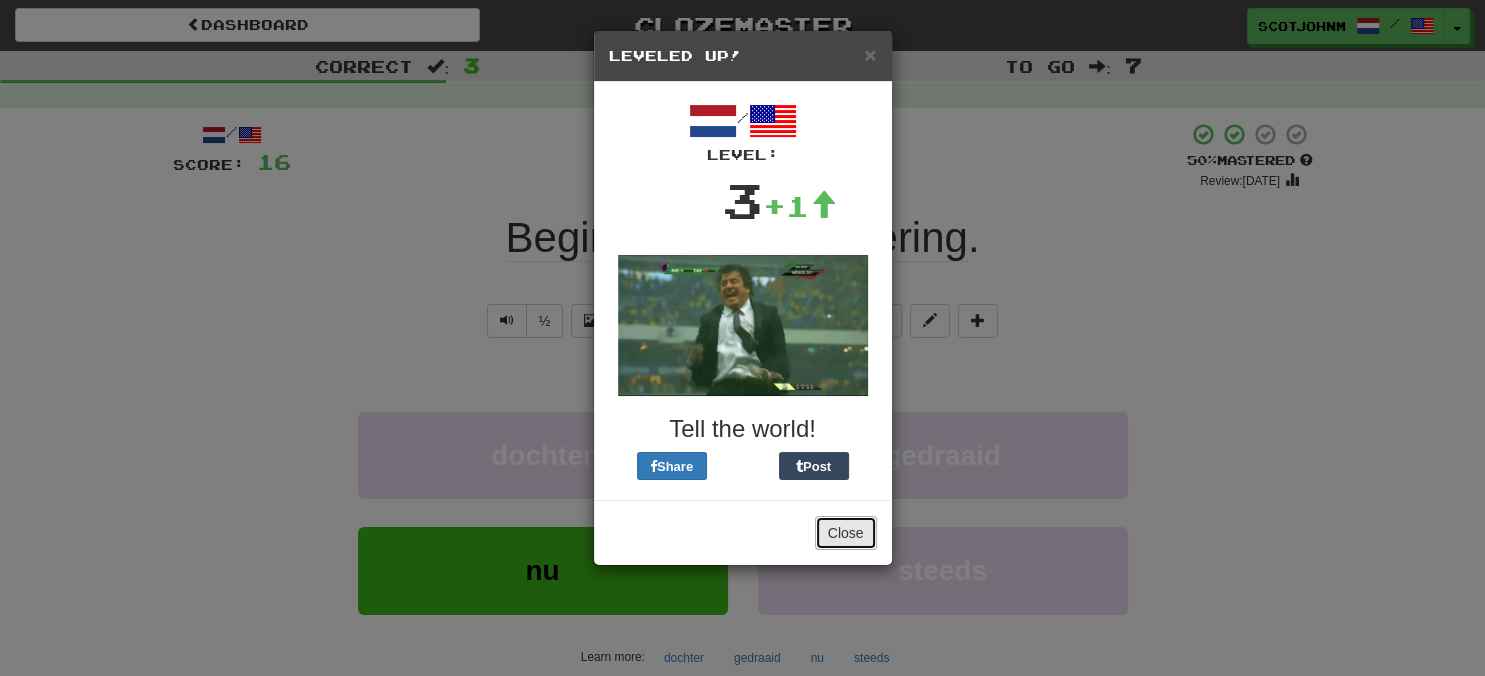 click on "Close" at bounding box center [846, 533] 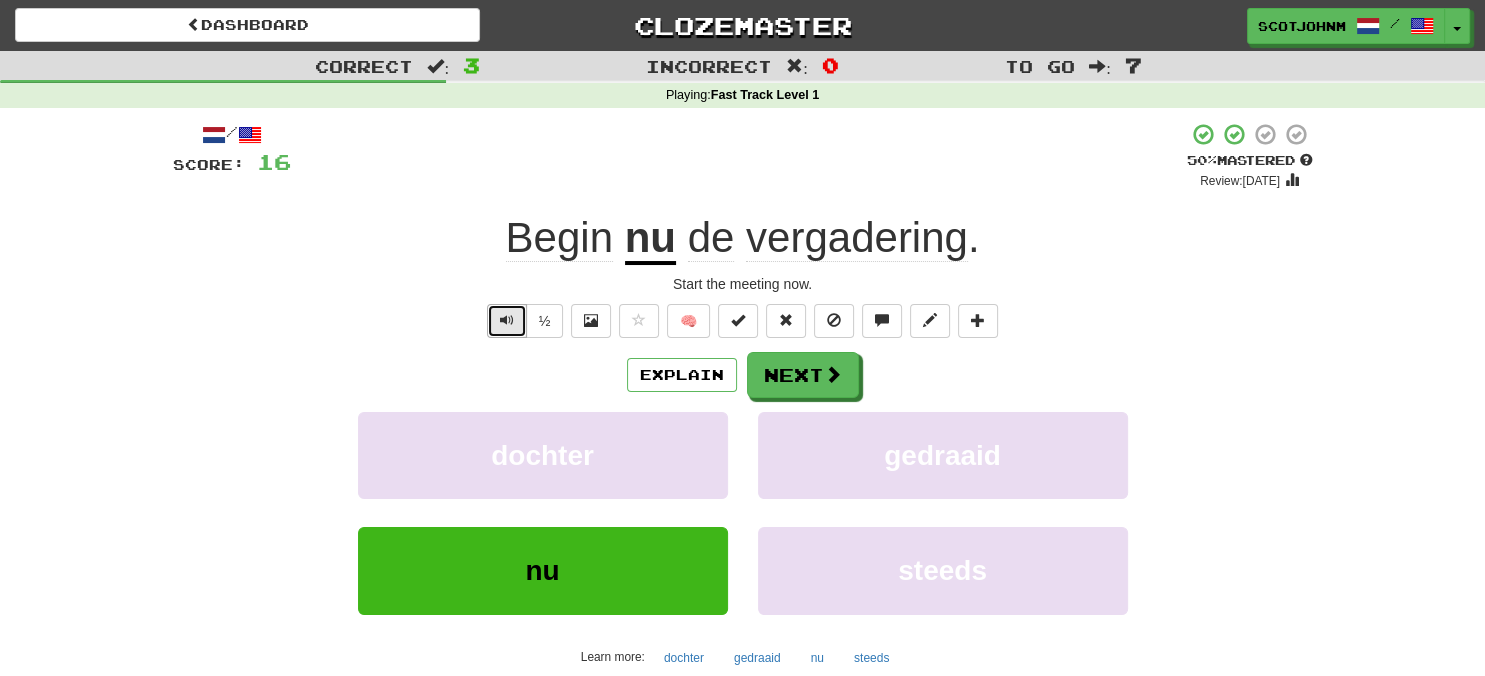 click at bounding box center (507, 320) 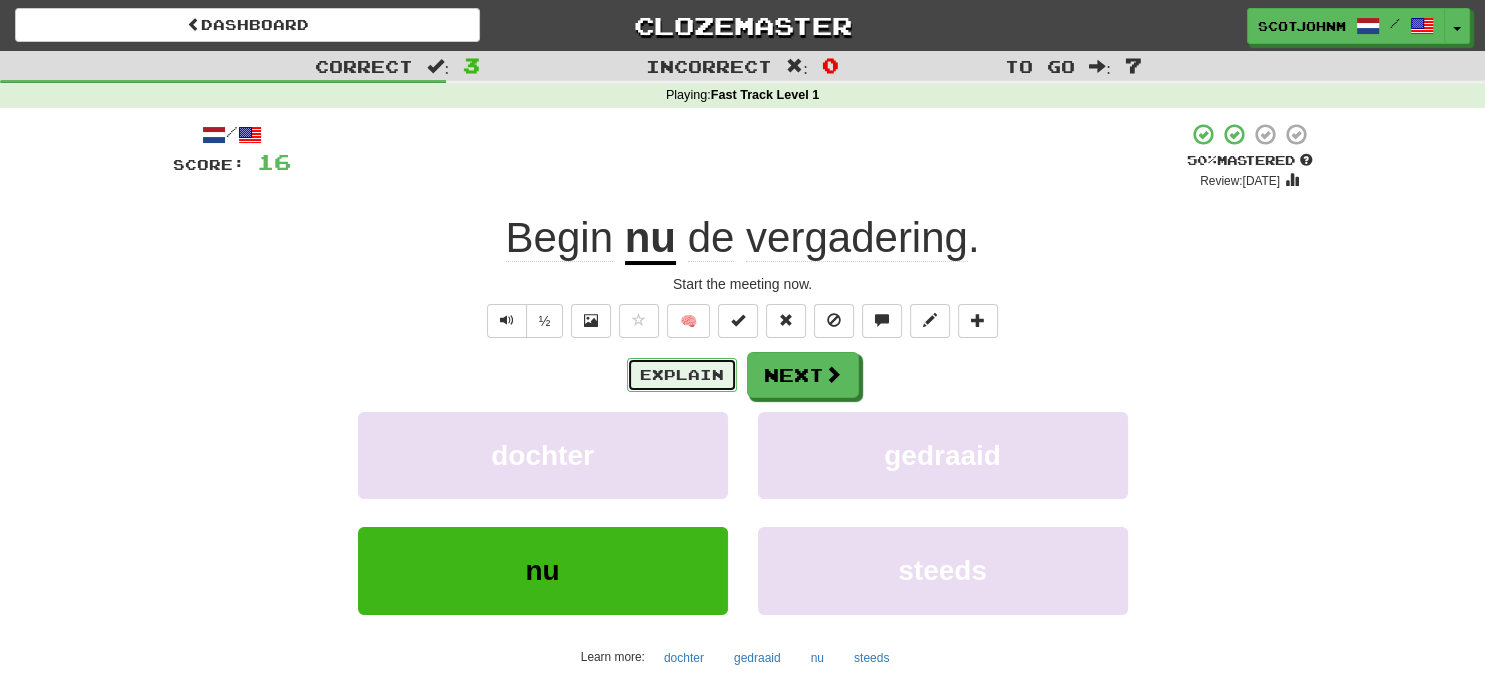 click on "Explain" at bounding box center (682, 375) 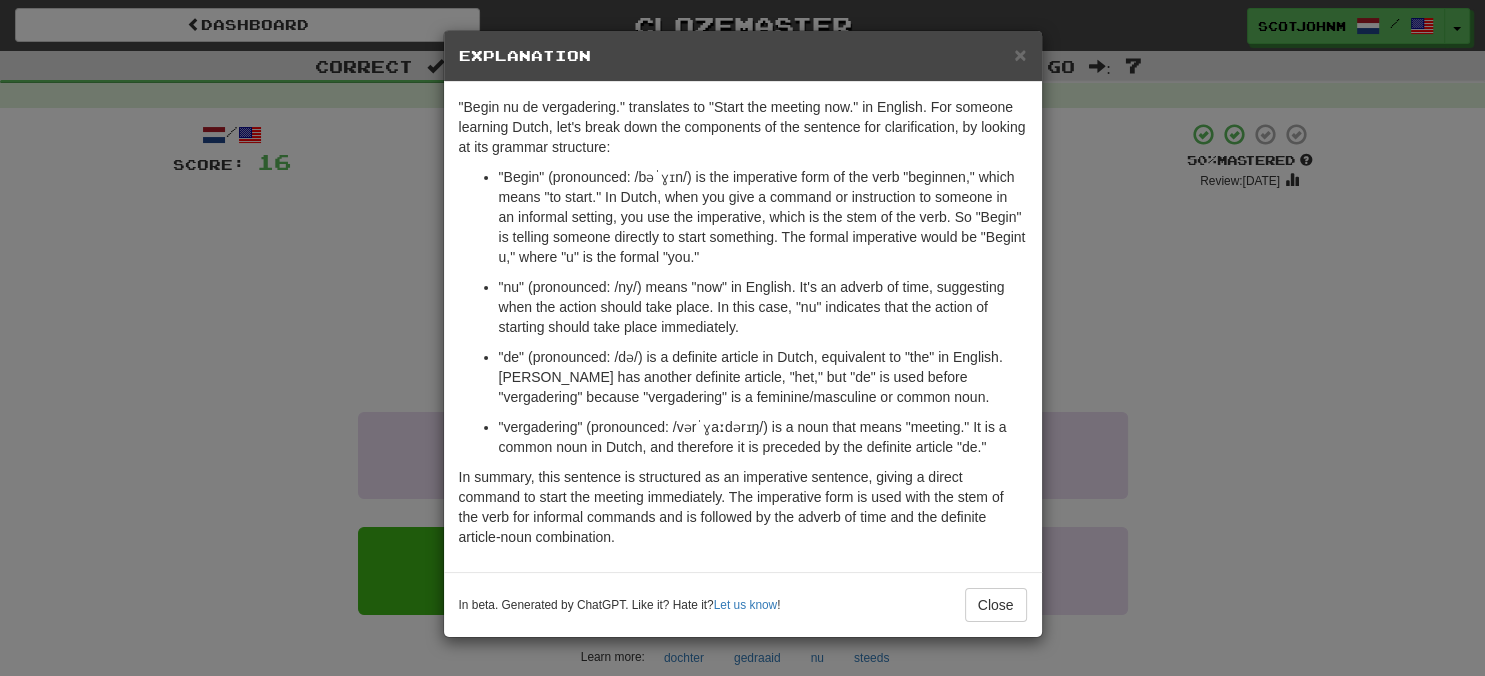 click on "× Explanation "Begin nu de vergadering." translates to "Start the meeting now." in English. For someone learning Dutch, let's break down the components of the sentence for clarification, by looking at its grammar structure:
"Begin" (pronounced: /bəˈɣɪn/) is the imperative form of the verb "beginnen," which means "to start." In Dutch, when you give a command or instruction to someone in an informal setting, you use the imperative, which is the stem of the verb. So "Begin" is telling someone directly to start something. The formal imperative would be "Begint u," where "u" is the formal "you."
"nu" (pronounced: /ny/) means "now" in English. It's an adverb of time, suggesting when the action should take place. In this case, "nu" indicates that the action of starting should take place immediately.
"vergadering" (pronounced: /vərˈɣaːdərɪŋ/) is a noun that means "meeting." It is a common noun in Dutch, and therefore it is preceded by the definite article "de."
Let us know !" at bounding box center [742, 338] 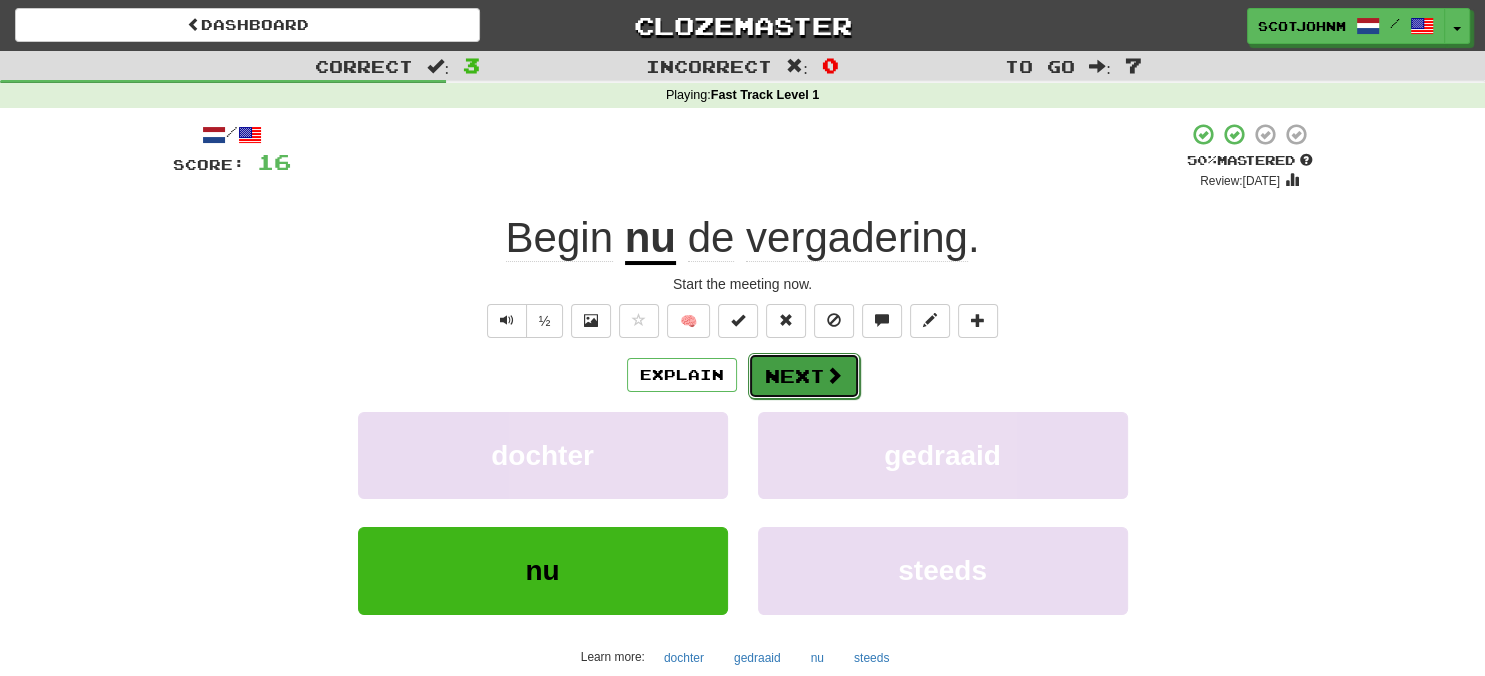 click at bounding box center [834, 375] 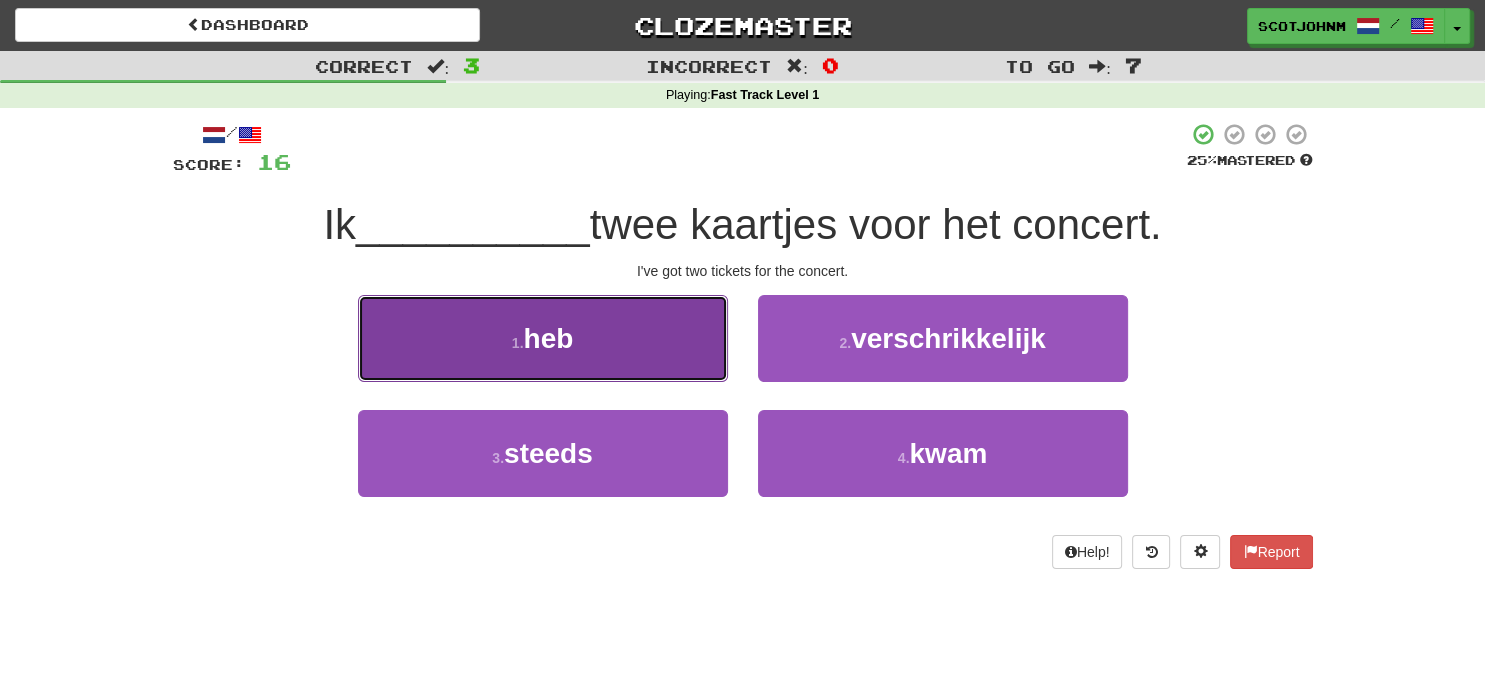 click on "1 .  heb" at bounding box center (543, 338) 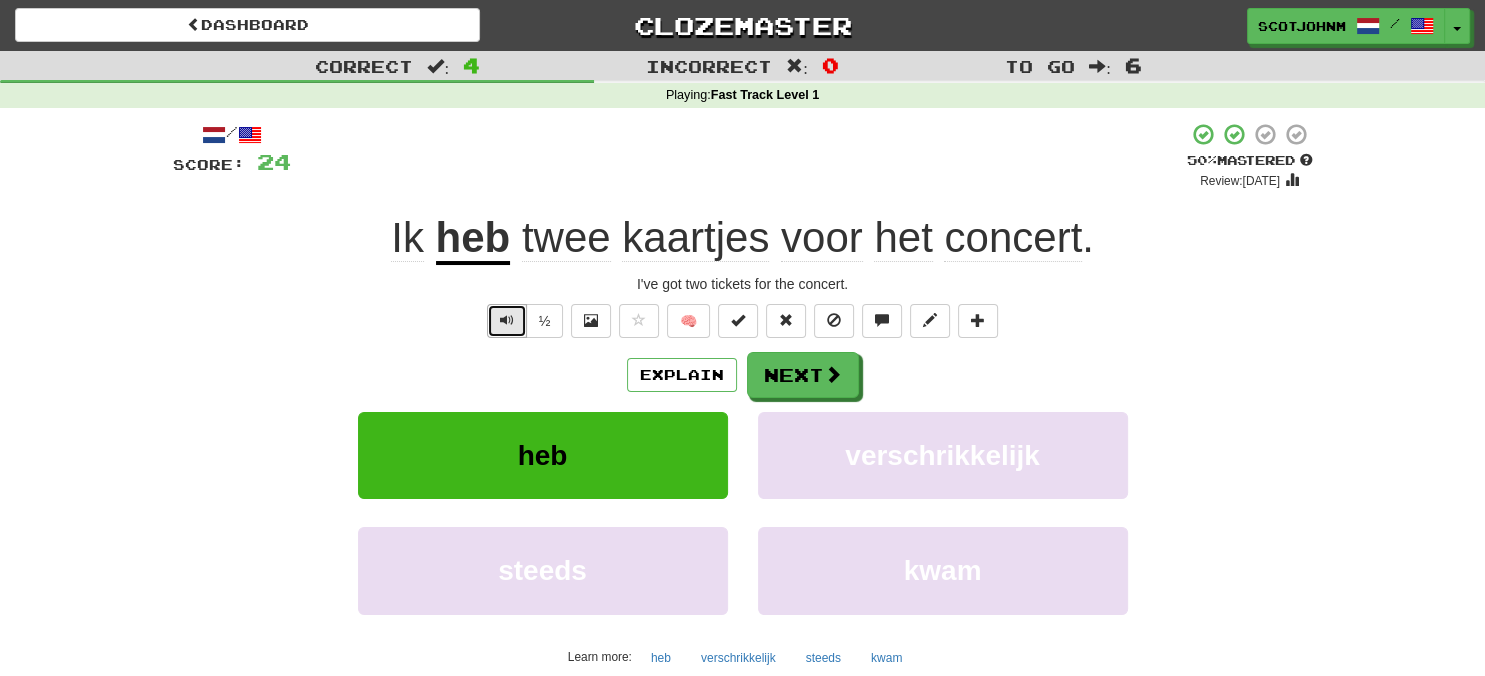 click at bounding box center [507, 321] 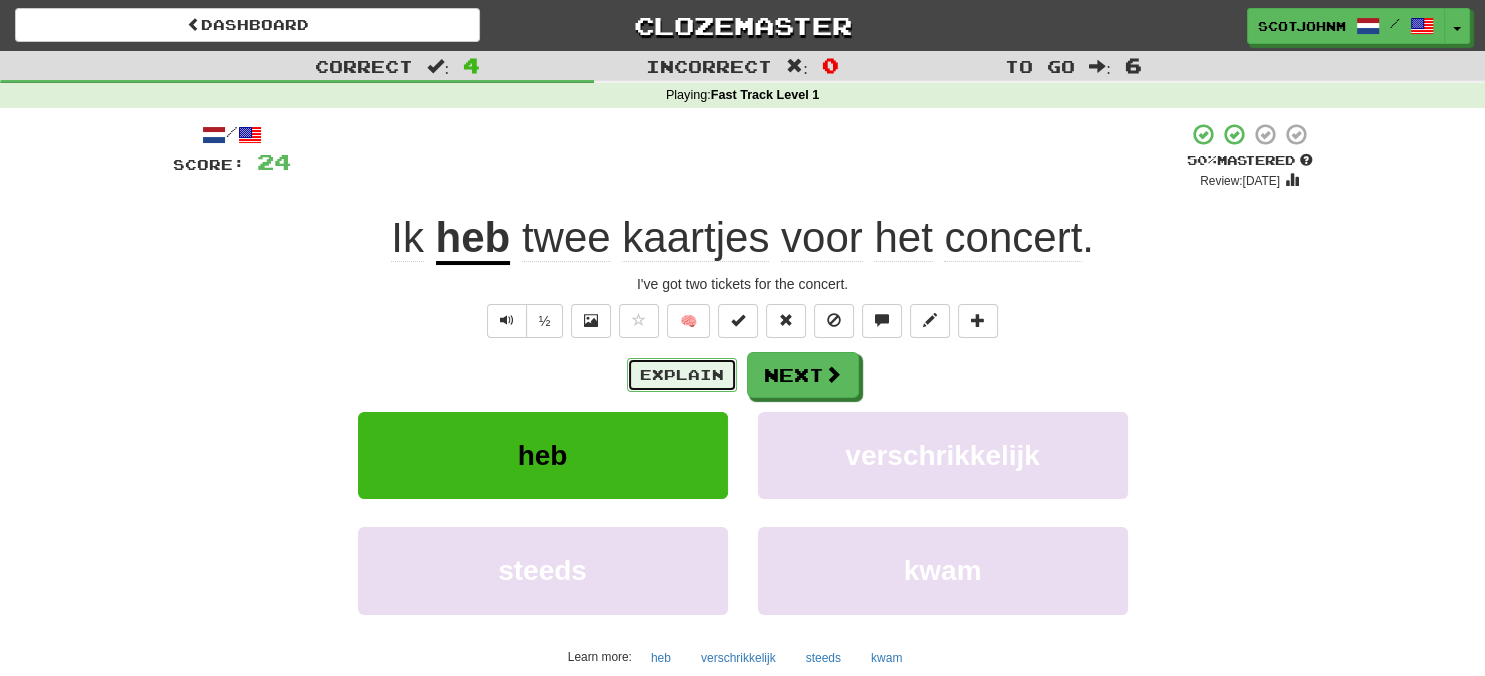 click on "Explain" at bounding box center [682, 375] 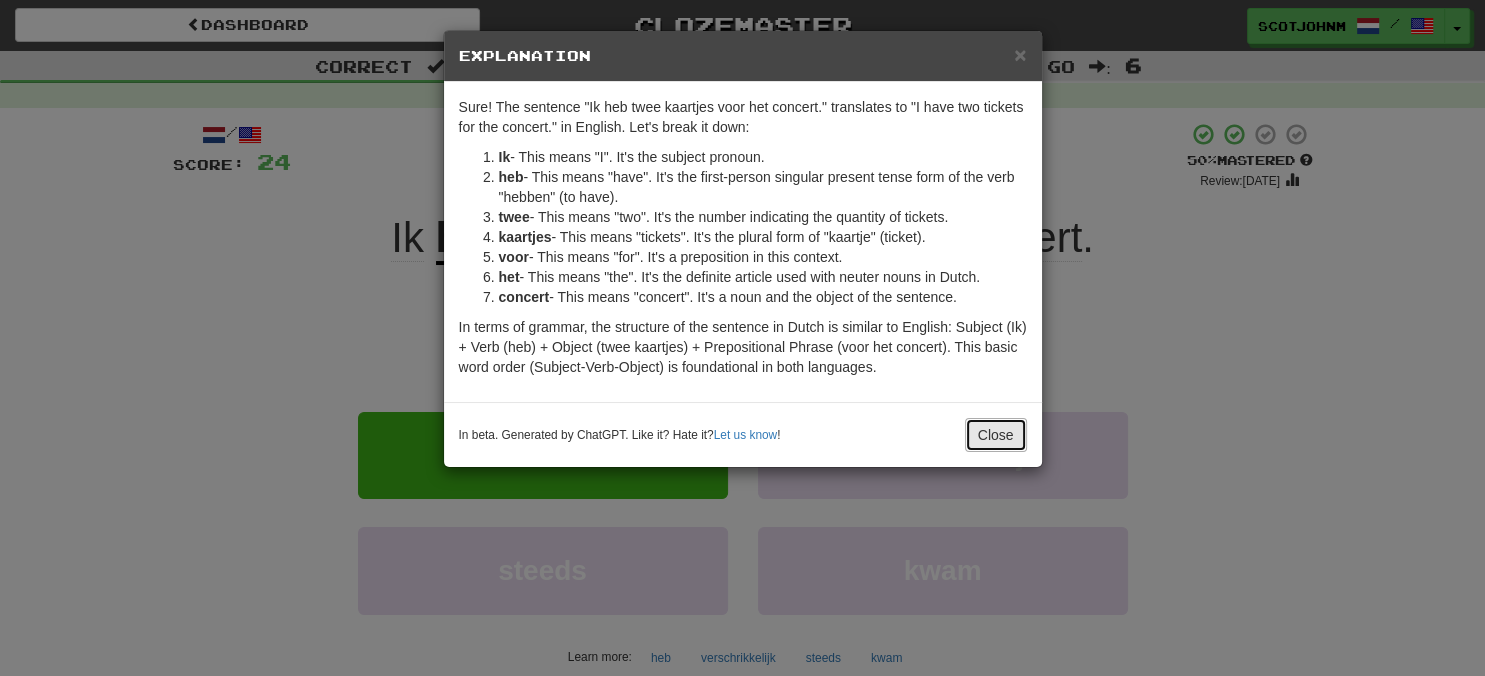 click on "Close" at bounding box center [996, 435] 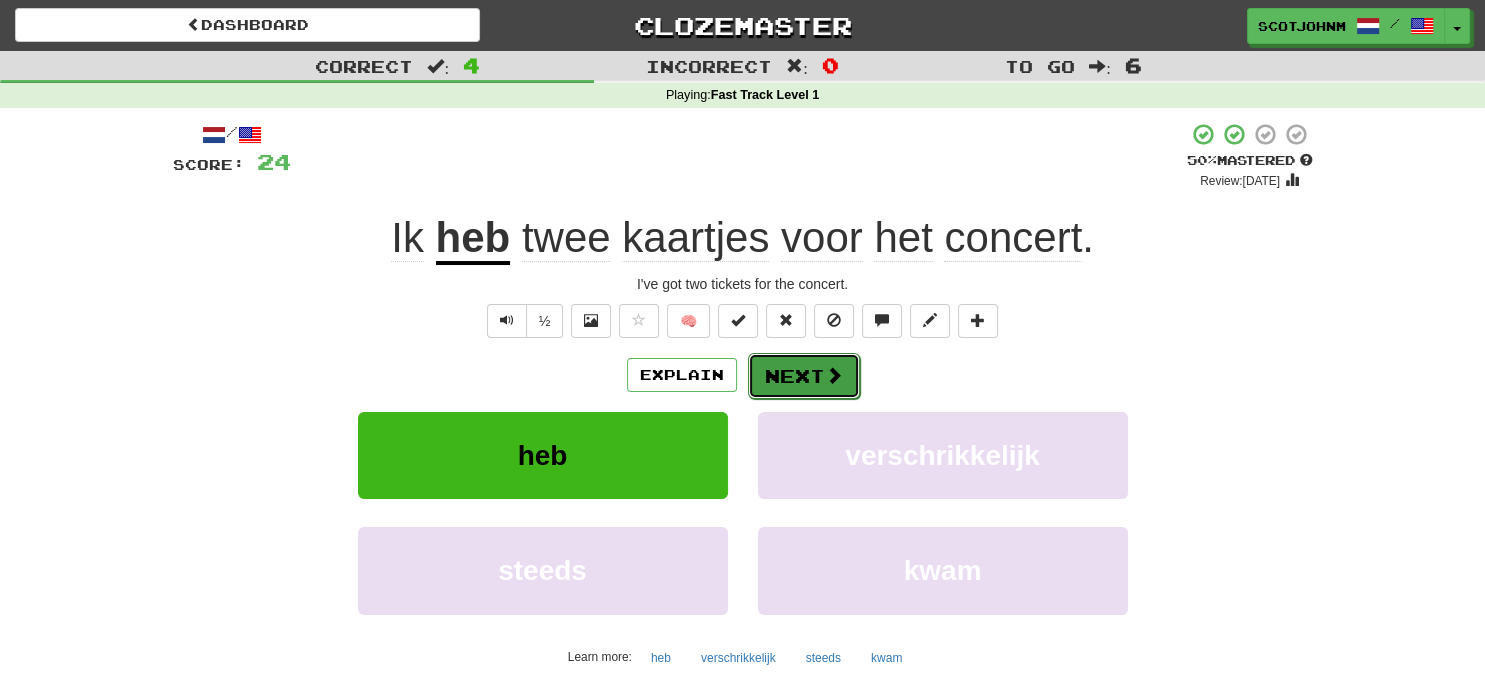 click on "Next" at bounding box center [804, 376] 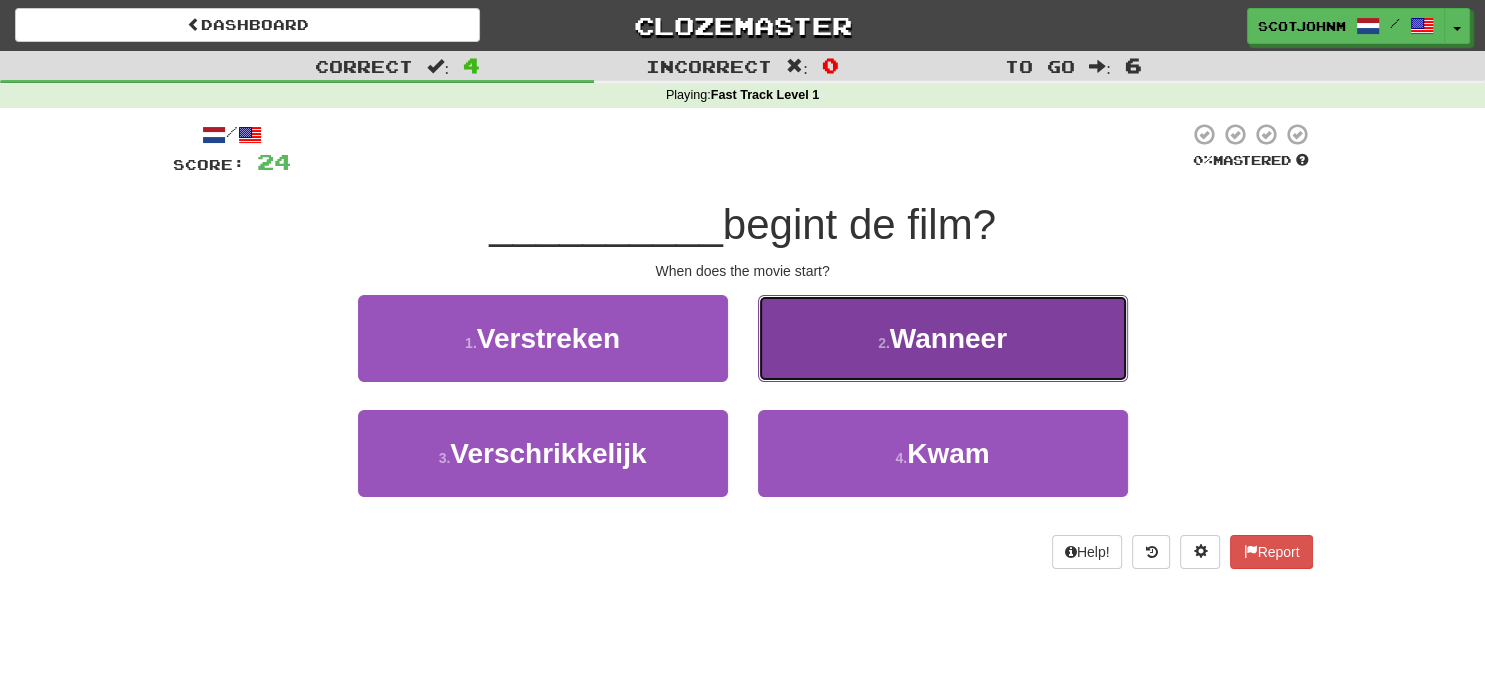 click on "Wanneer" at bounding box center (948, 338) 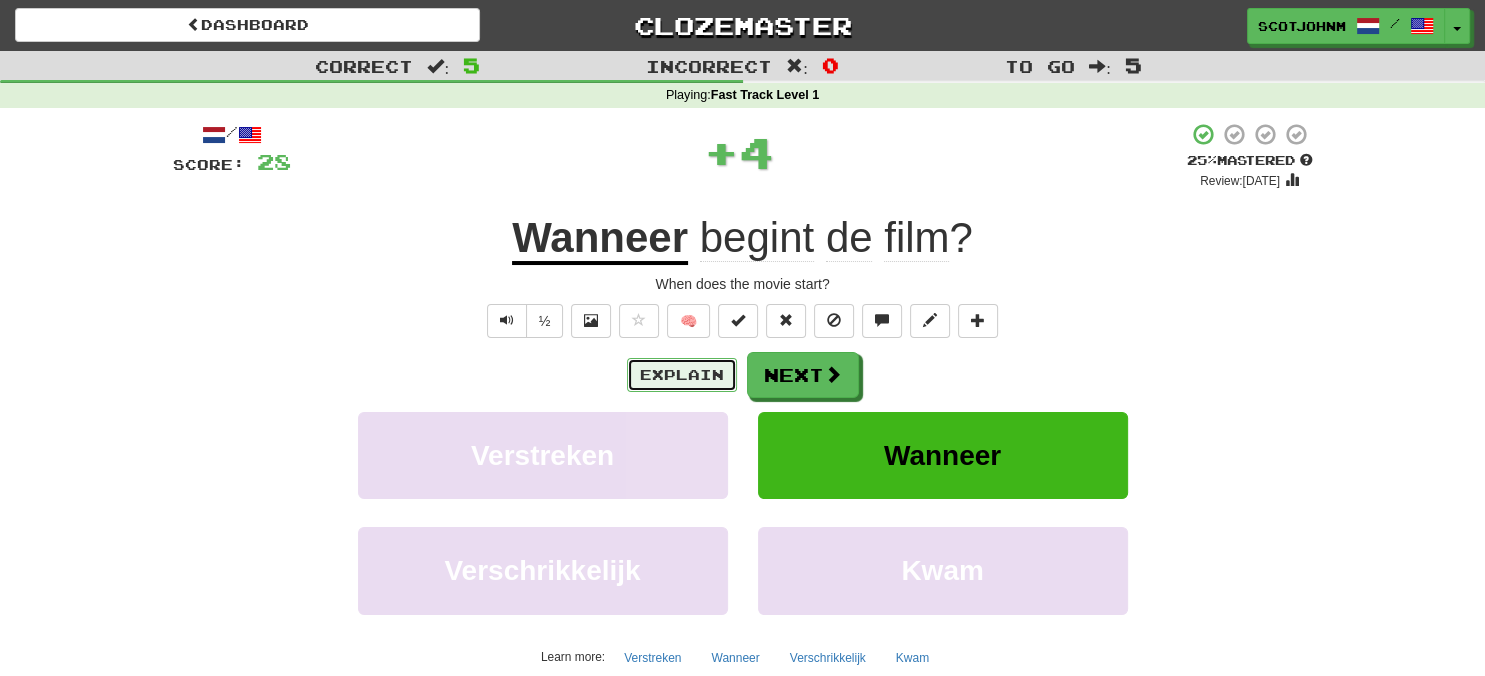 click on "Explain" at bounding box center [682, 375] 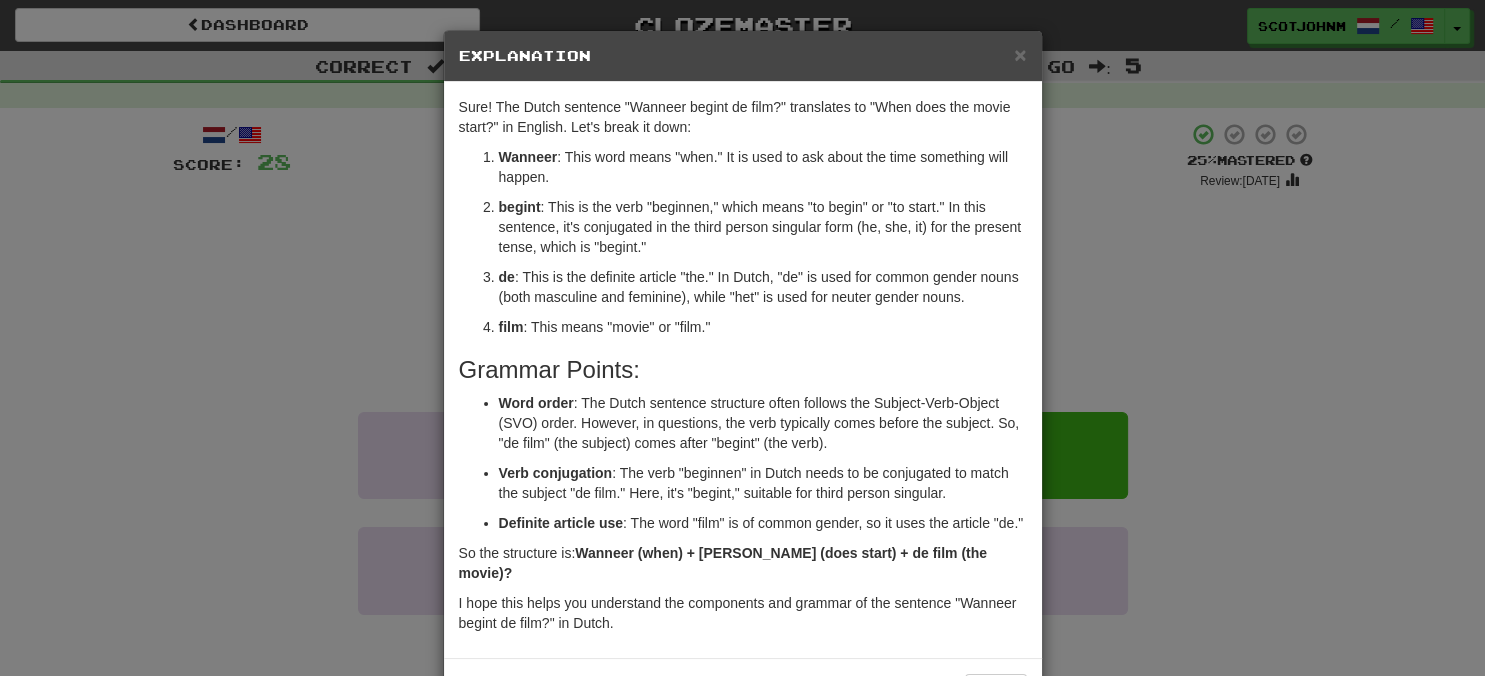 click on "× Explanation Sure! The Dutch sentence "Wanneer begint de film?" translates to "When does the movie start?" in English. Let's break it down:
Wanneer : This word means "when." It is used to ask about the time something will happen.
begint : This is the verb "beginnen," which means "to begin" or "to start." In this sentence, it's conjugated in the third person singular form (he, she, it) for the present tense, which is "begint."
de : This is the definite article "the." In Dutch, "de" is used for common gender nouns (both masculine and feminine), while "het" is used for neuter gender nouns.
film : This means "movie" or "film."
Grammar Points:
Word order : The Dutch sentence structure often follows the Subject-Verb-Object (SVO) order. However, in questions, the verb typically comes before the subject. So, "de film" (the subject) comes after "begint" (the verb).
Verb conjugation
Definite article use : The word "film" is of common gender, so it uses the article "de."" at bounding box center (742, 338) 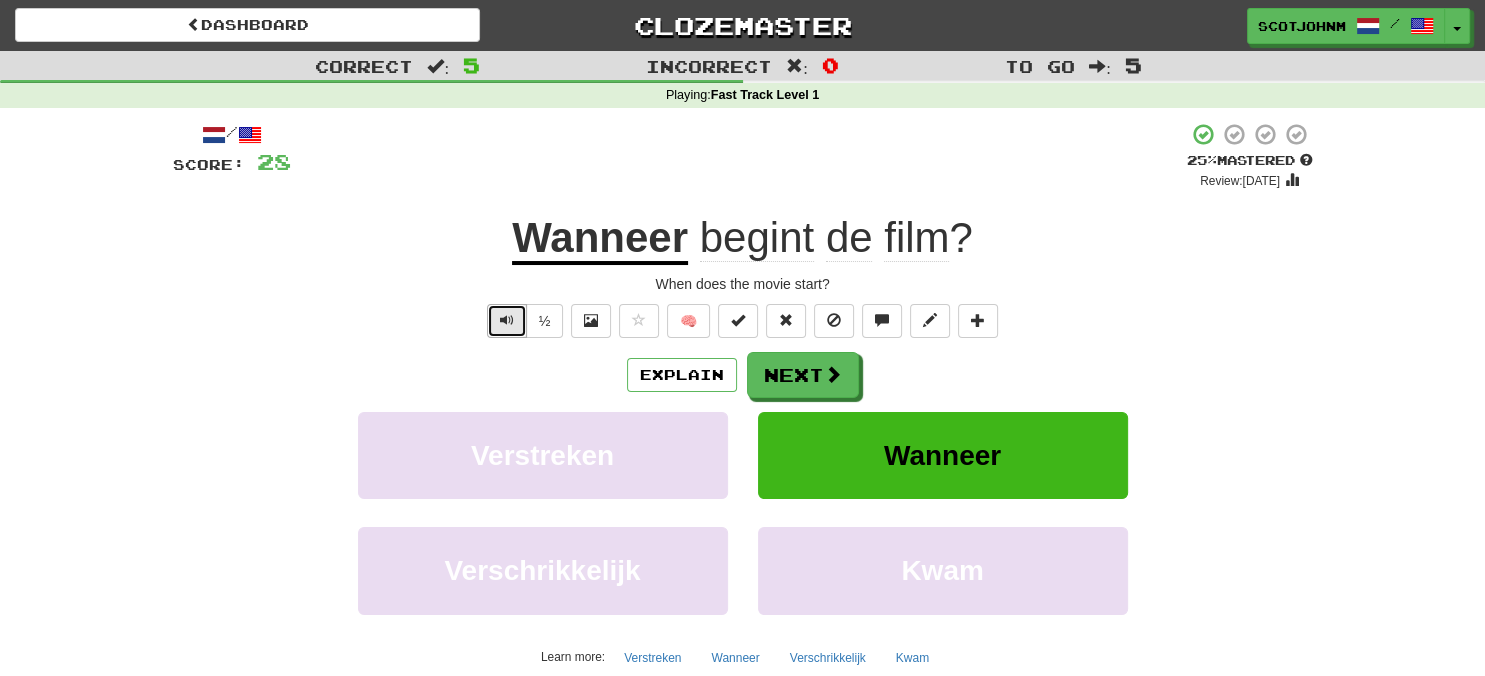 click at bounding box center [507, 320] 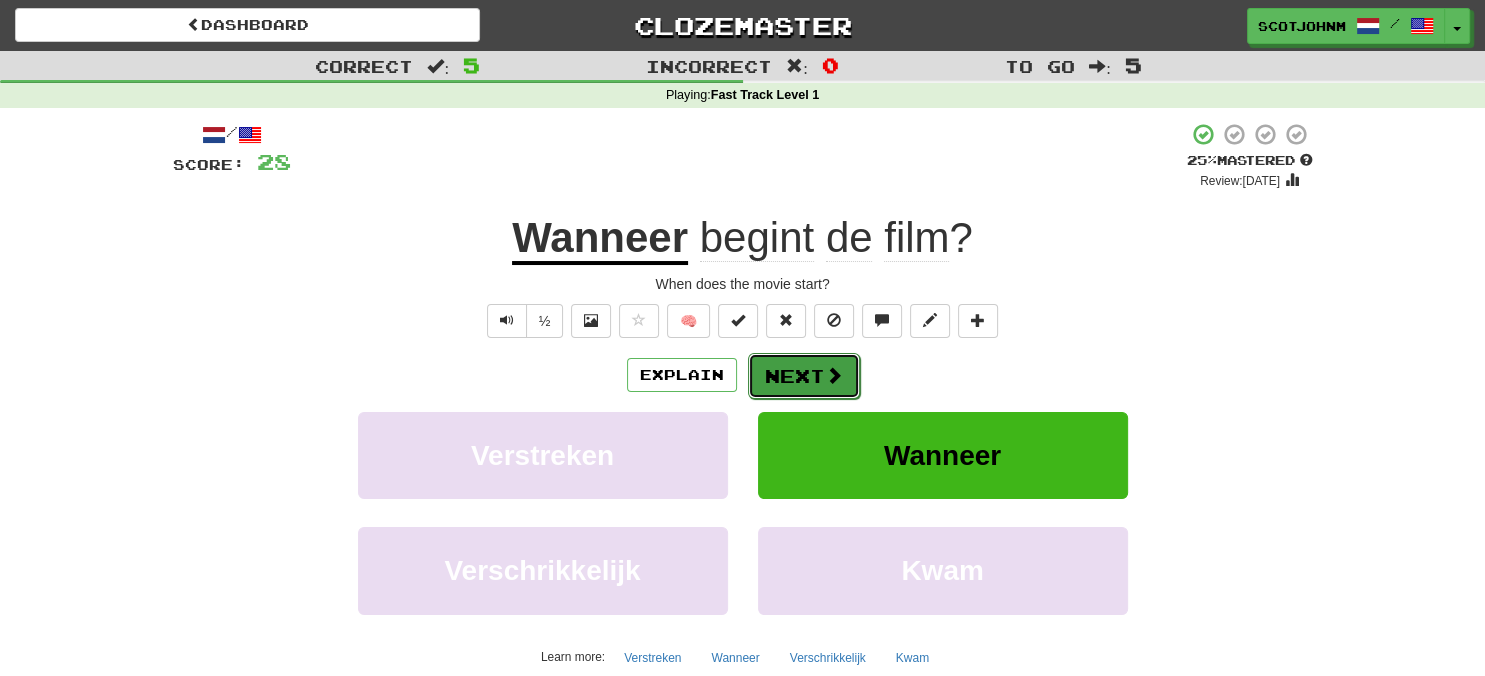 click on "Next" at bounding box center [804, 376] 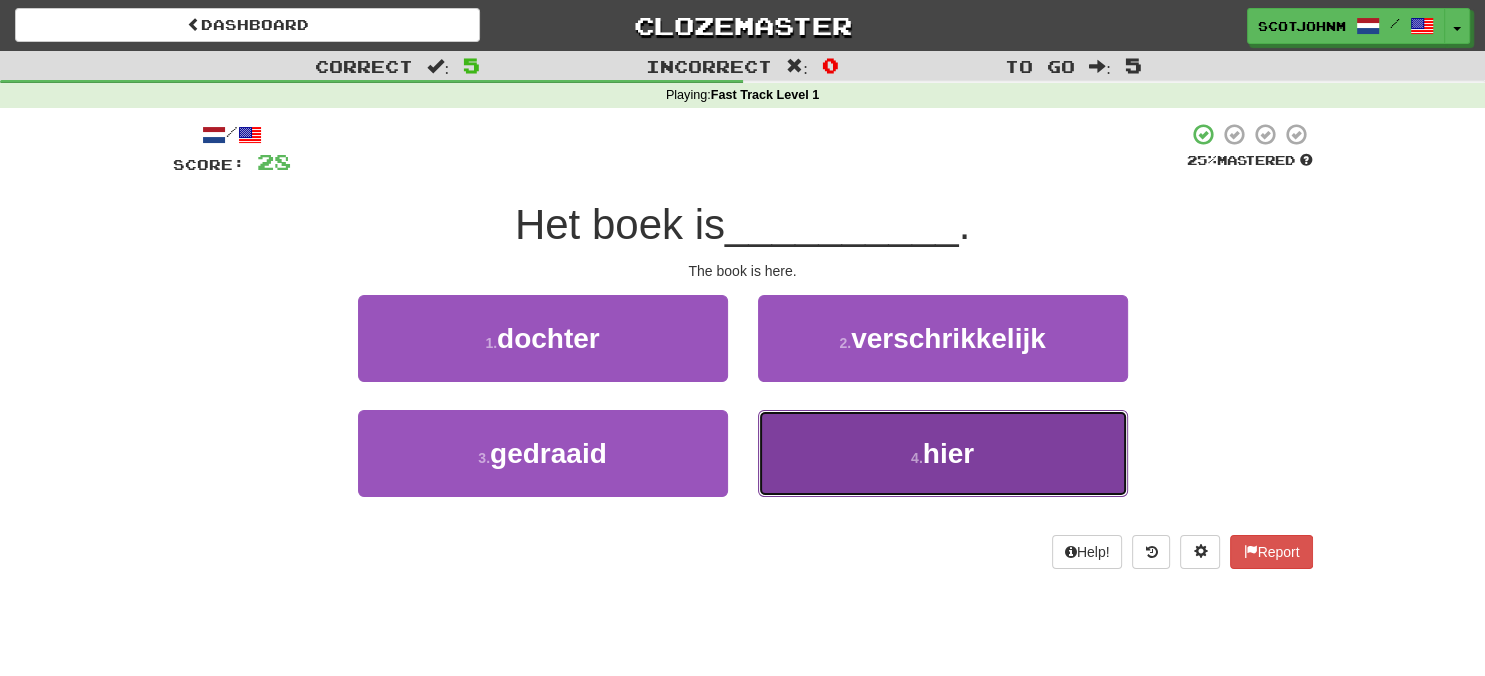 click on "hier" at bounding box center (948, 453) 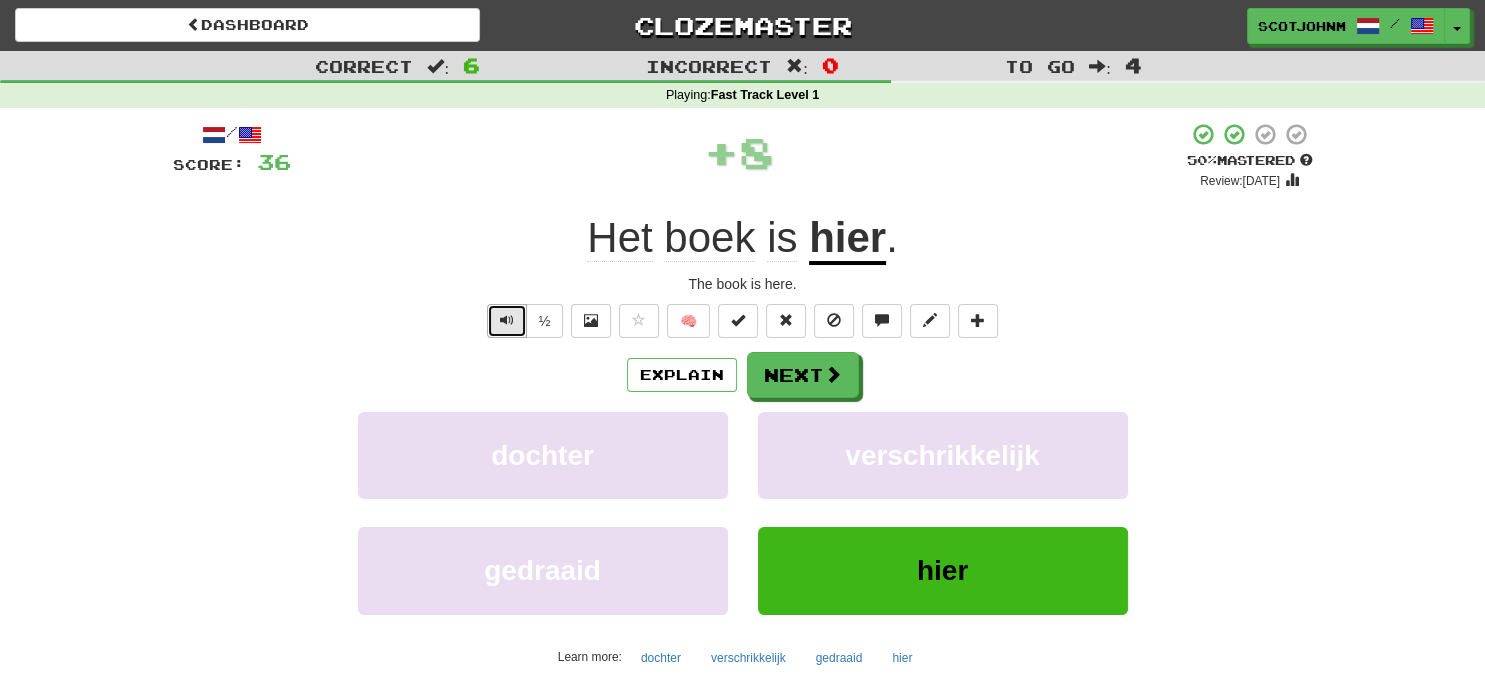 click at bounding box center [507, 320] 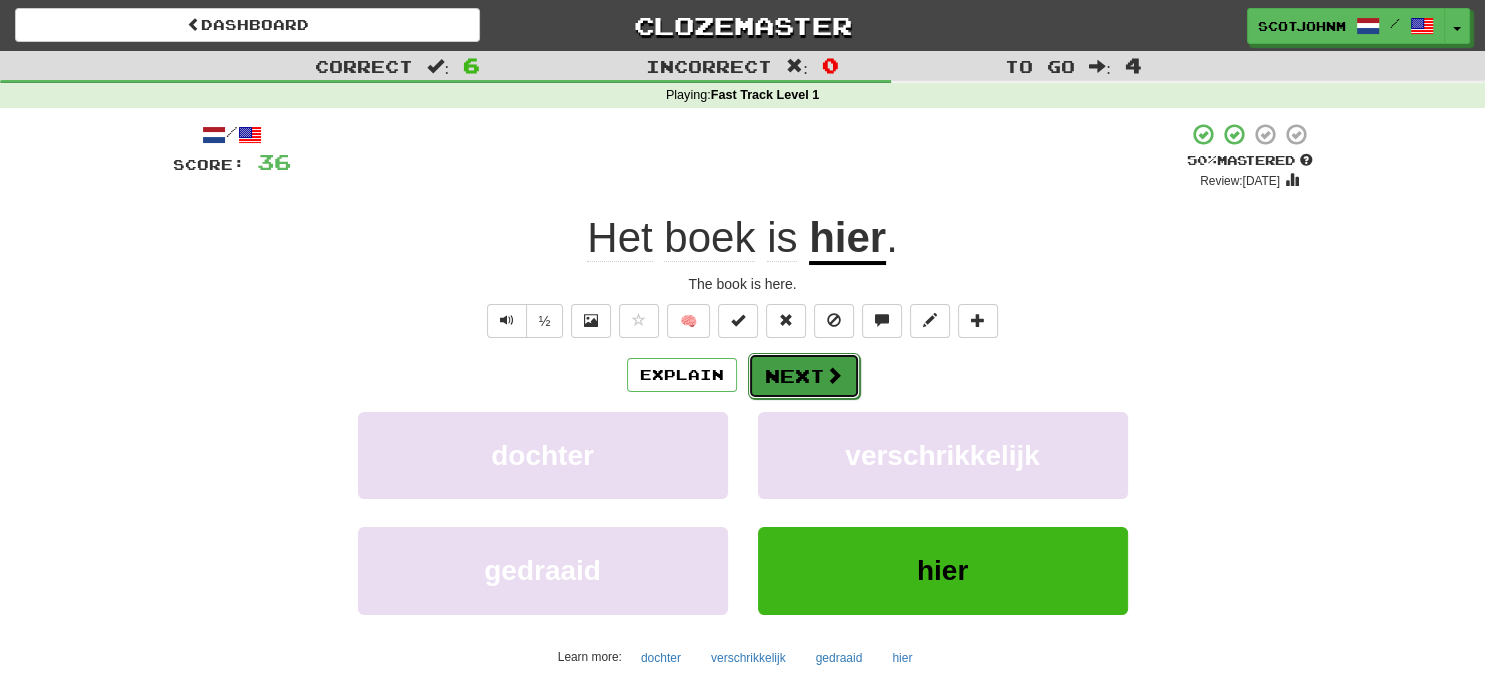 click on "Next" at bounding box center [804, 376] 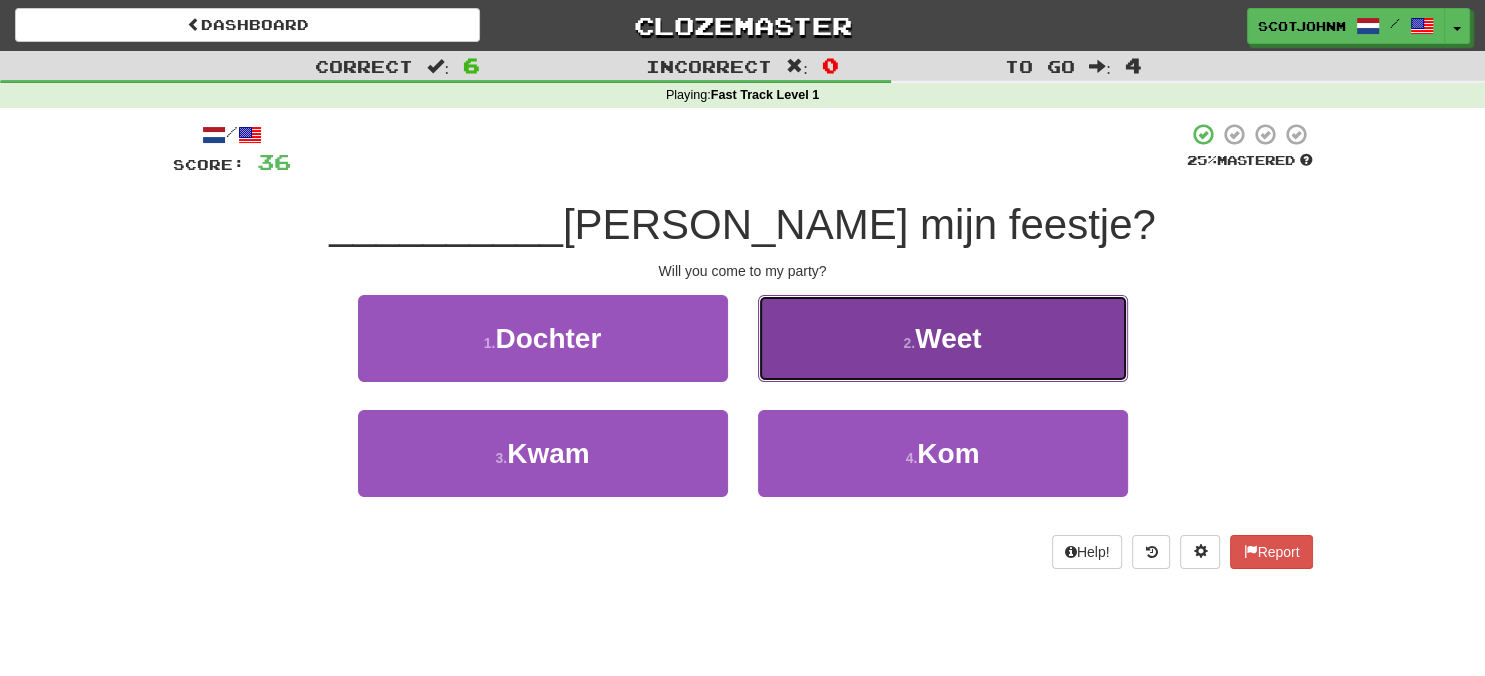 click on "2 .  Weet" at bounding box center (943, 338) 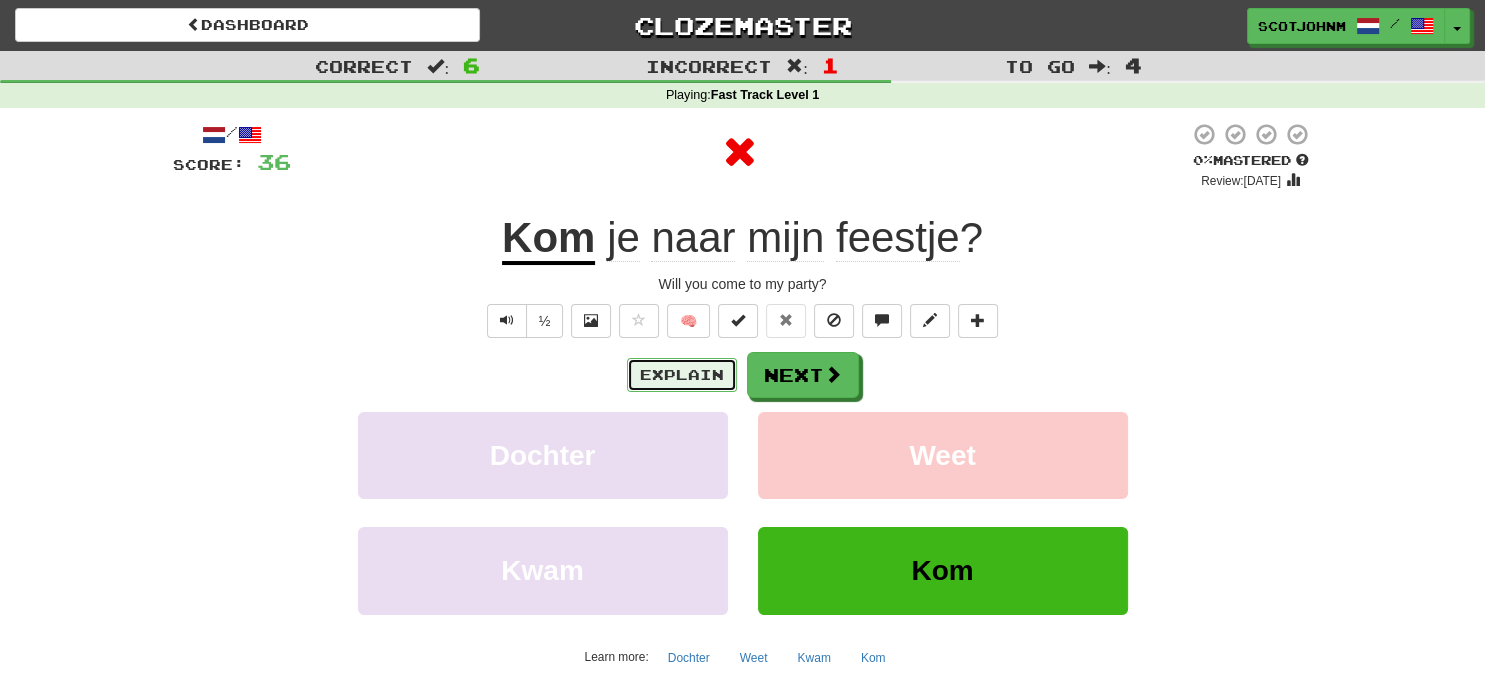 click on "Explain" at bounding box center (682, 375) 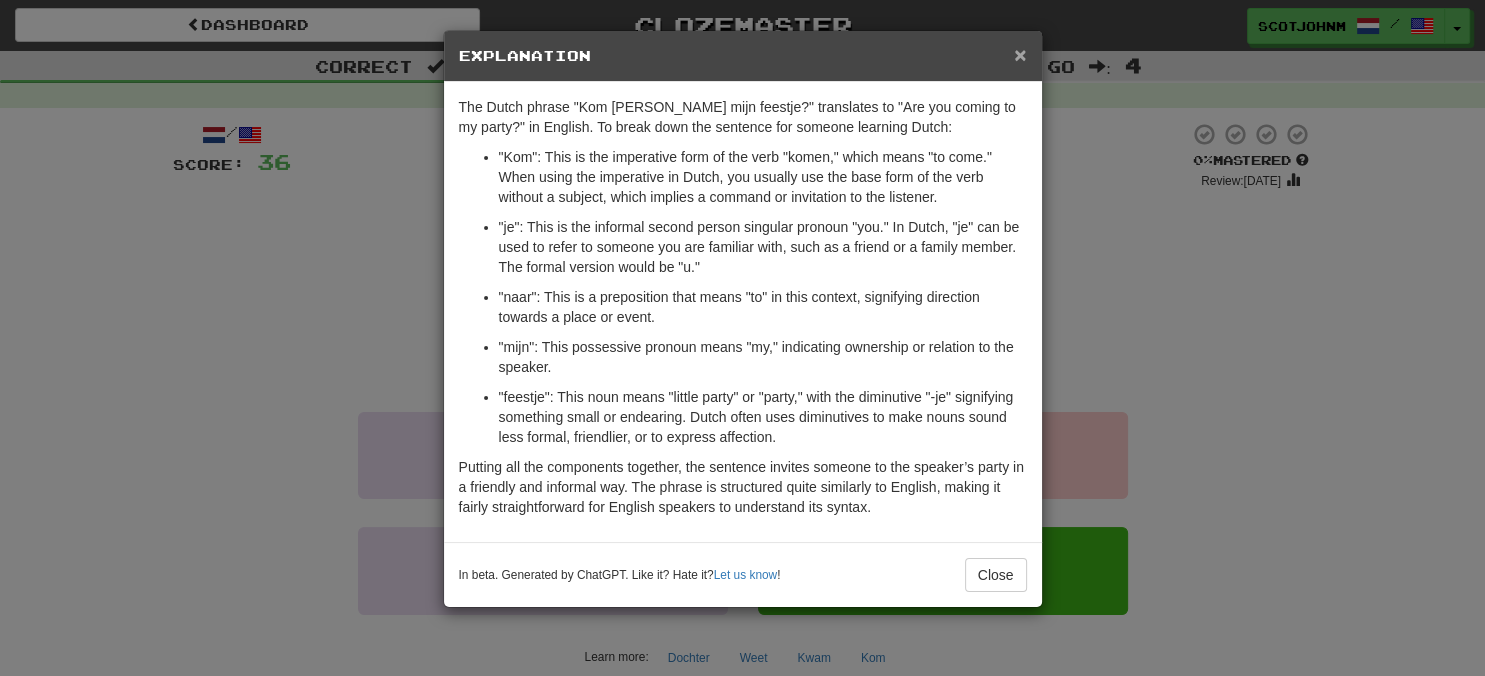 click on "×" at bounding box center (1020, 54) 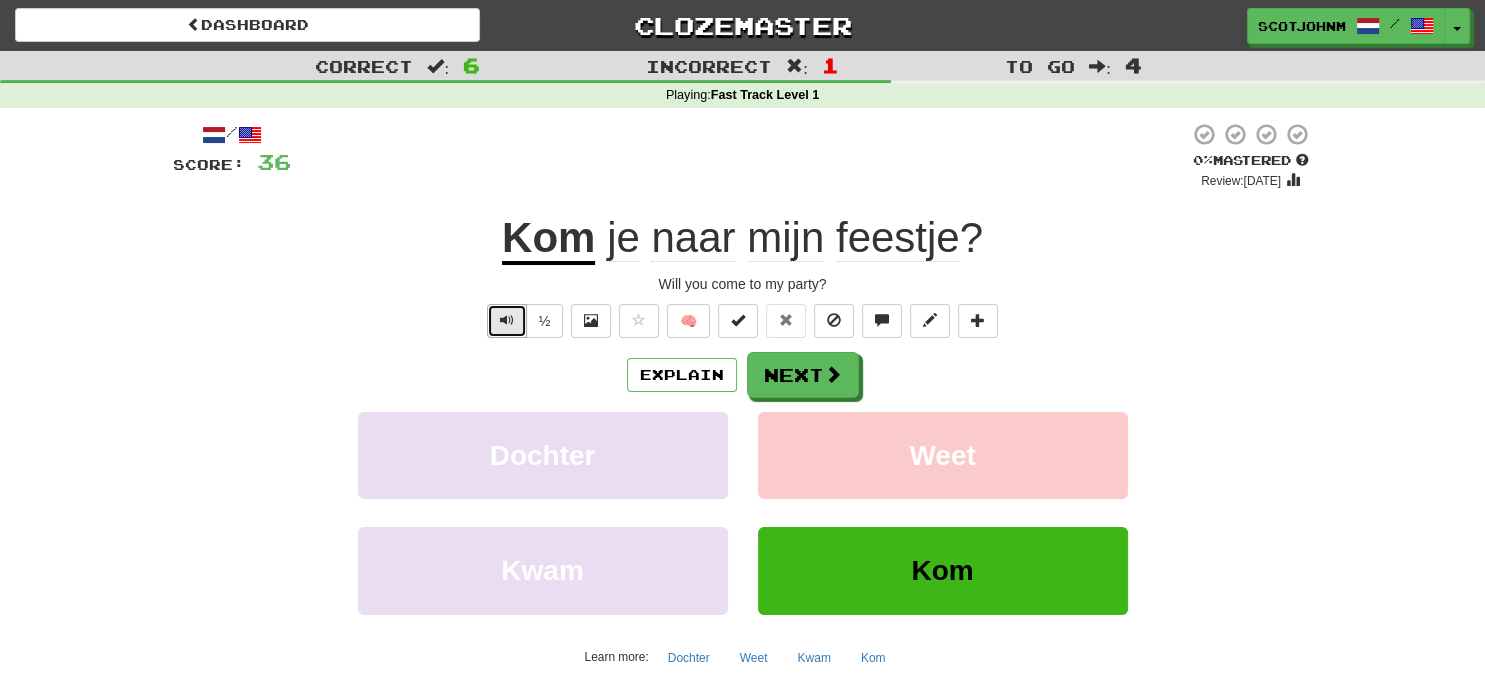 click at bounding box center (507, 321) 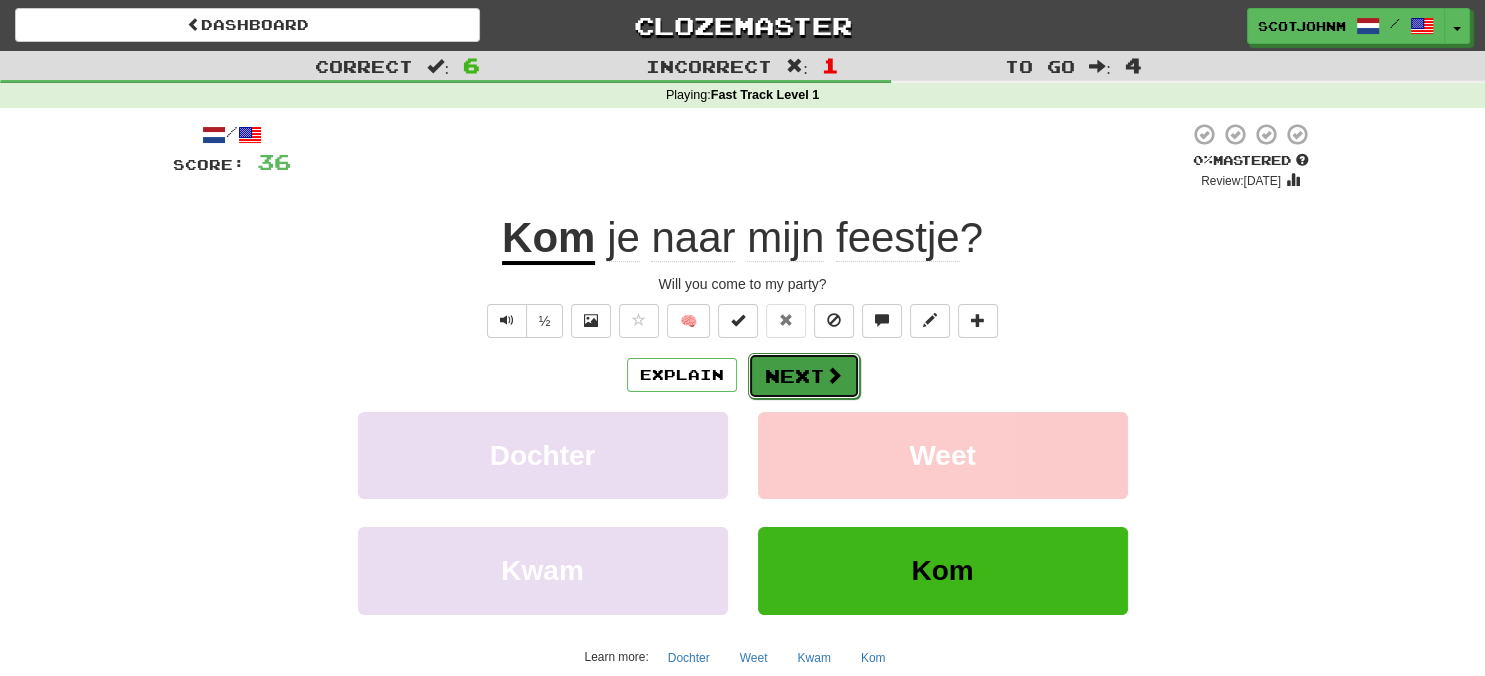 click on "Next" at bounding box center (804, 376) 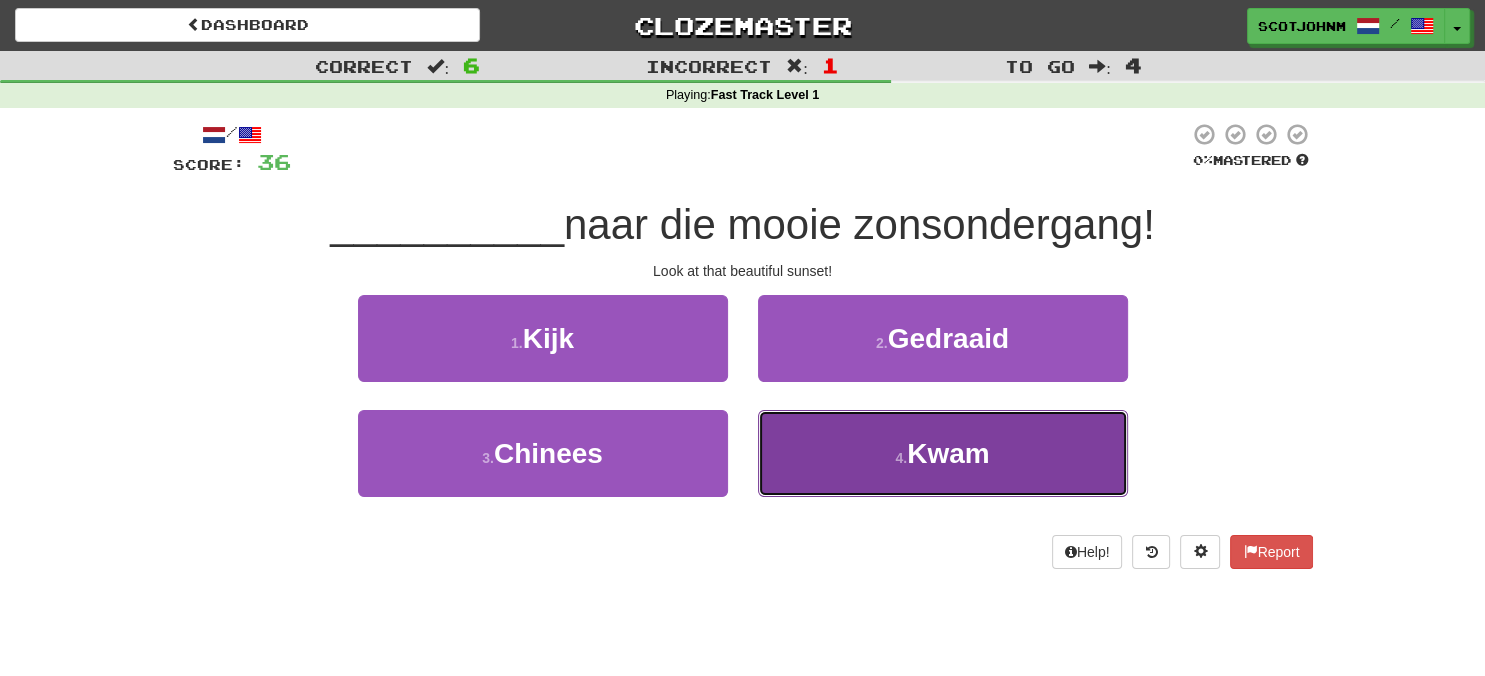 click on "Kwam" at bounding box center (948, 453) 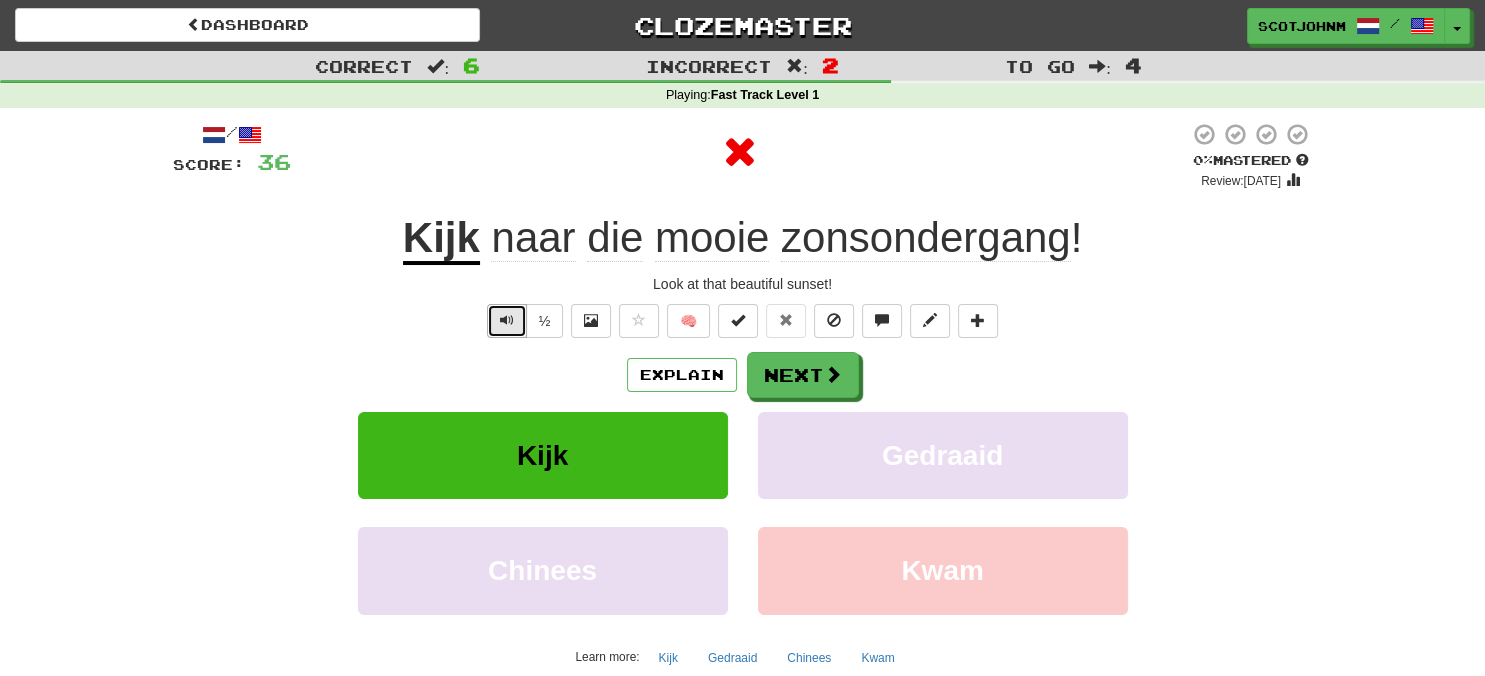 click at bounding box center (507, 320) 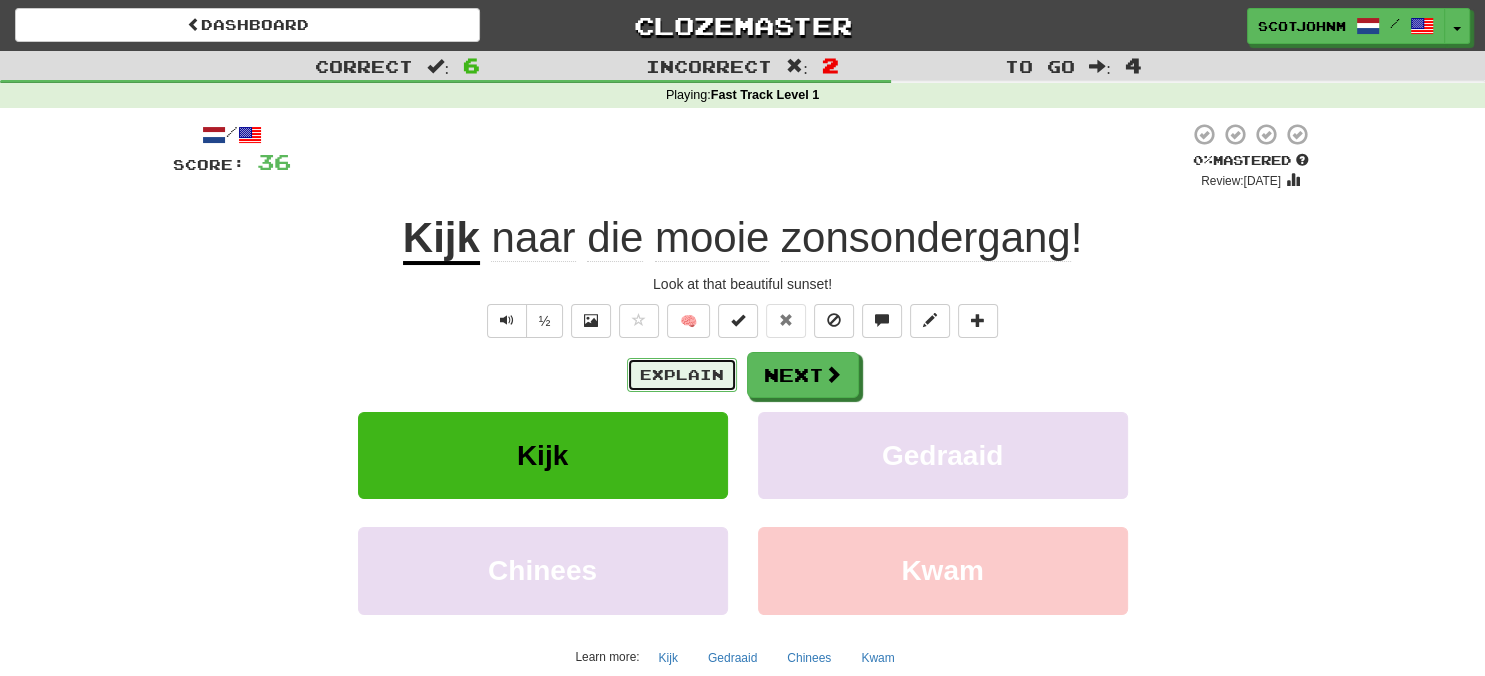 click on "Explain" at bounding box center [682, 375] 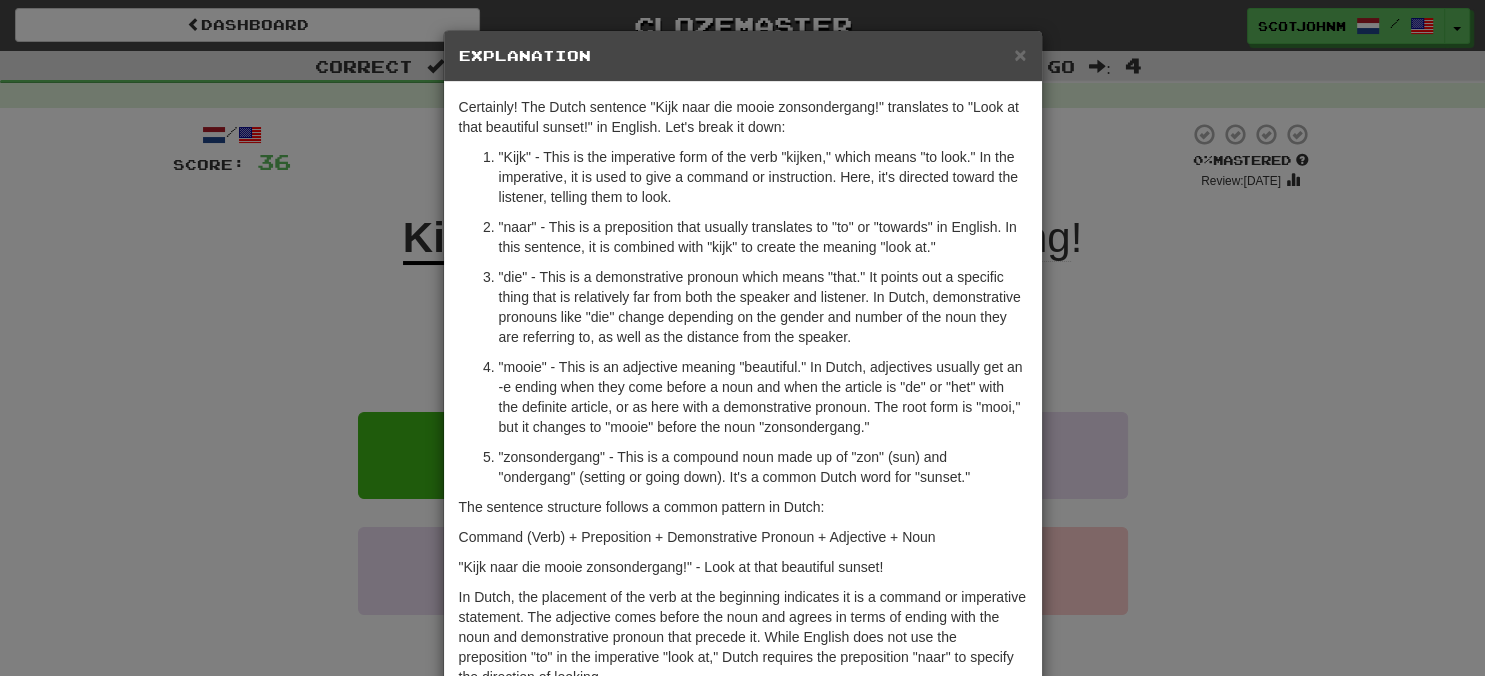 click on "× Explanation Certainly! The Dutch sentence "Kijk naar die mooie zonsondergang!" translates to "Look at that beautiful sunset!" in English. Let's break it down:
"Kijk" - This is the imperative form of the verb "kijken," which means "to look." In the imperative, it is used to give a command or instruction. Here, it's directed toward the listener, telling them to look.
"naar" - This is a preposition that usually translates to "to" or "towards" in English. In this sentence, it is combined with "kijk" to create the meaning "look at."
"die" - This is a demonstrative pronoun which means "that." It points out a specific thing that is relatively far from both the speaker and listener. In Dutch, demonstrative pronouns like "die" change depending on the gender and number of the noun they are referring to, as well as the distance from the speaker.
"zonsondergang" - This is a compound noun made up of "zon" (sun) and "ondergang" (setting or going down). It's a common Dutch word for "sunset."" at bounding box center (742, 338) 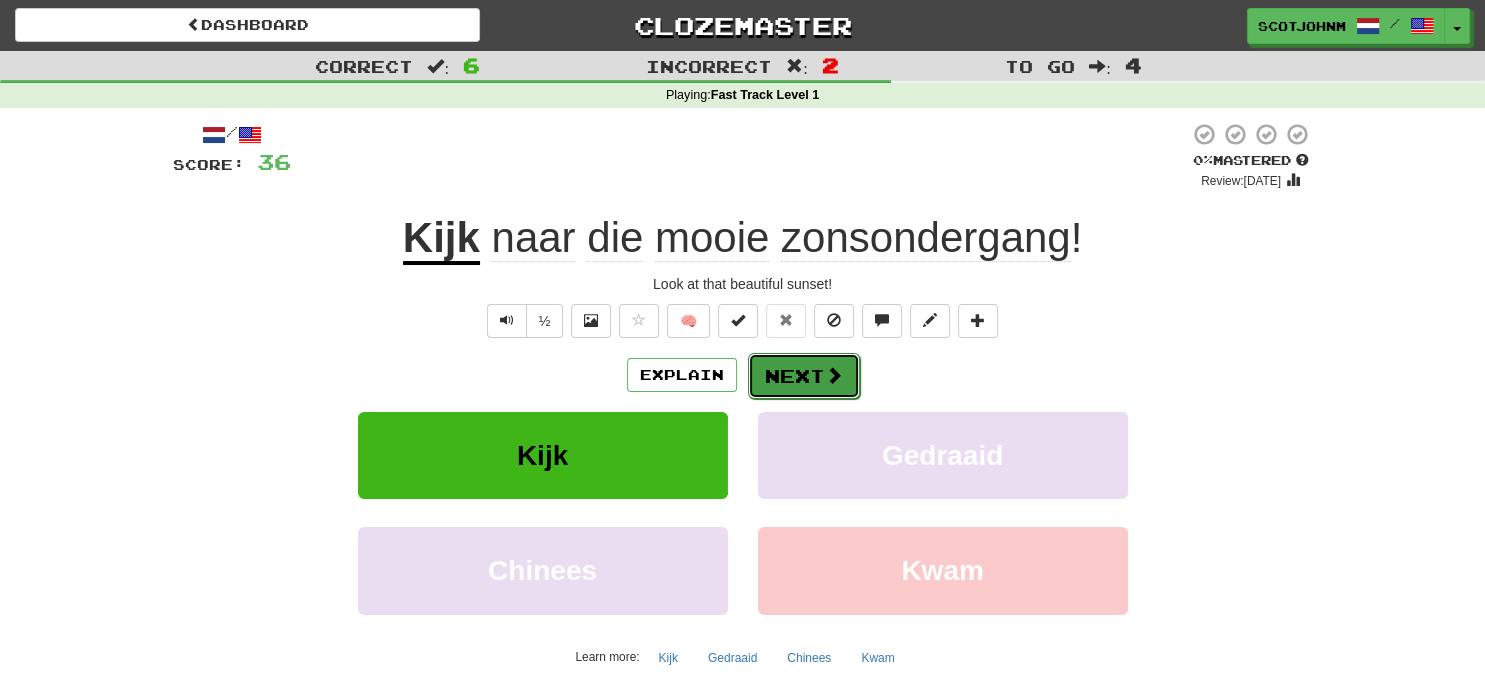 click on "Next" at bounding box center [804, 376] 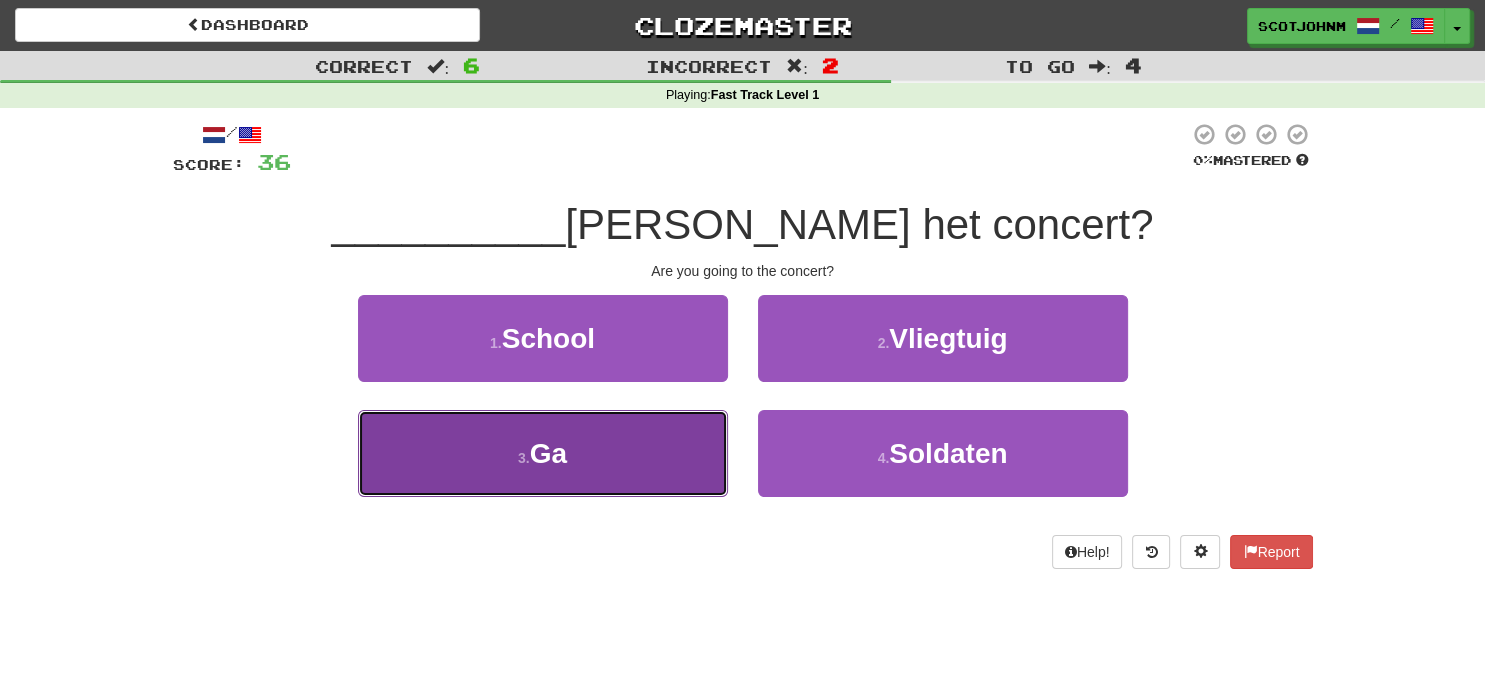 click on "3 .  Ga" at bounding box center (543, 453) 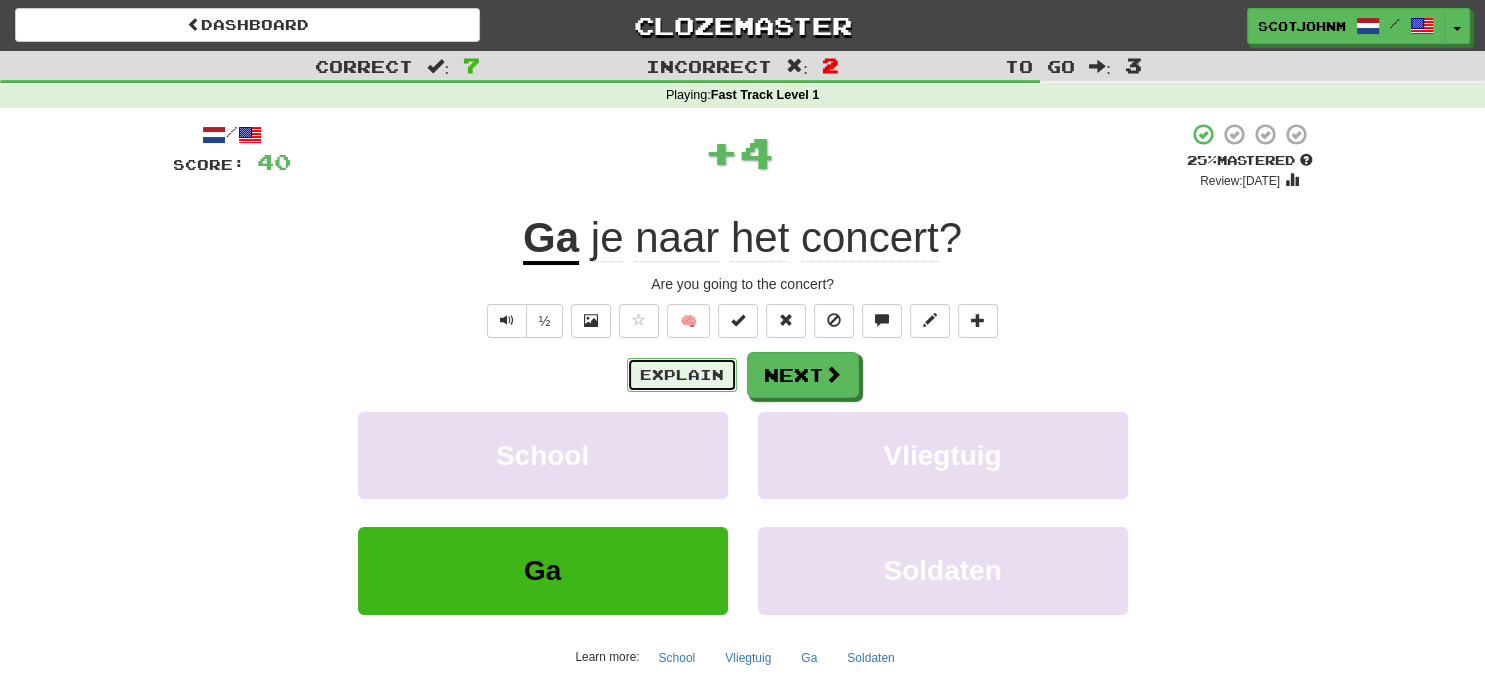 click on "Explain" at bounding box center [682, 375] 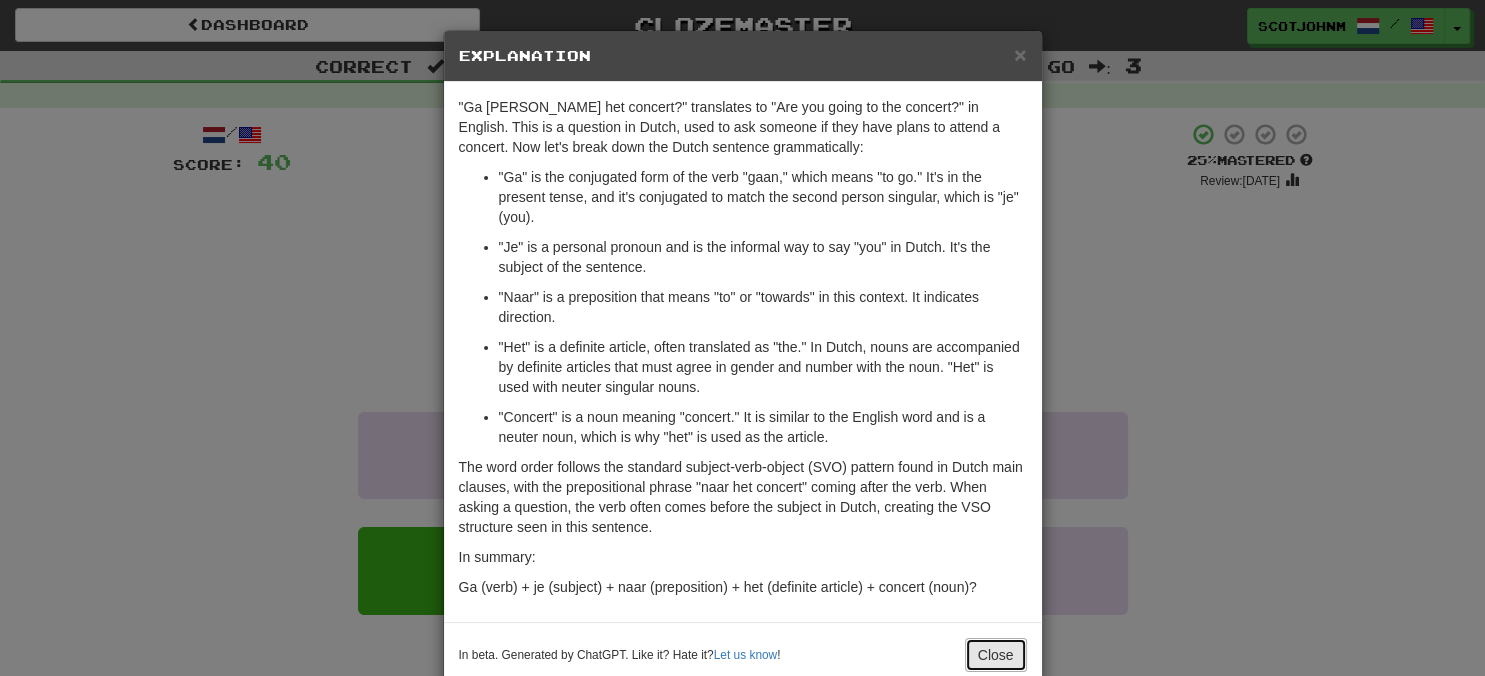 click on "Close" at bounding box center (996, 655) 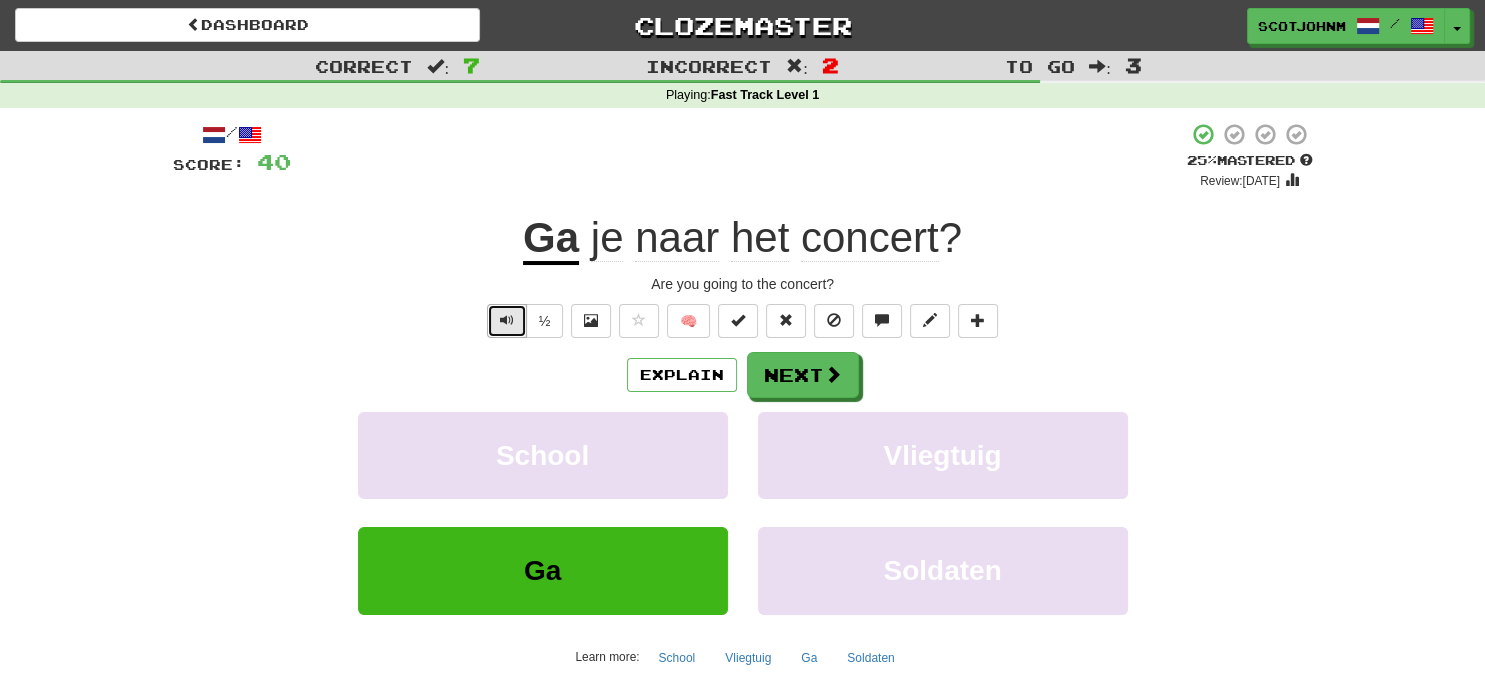 click at bounding box center (507, 320) 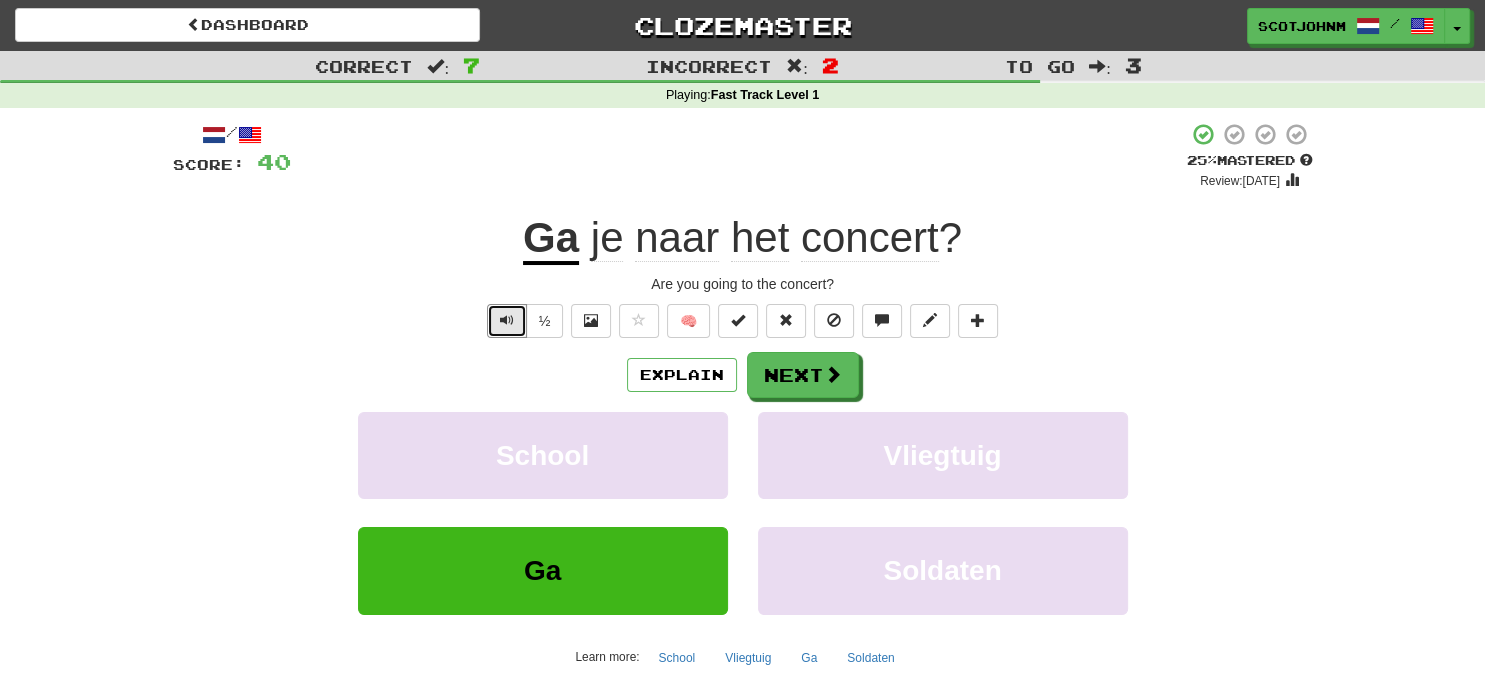 scroll, scrollTop: 211, scrollLeft: 0, axis: vertical 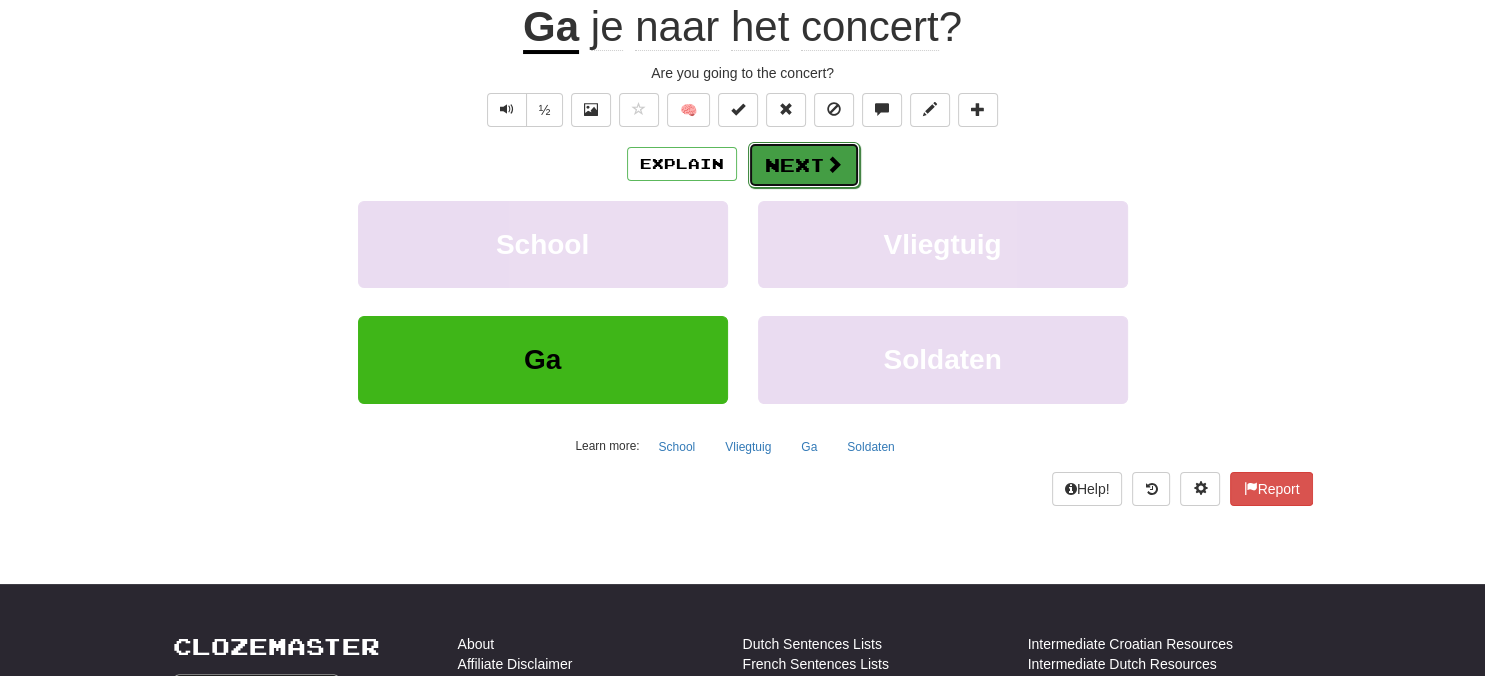 click on "Next" at bounding box center [804, 165] 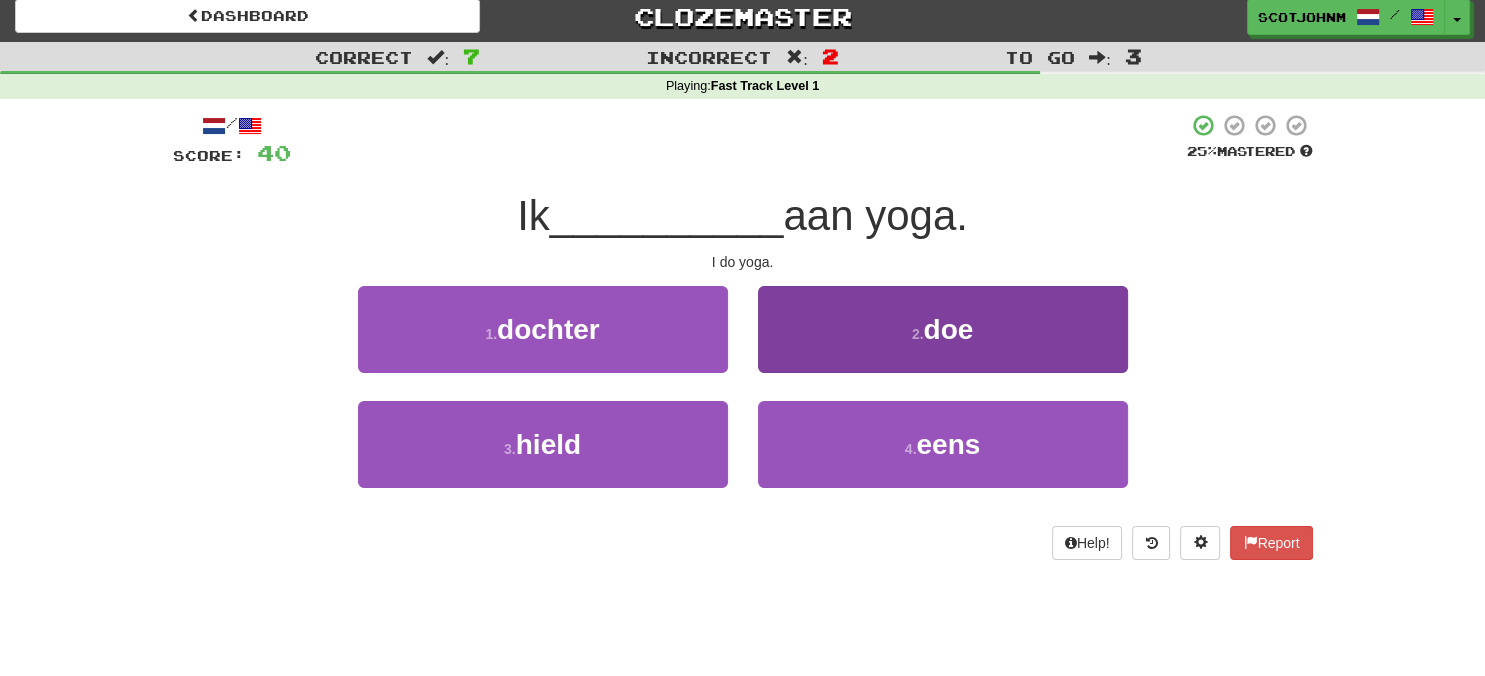 scroll, scrollTop: 0, scrollLeft: 0, axis: both 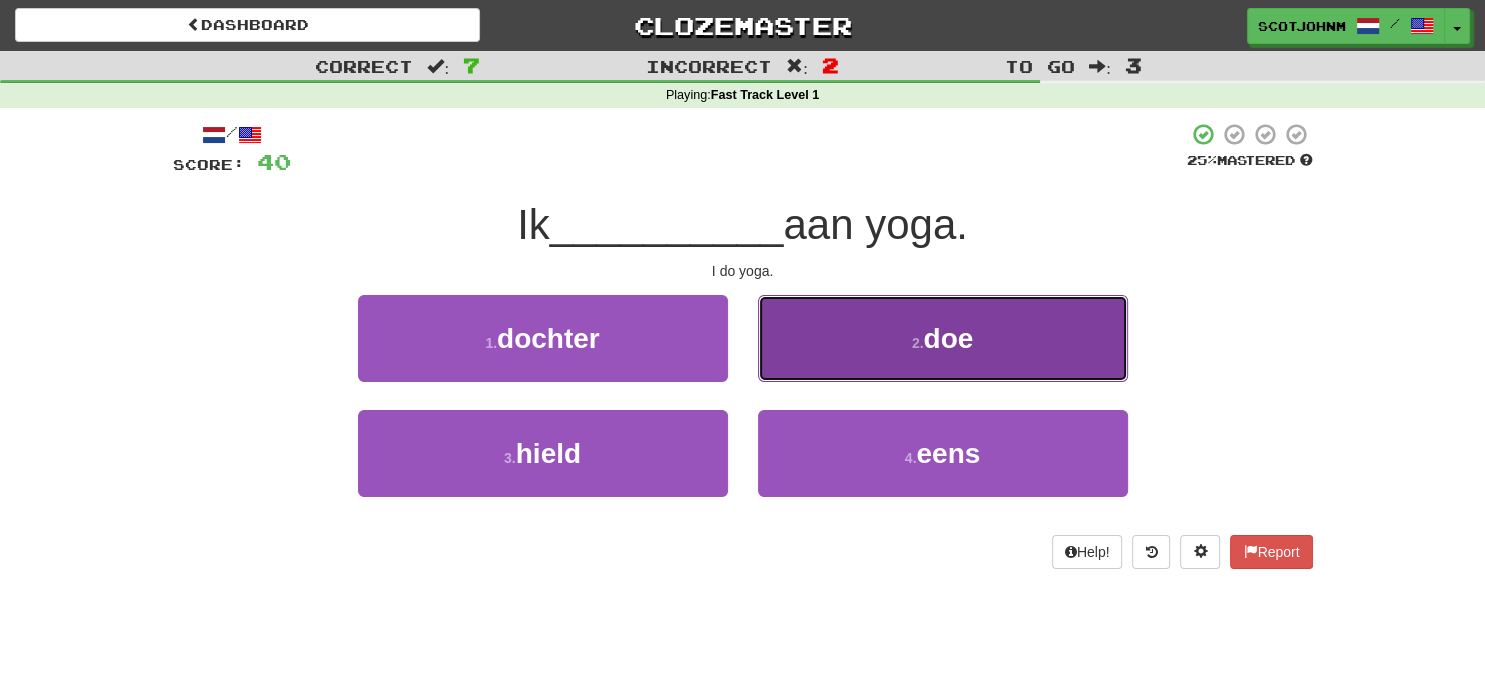 click on "2 .  doe" at bounding box center (943, 338) 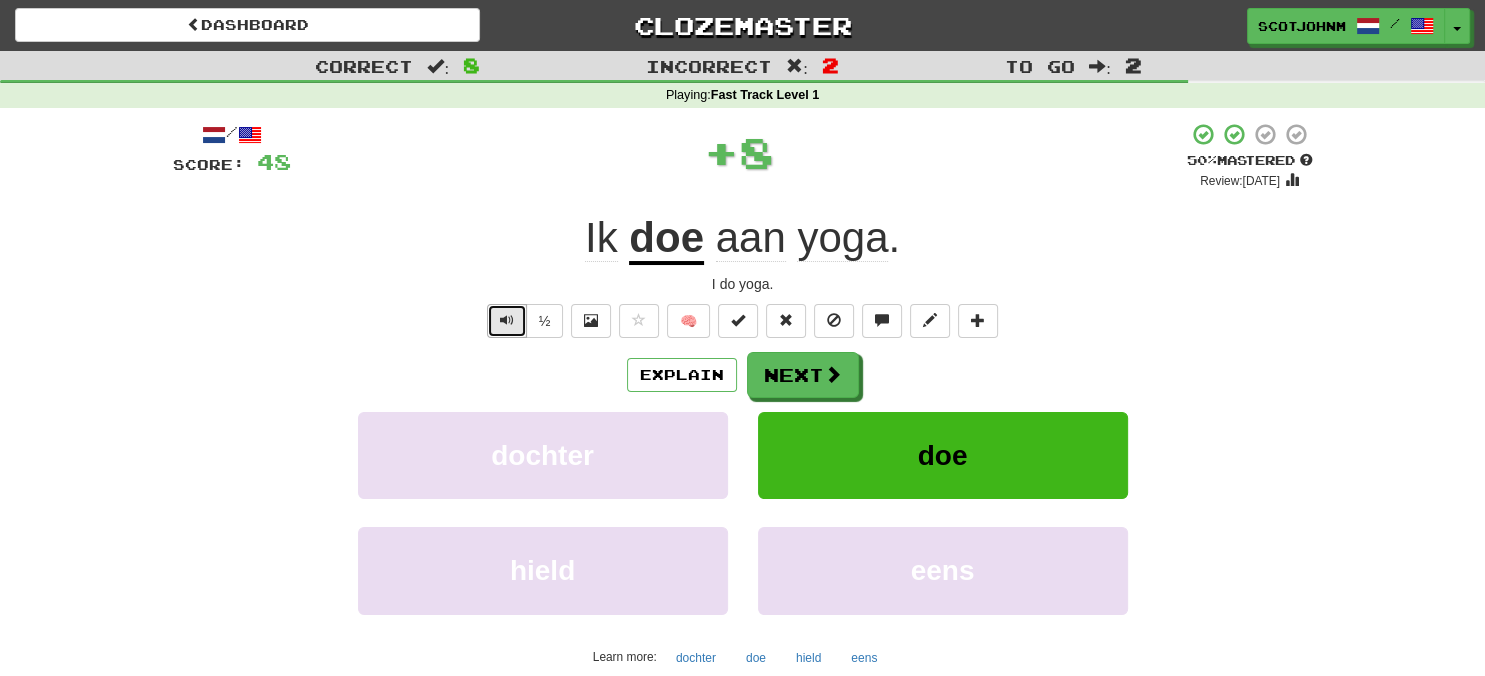 click at bounding box center [507, 320] 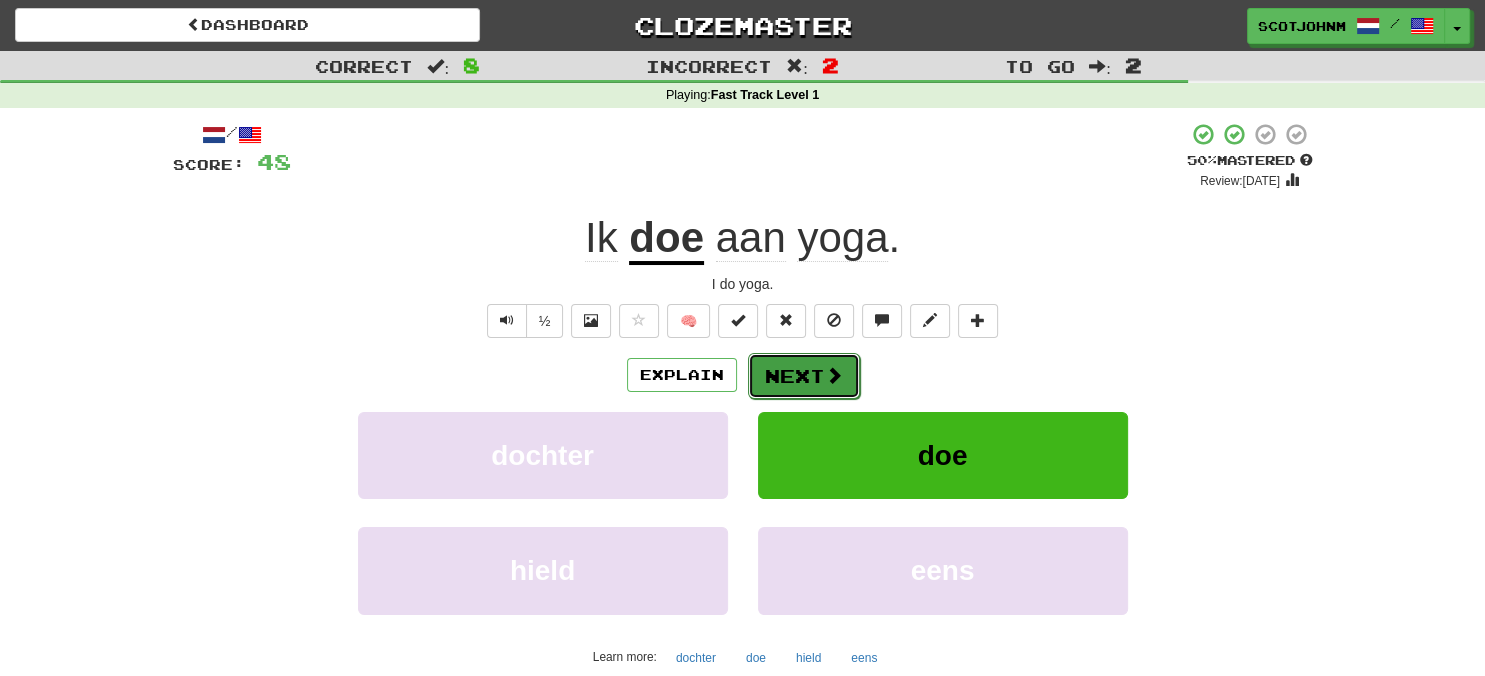 click on "Next" at bounding box center (804, 376) 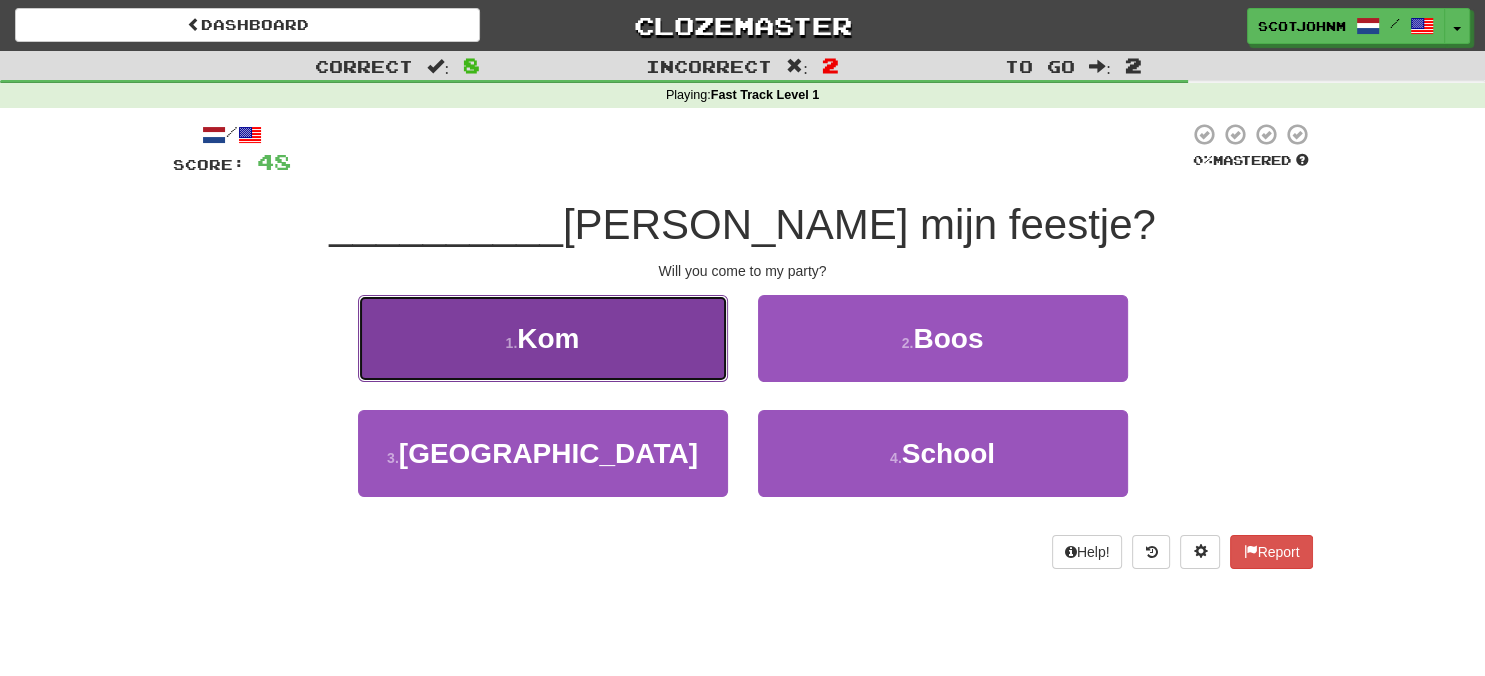 click on "1 .  Kom" at bounding box center (543, 338) 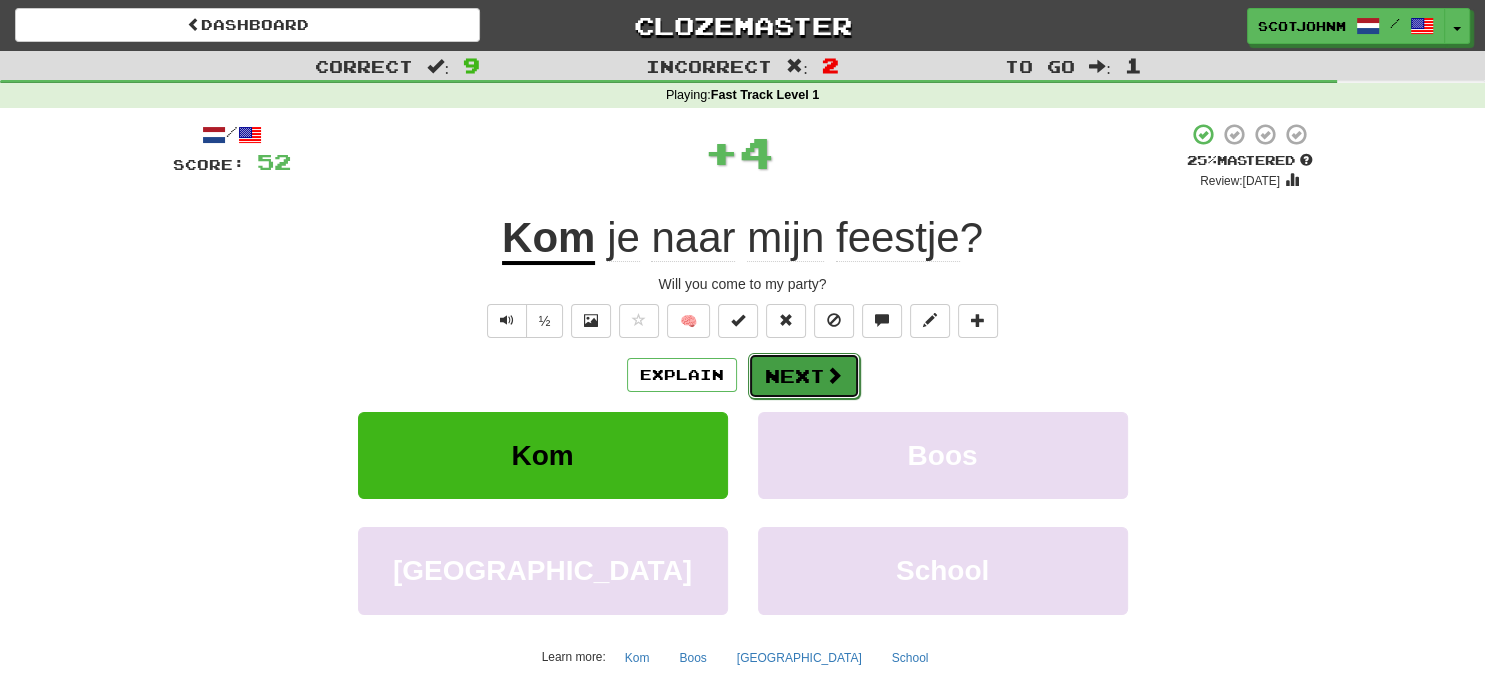 click on "Next" at bounding box center [804, 376] 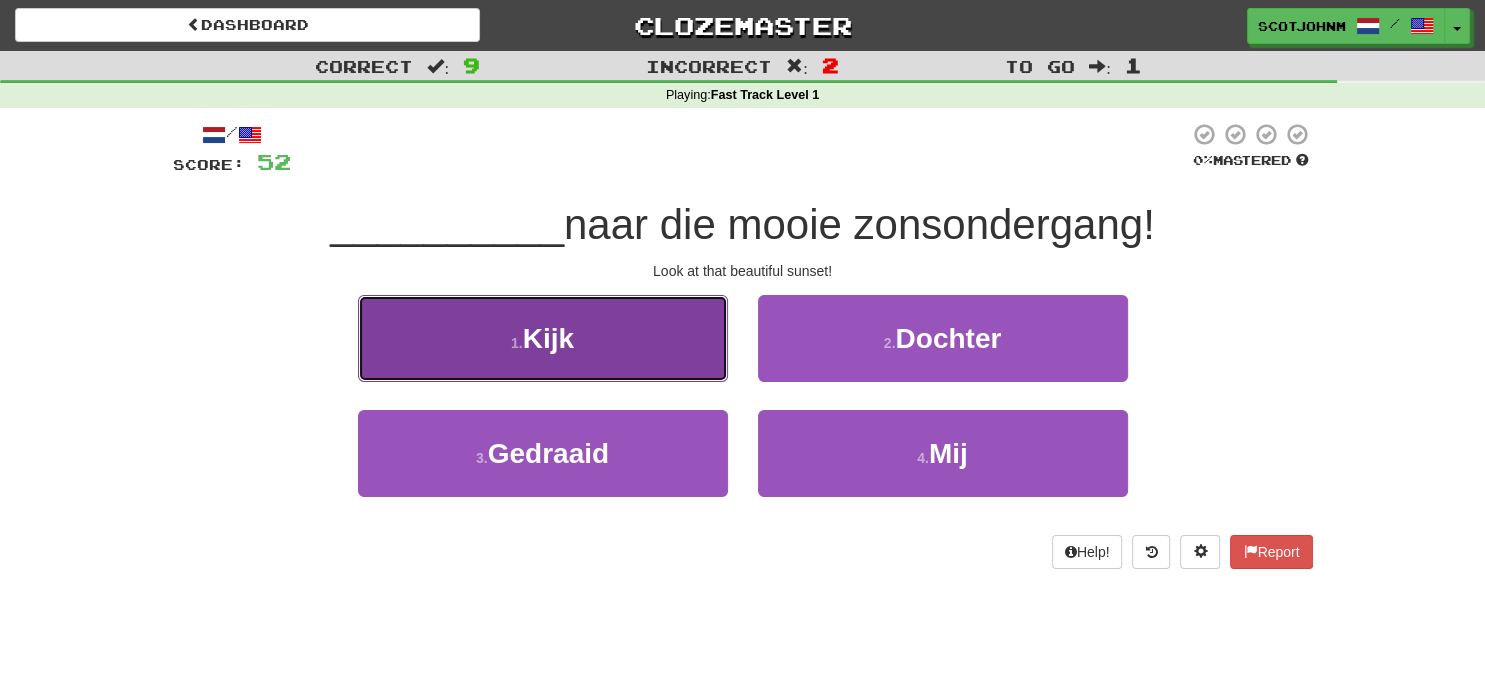 click on "Kijk" at bounding box center (548, 338) 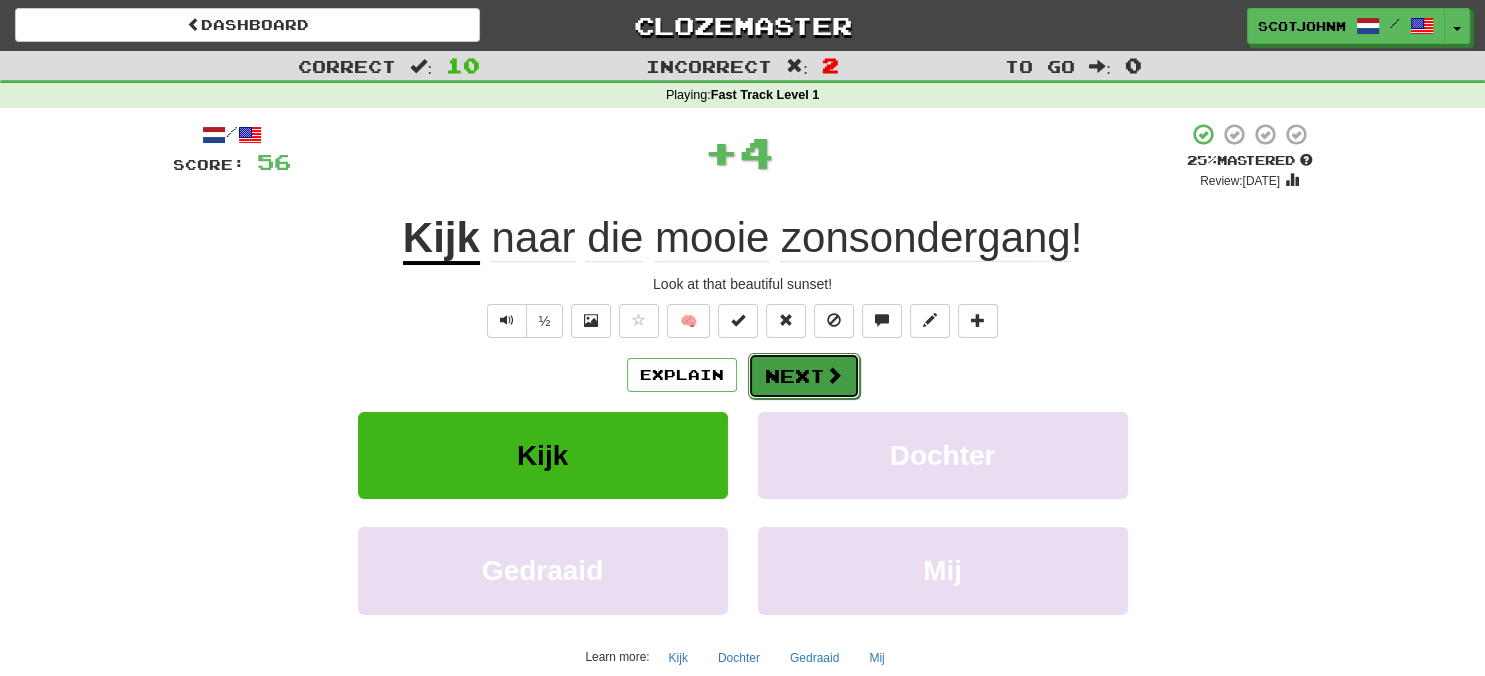 click on "Next" at bounding box center (804, 376) 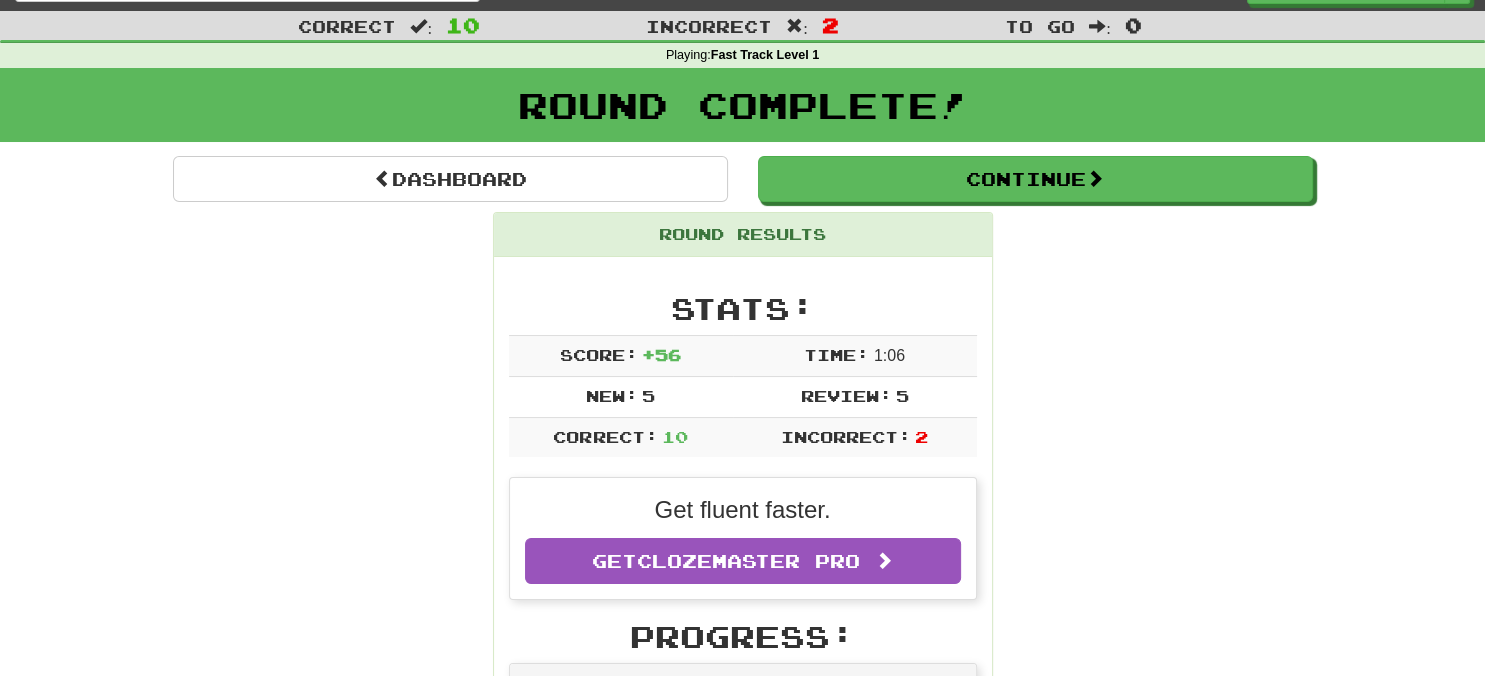scroll, scrollTop: 0, scrollLeft: 0, axis: both 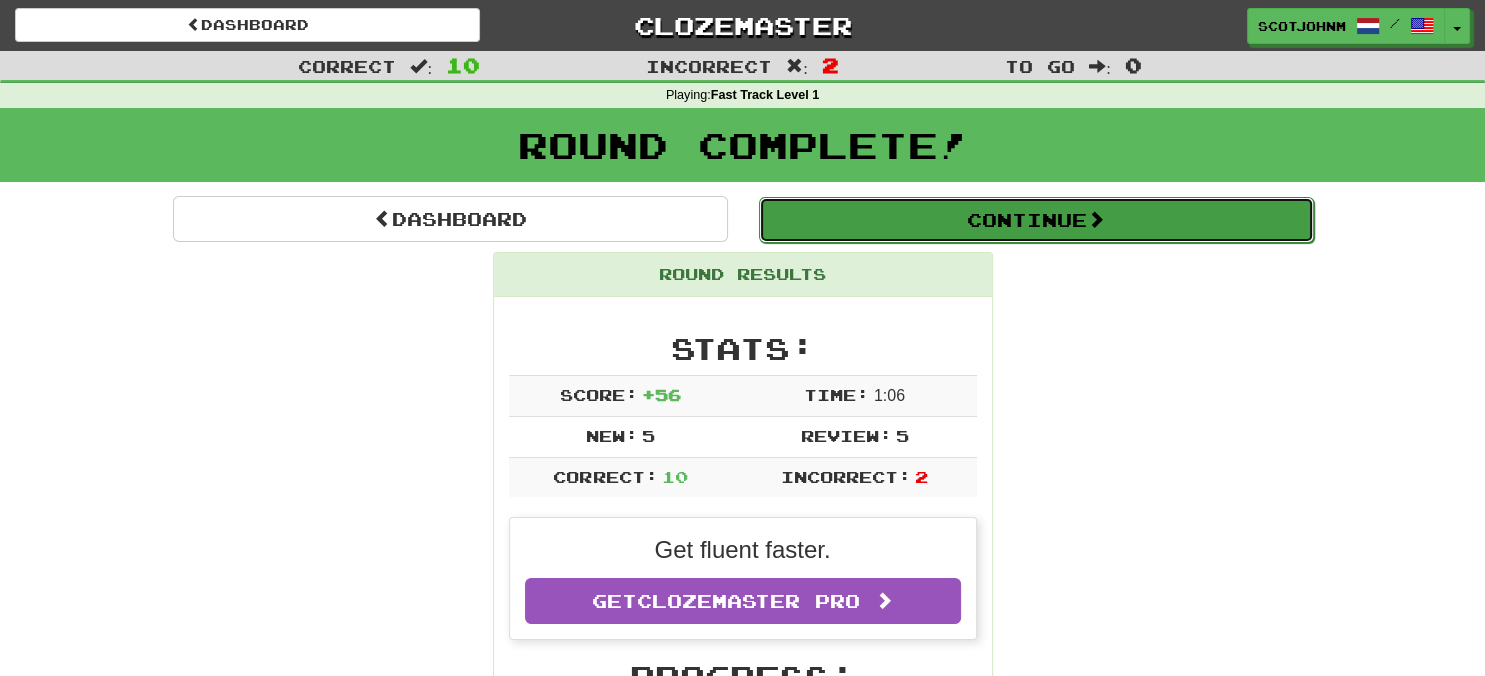 click on "Continue" at bounding box center (1036, 220) 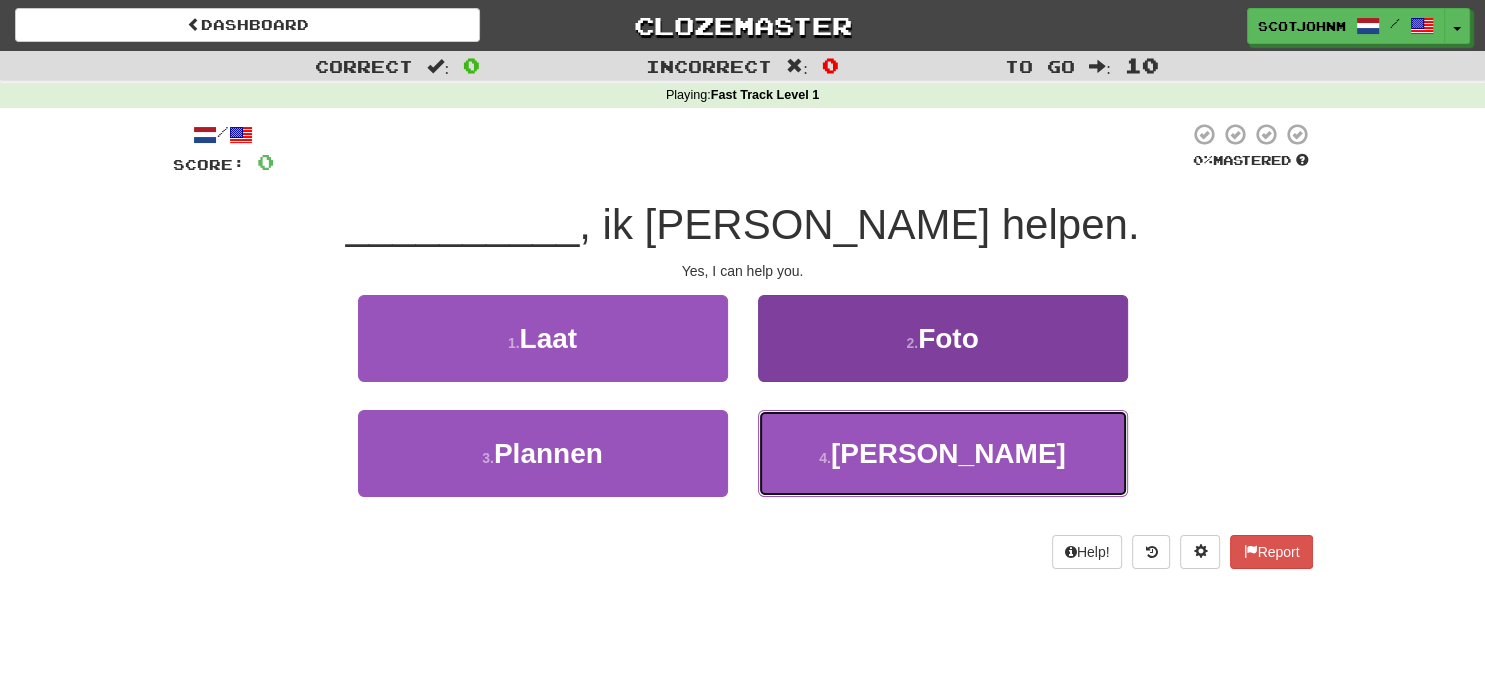 click on "4 .  Ja" at bounding box center [943, 453] 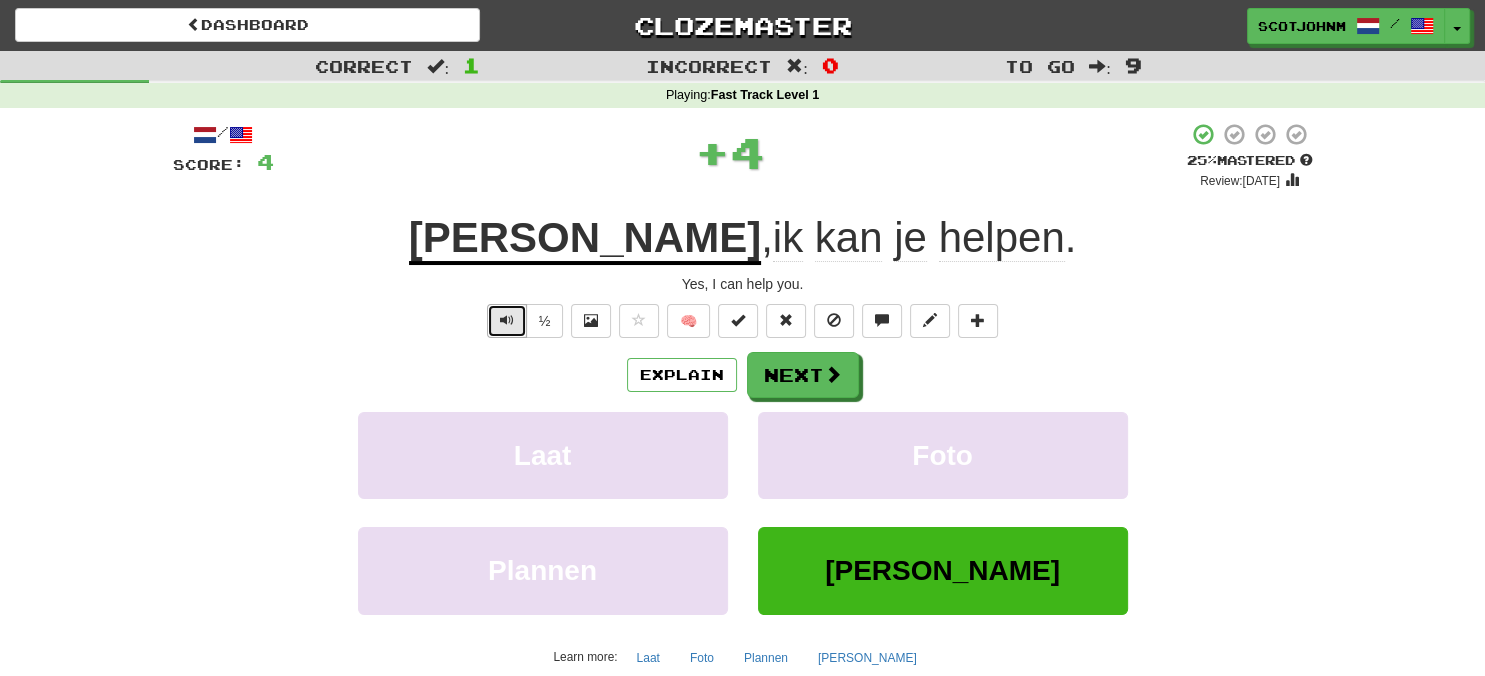 click at bounding box center [507, 320] 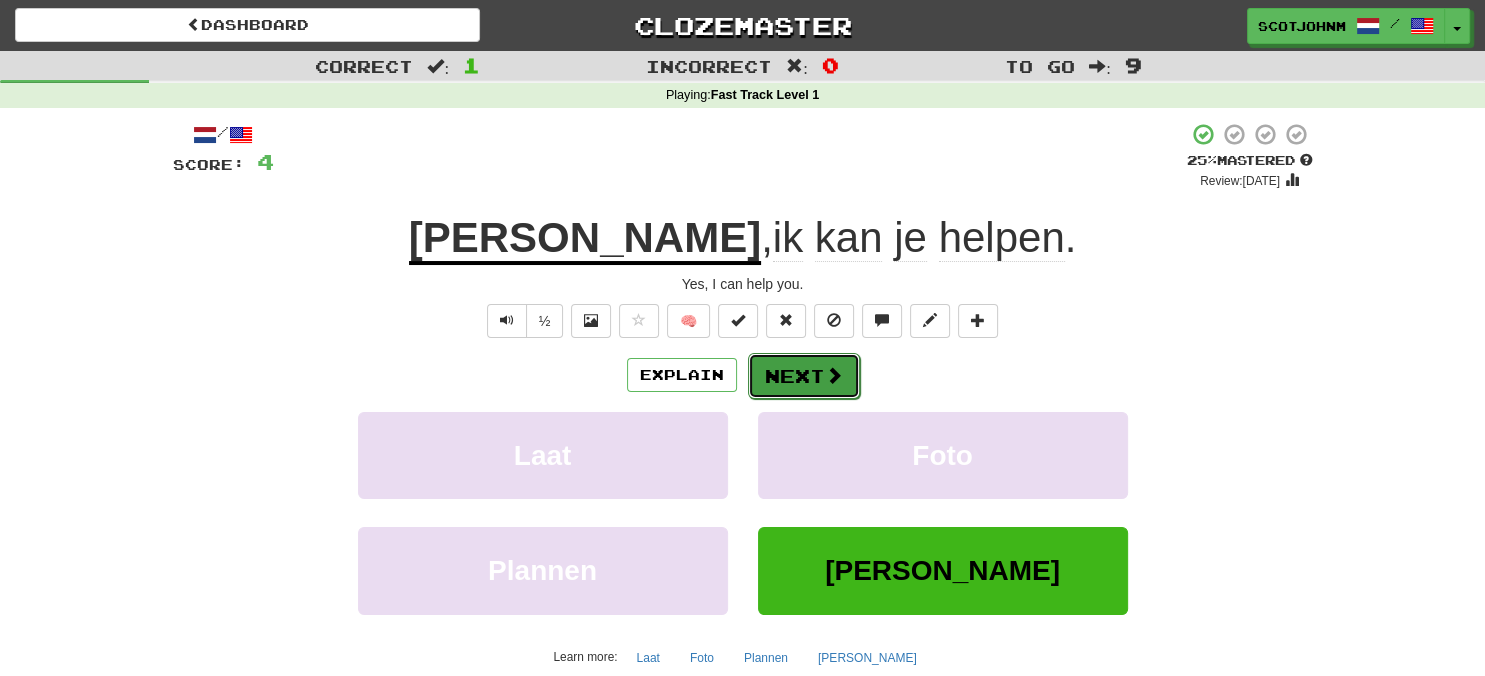 click on "Next" at bounding box center (804, 376) 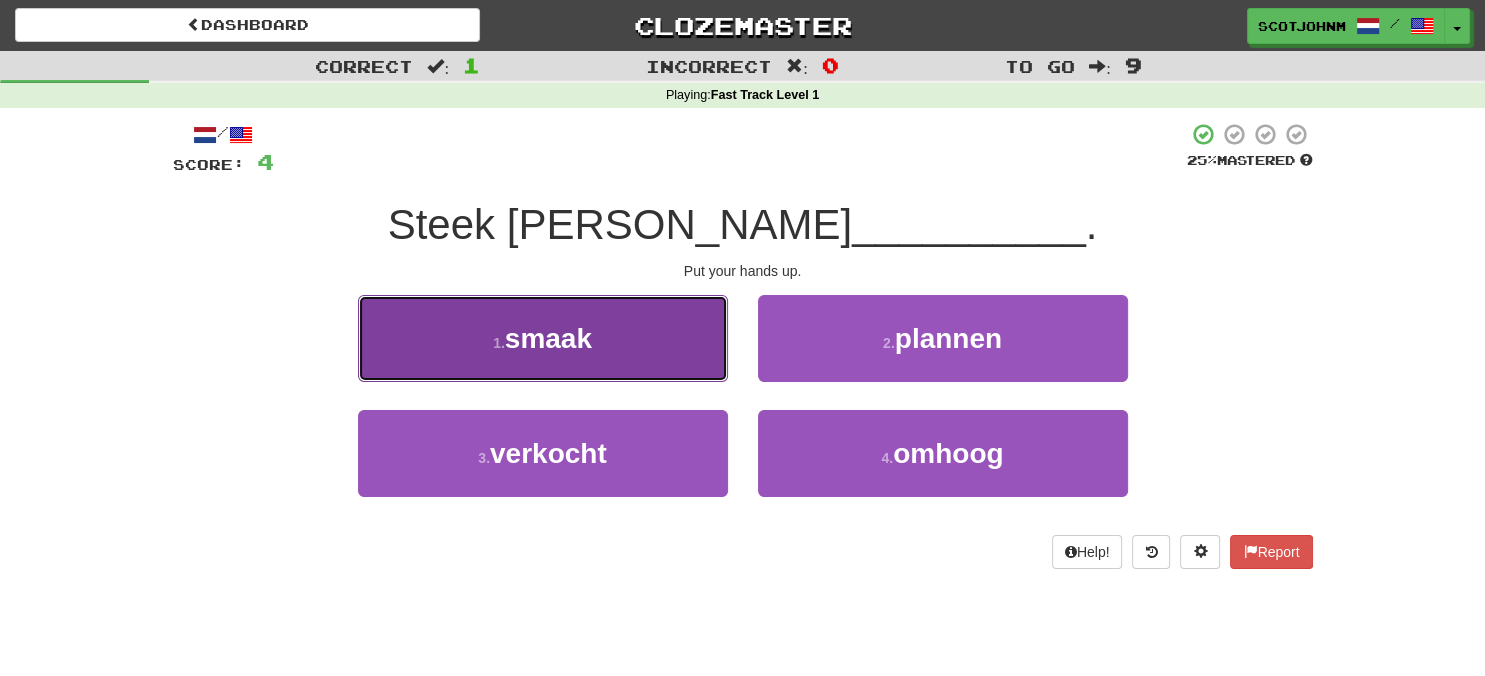 click on "1 .  smaak" at bounding box center (543, 338) 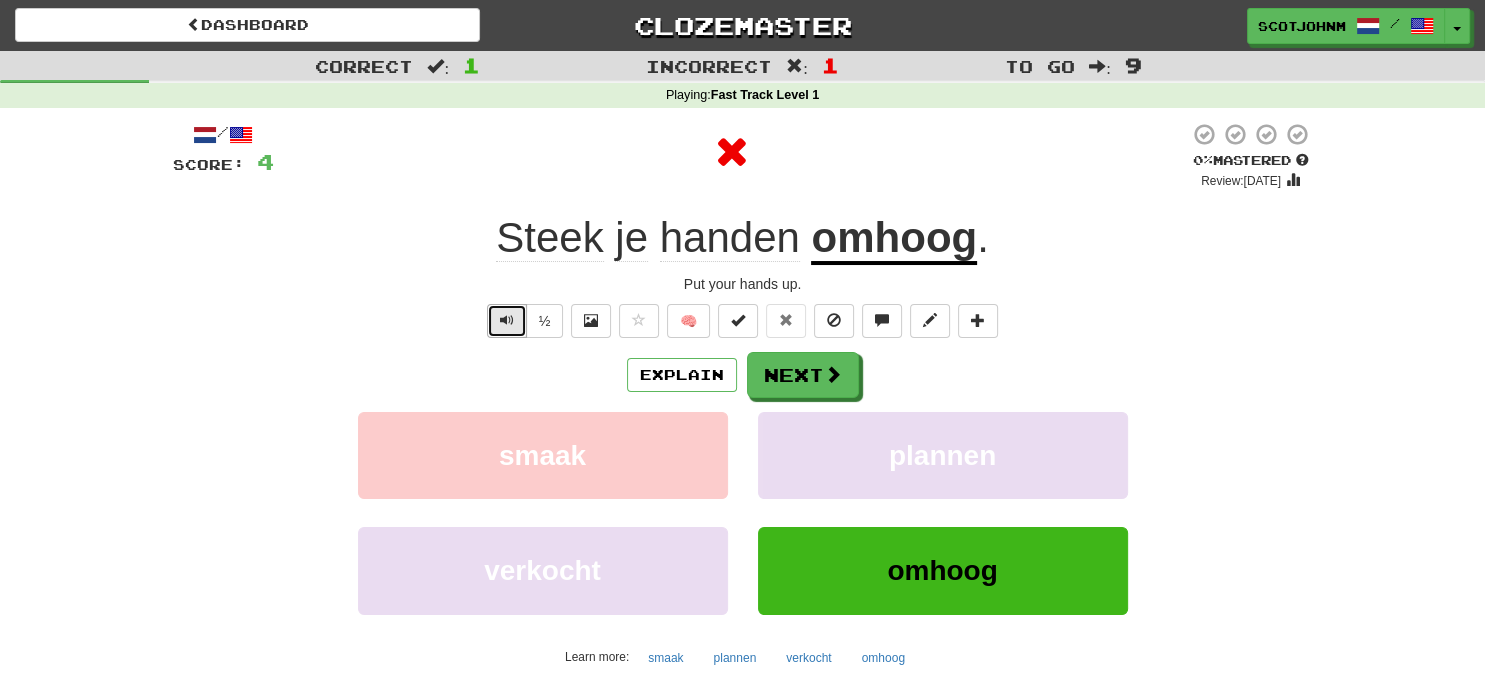 click at bounding box center (507, 320) 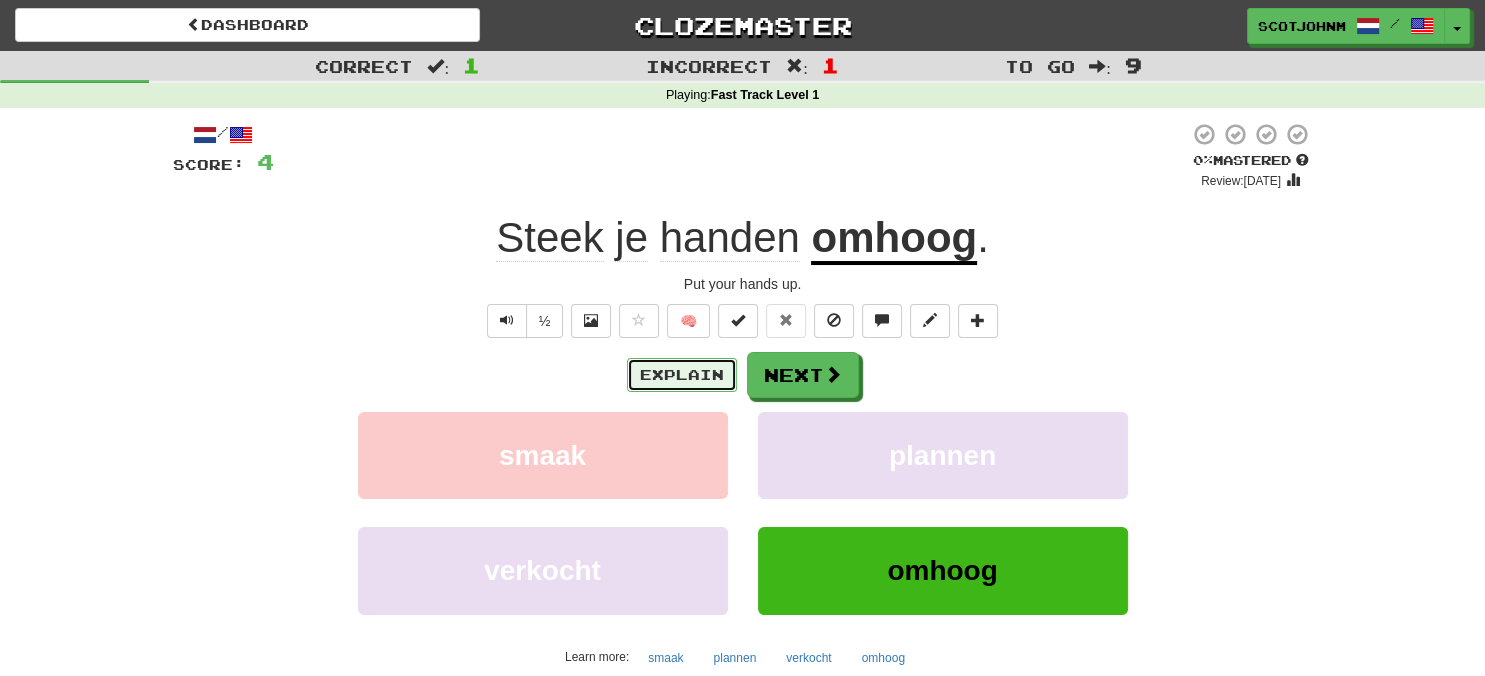 click on "Explain" at bounding box center [682, 375] 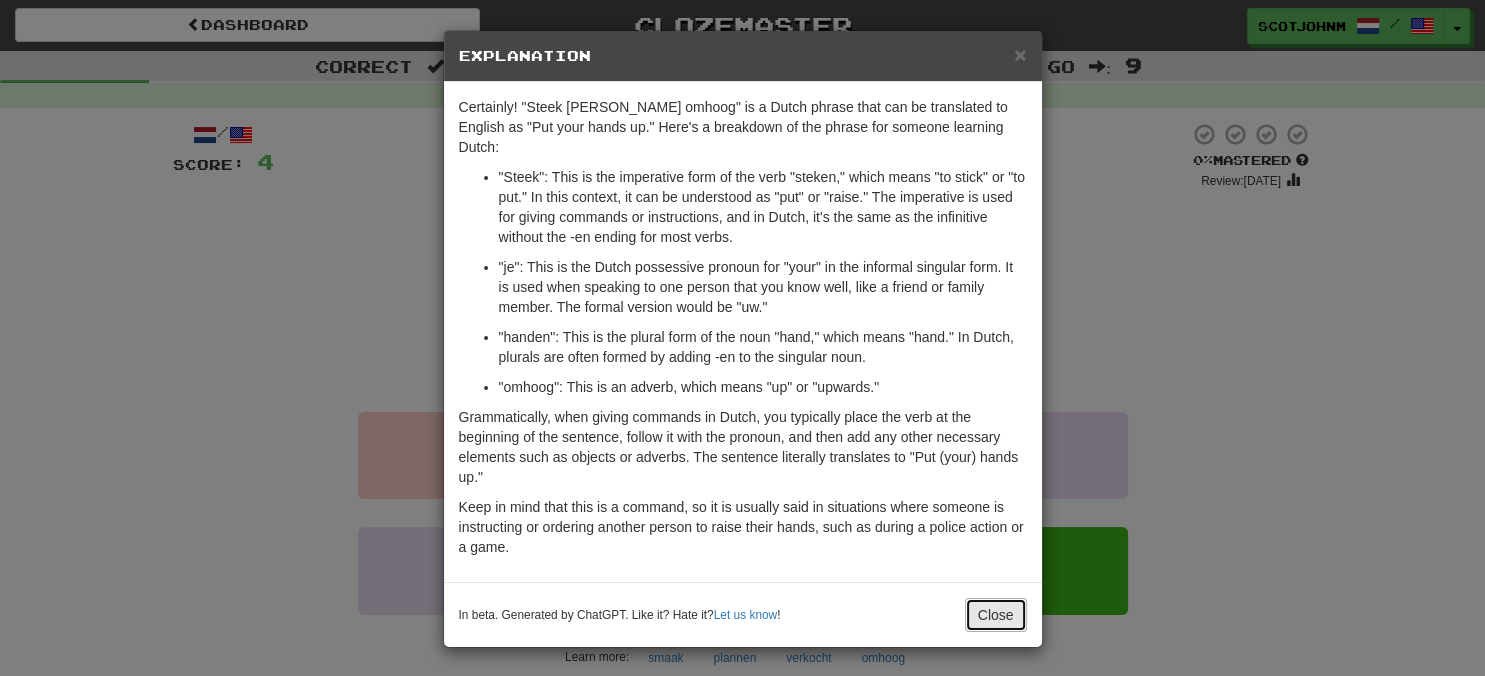 click on "Close" at bounding box center [996, 615] 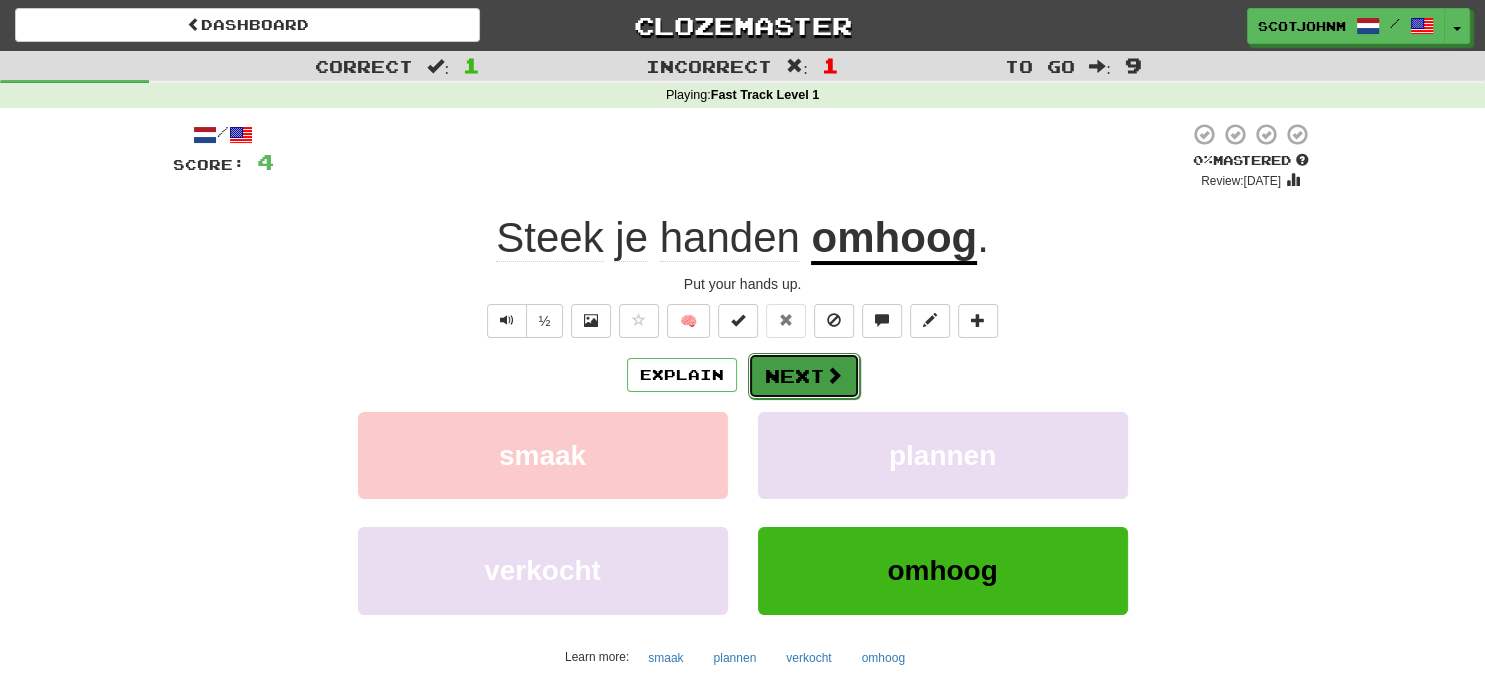 click on "Next" at bounding box center [804, 376] 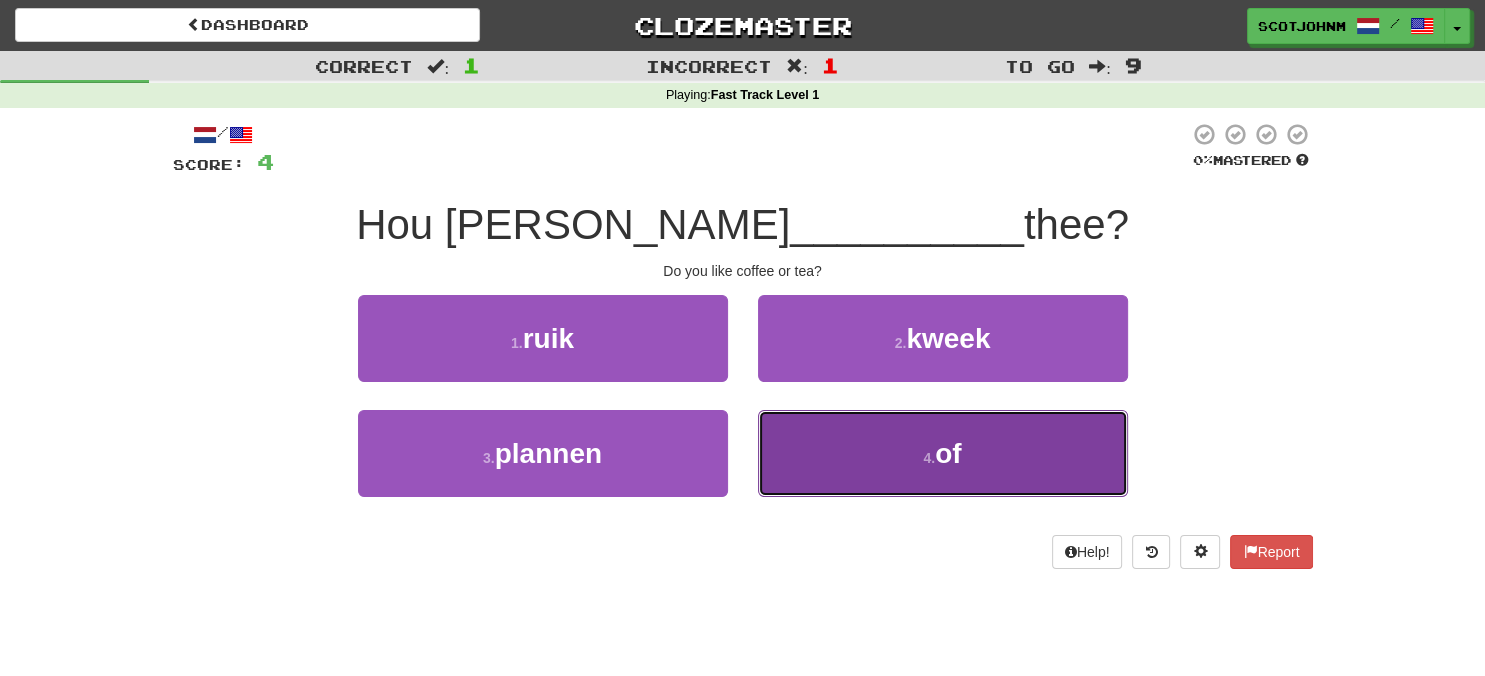 click on "of" at bounding box center (948, 453) 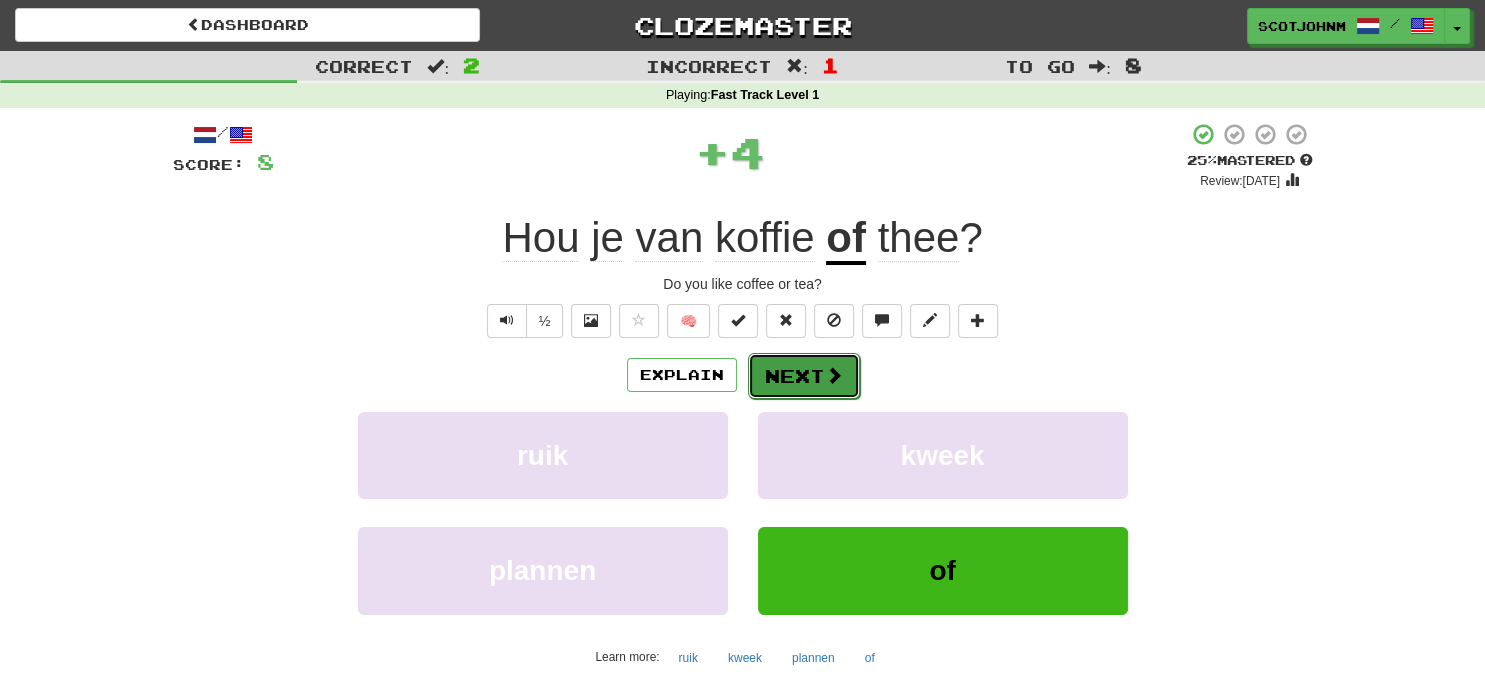 click on "Next" at bounding box center [804, 376] 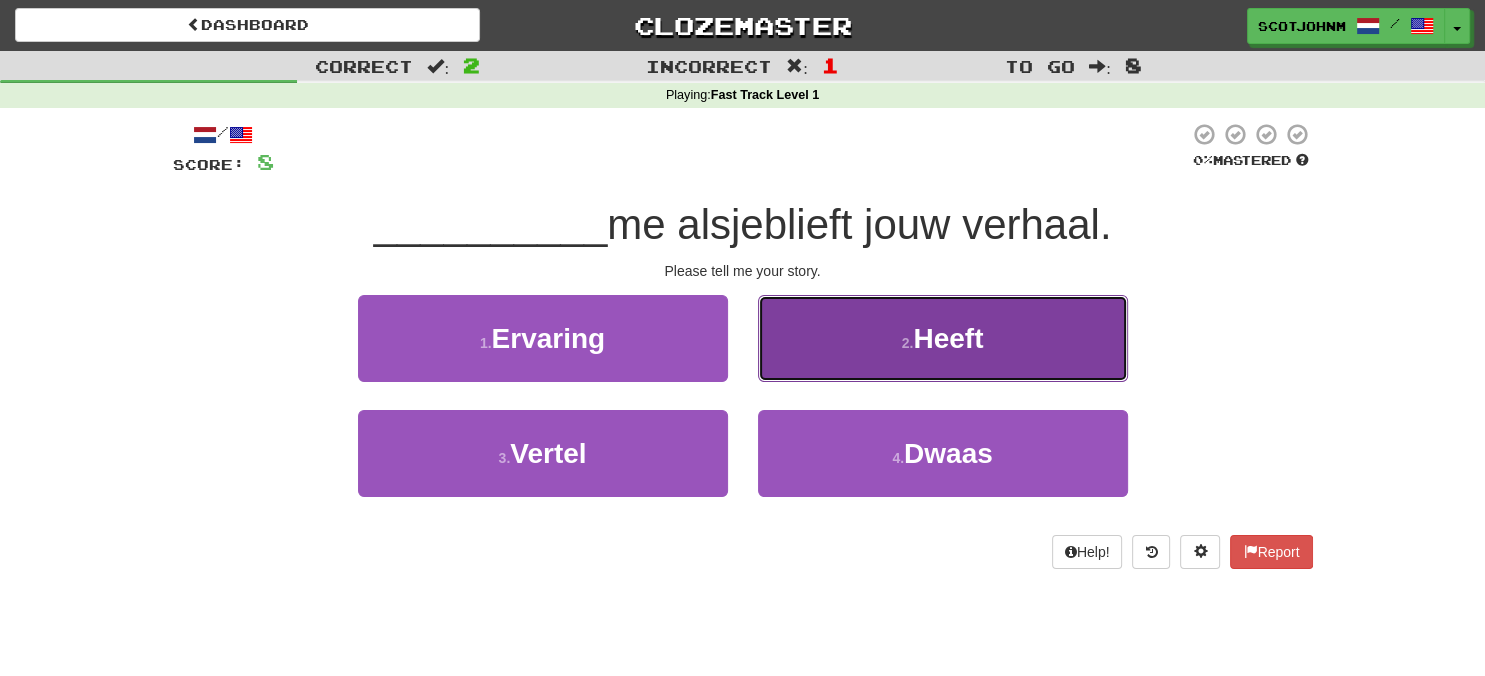 click on "2 .  Heeft" at bounding box center [943, 338] 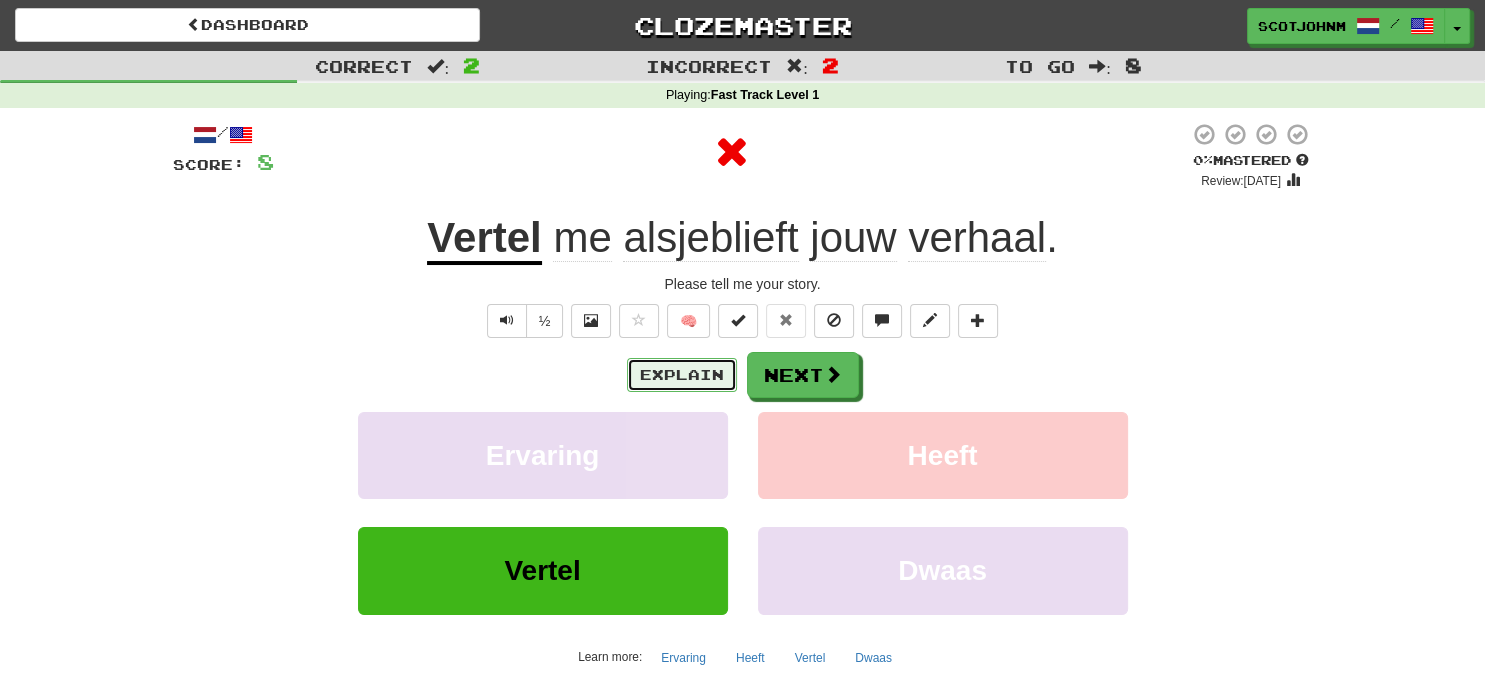 click on "Explain" at bounding box center [682, 375] 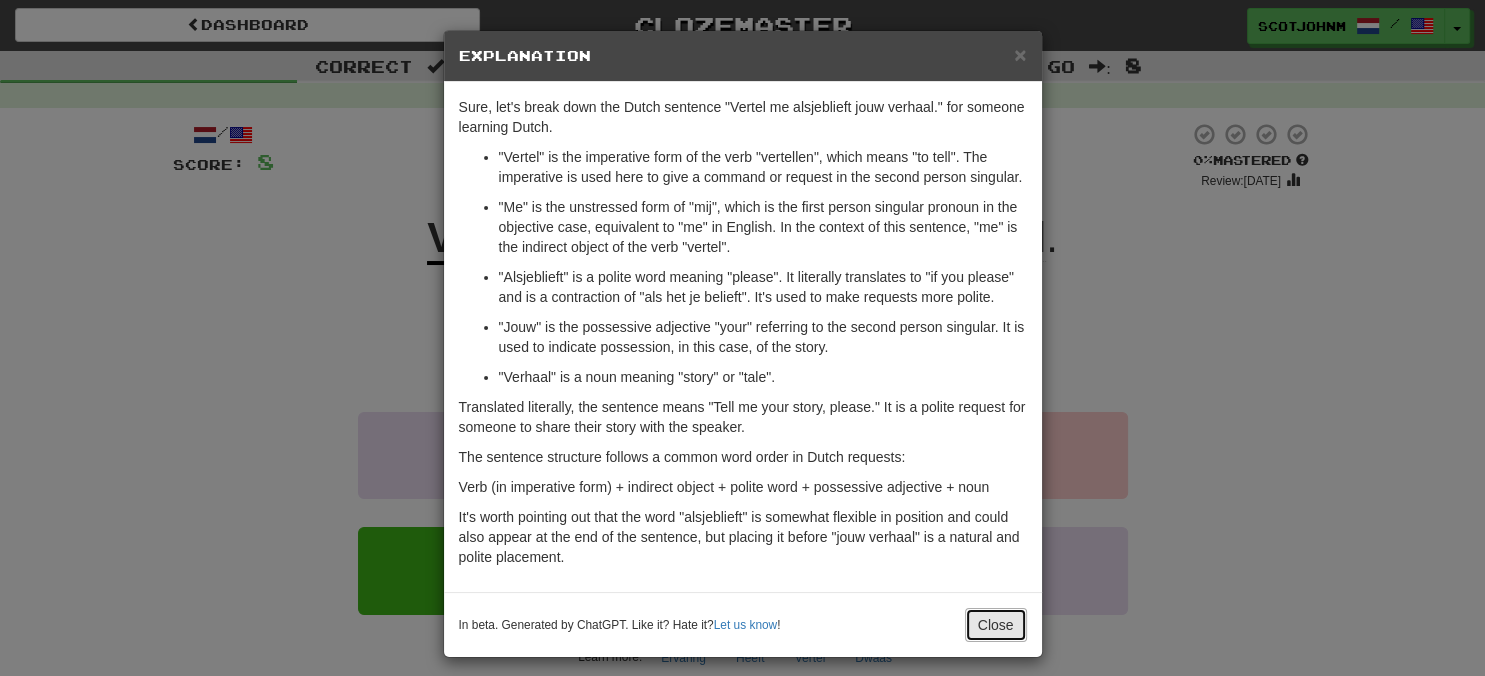 click on "Close" at bounding box center (996, 625) 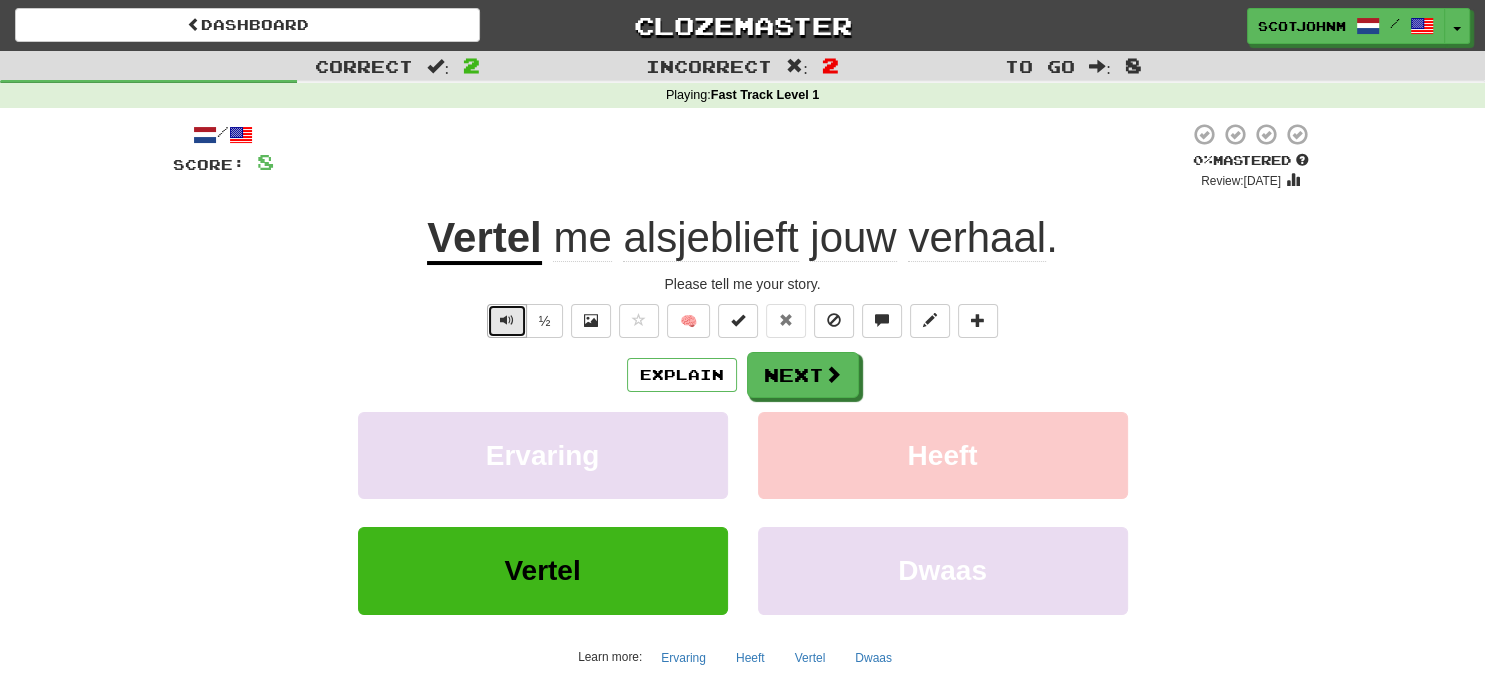 click at bounding box center [507, 321] 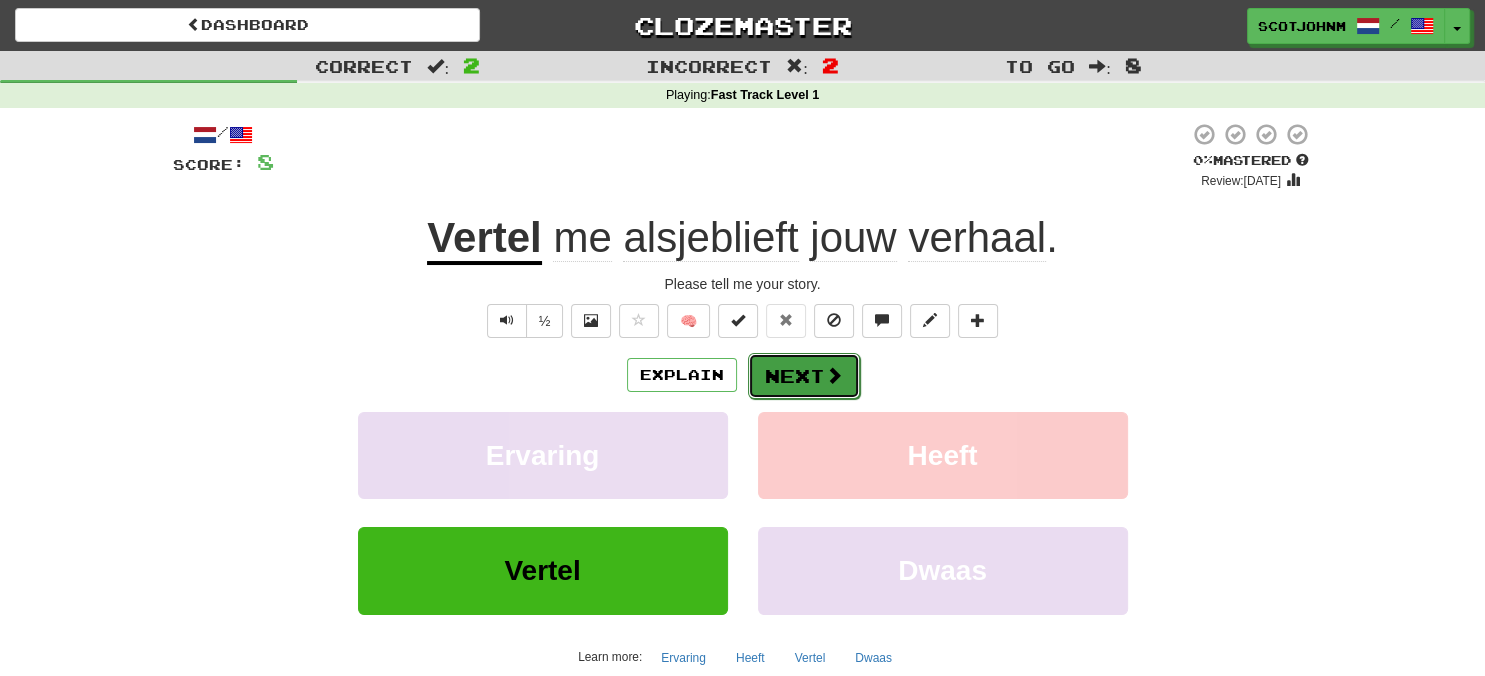 click on "Next" at bounding box center [804, 376] 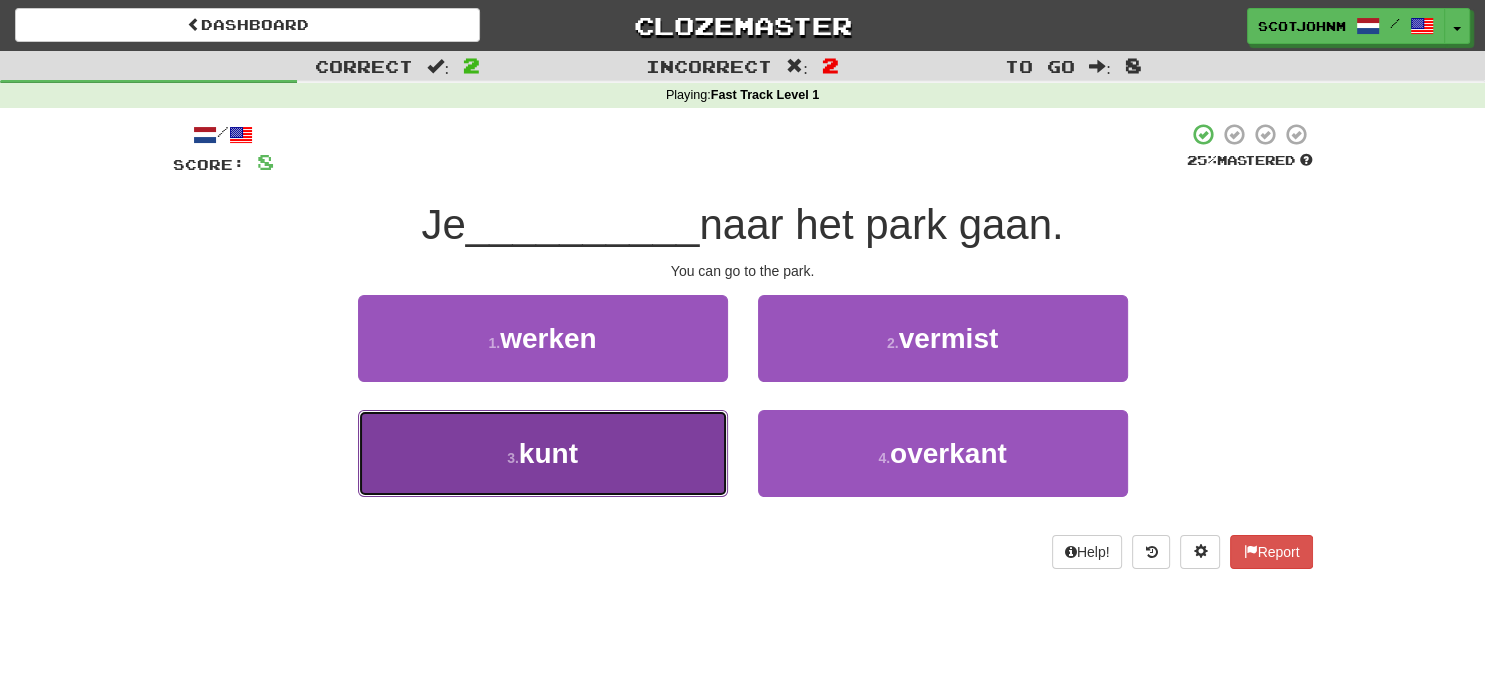 click on "3 .  kunt" at bounding box center (543, 453) 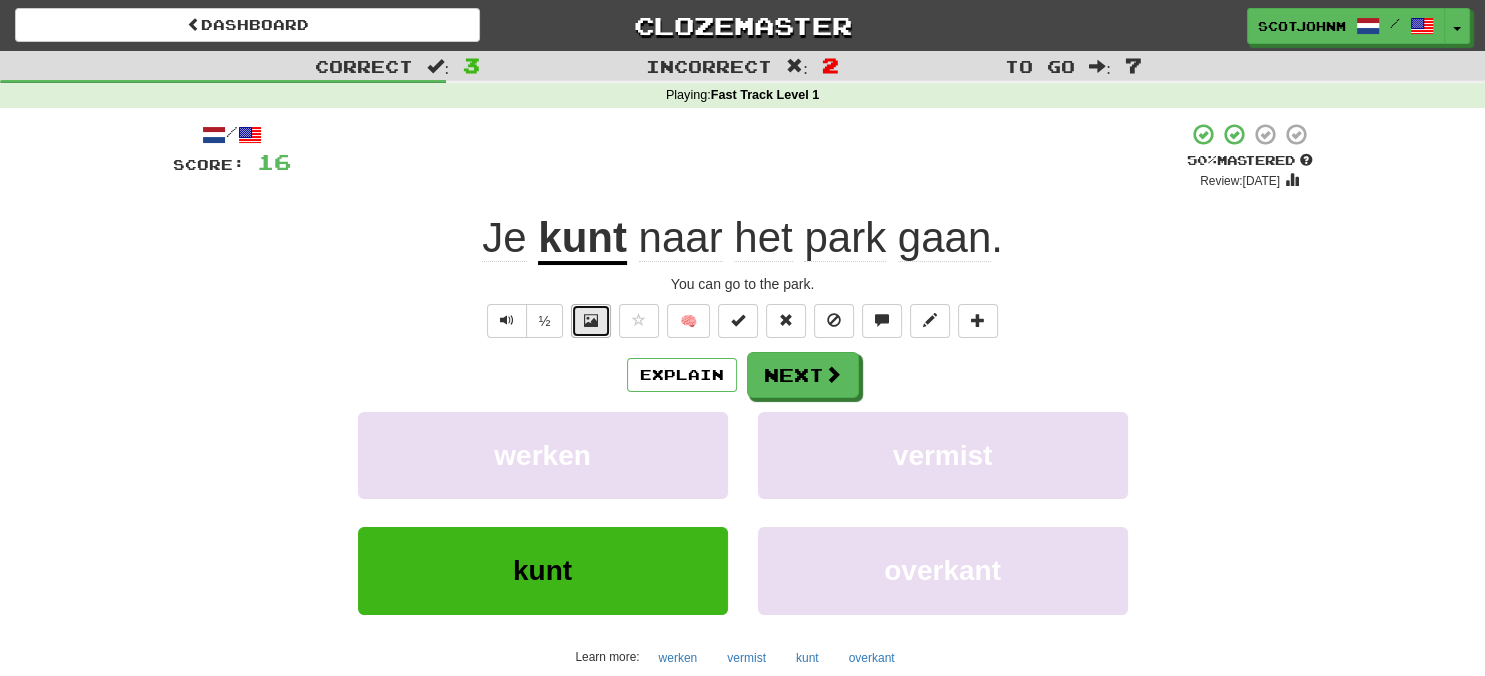 click at bounding box center (591, 320) 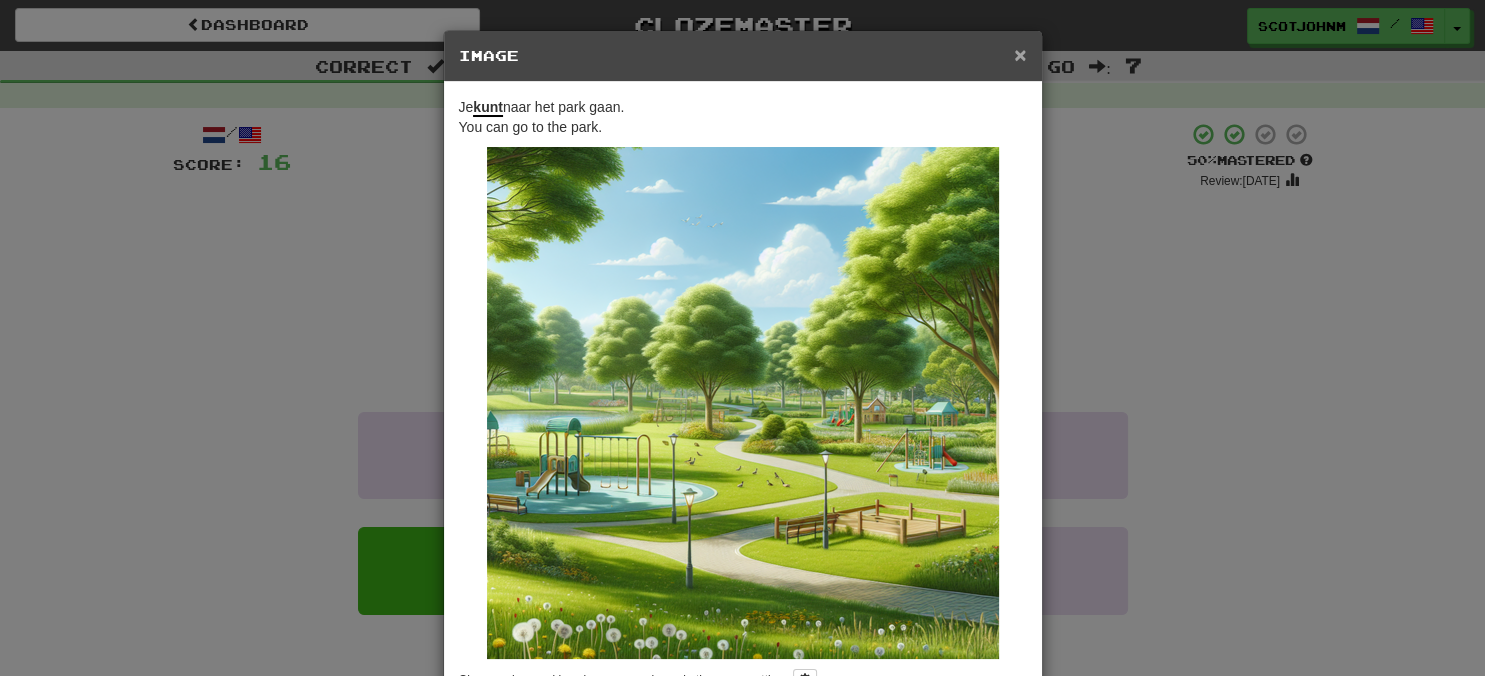 click on "×" at bounding box center (1020, 54) 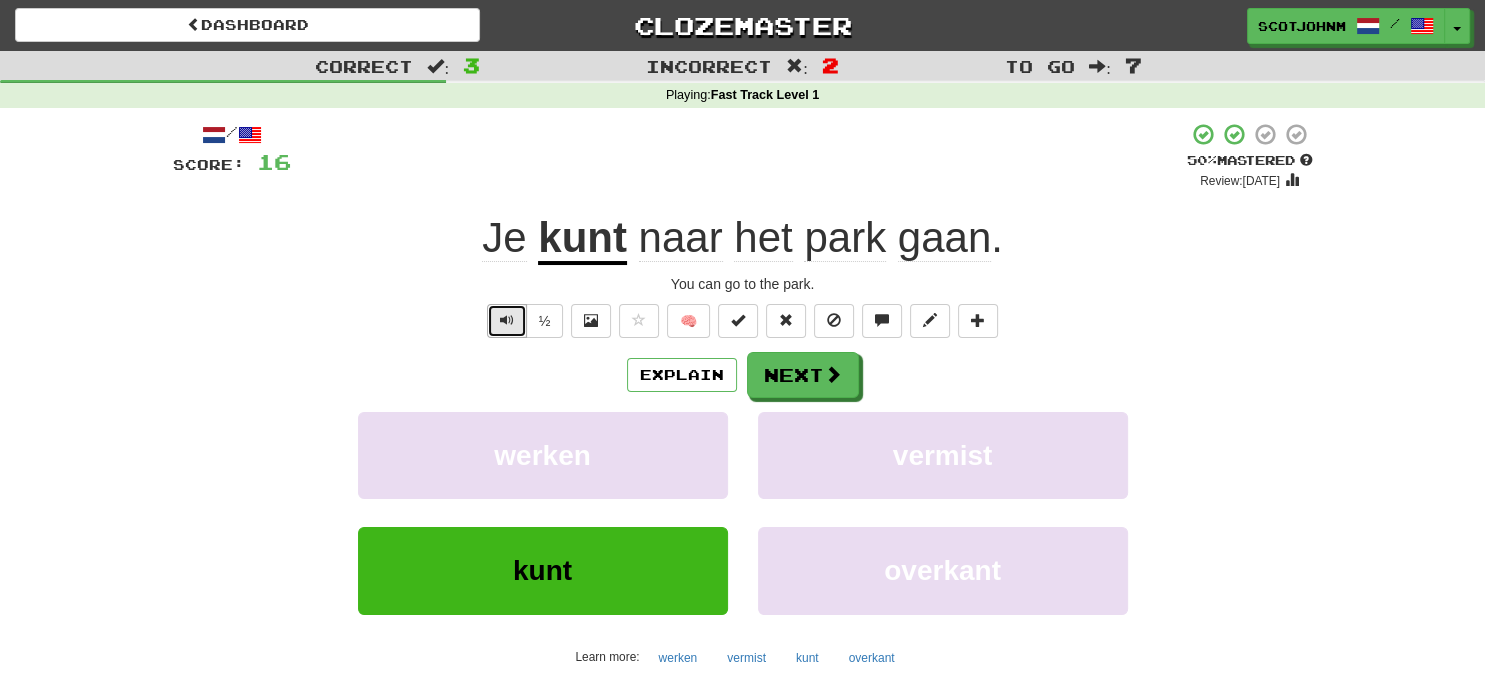 click at bounding box center [507, 320] 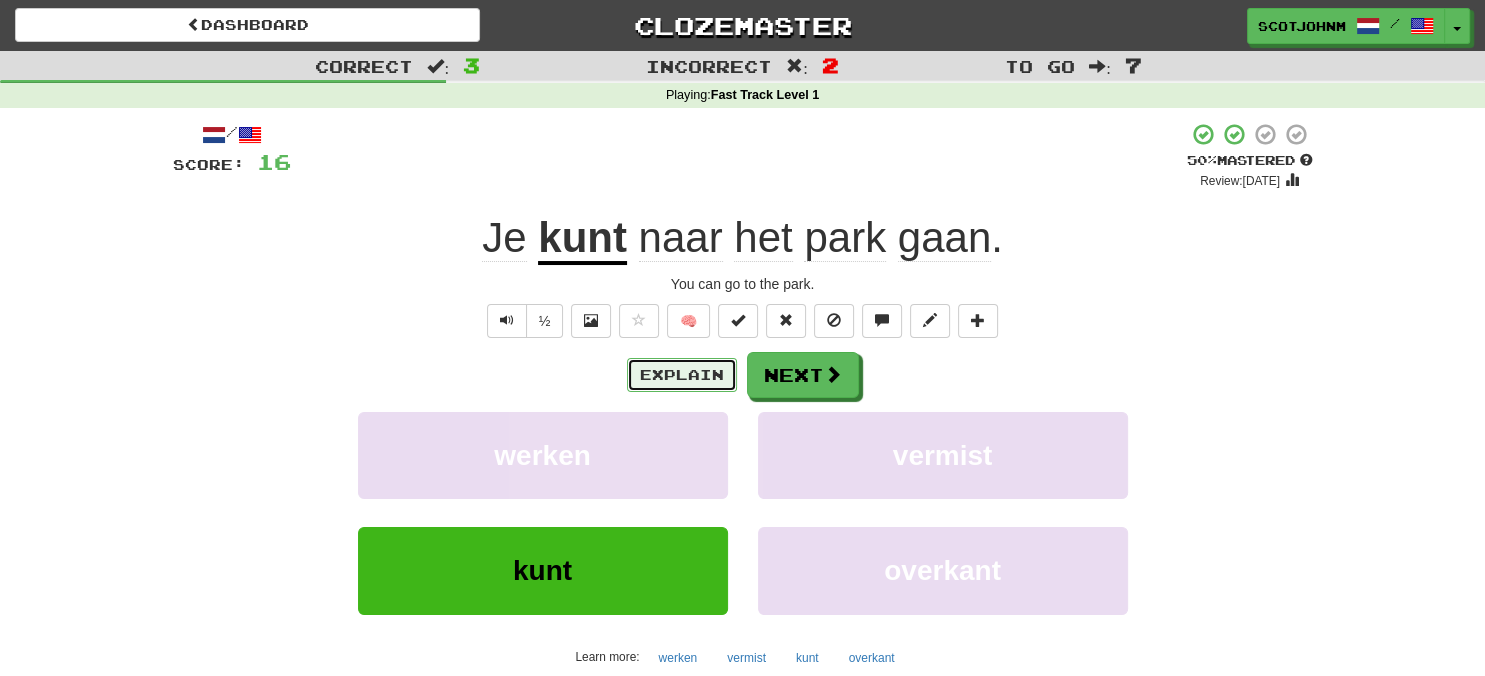 click on "Explain" at bounding box center (682, 375) 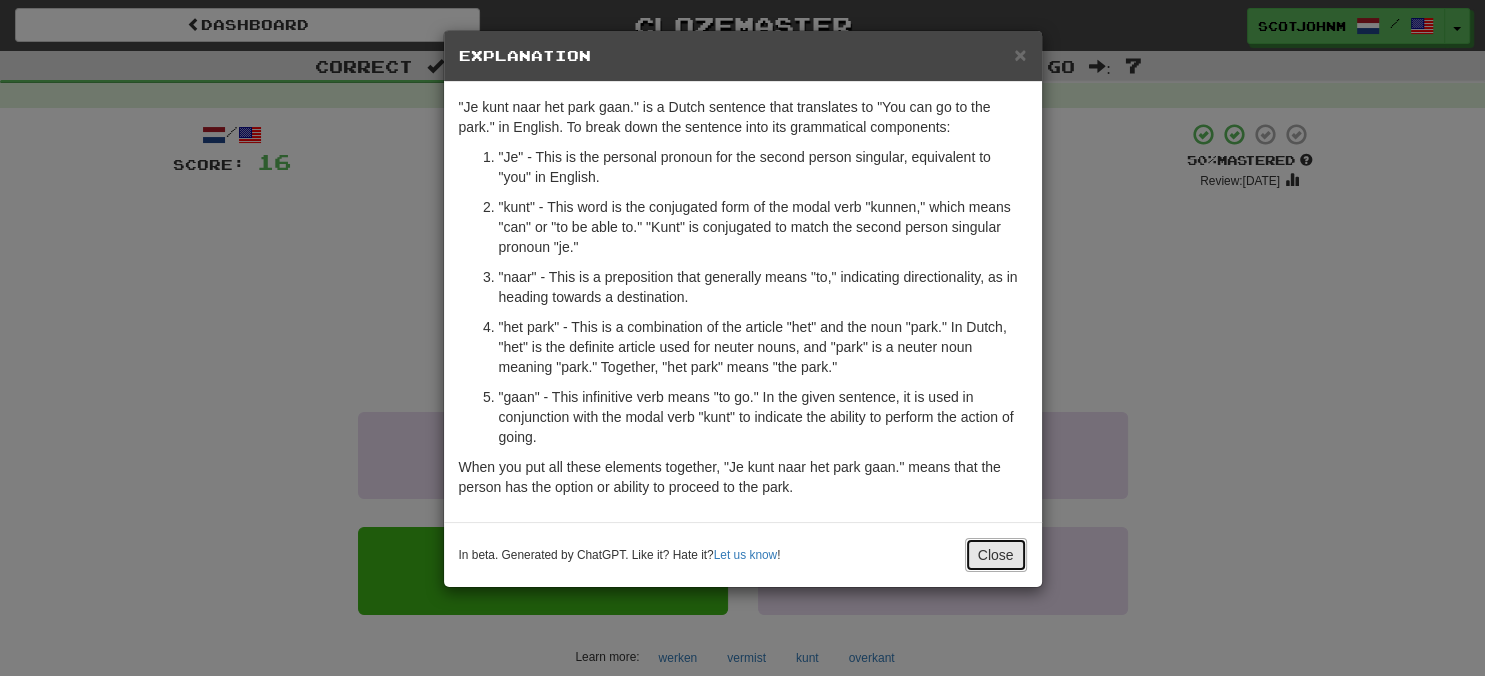 click on "Close" at bounding box center (996, 555) 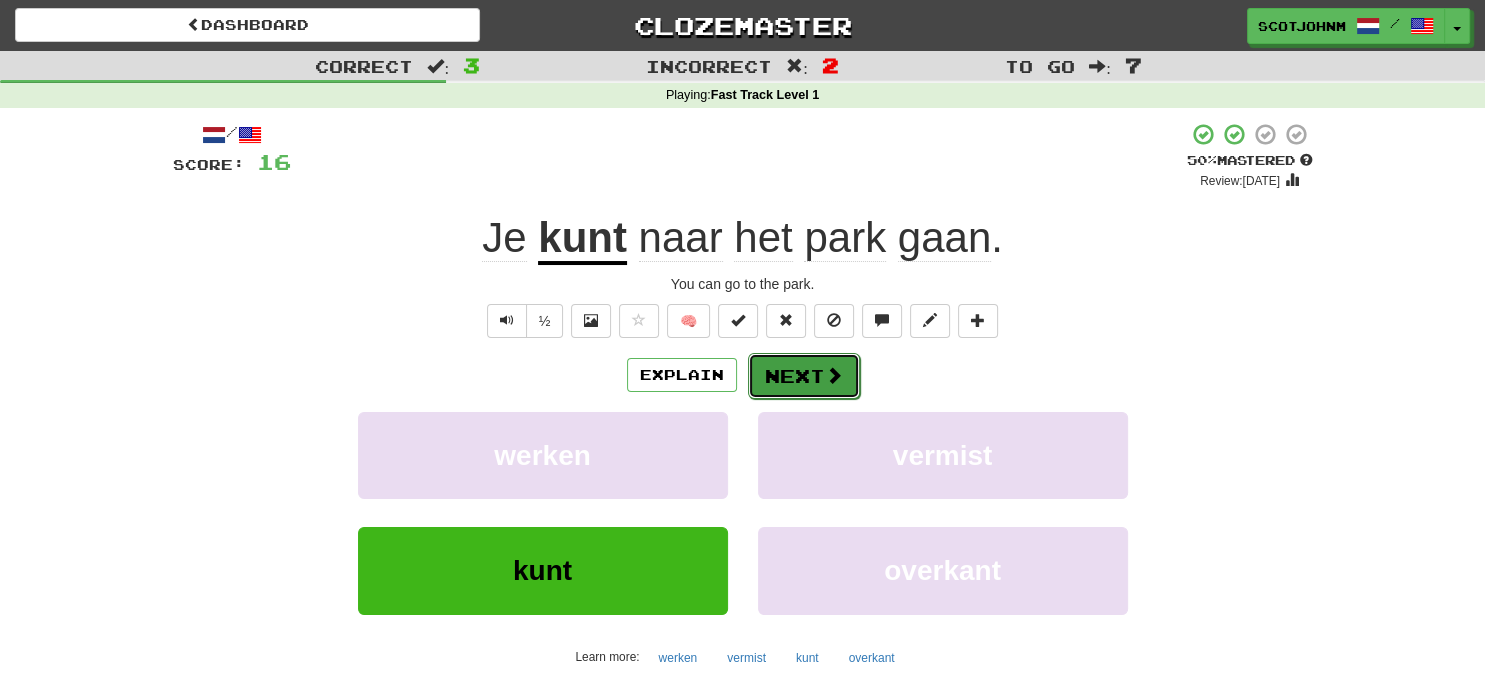 click at bounding box center (834, 375) 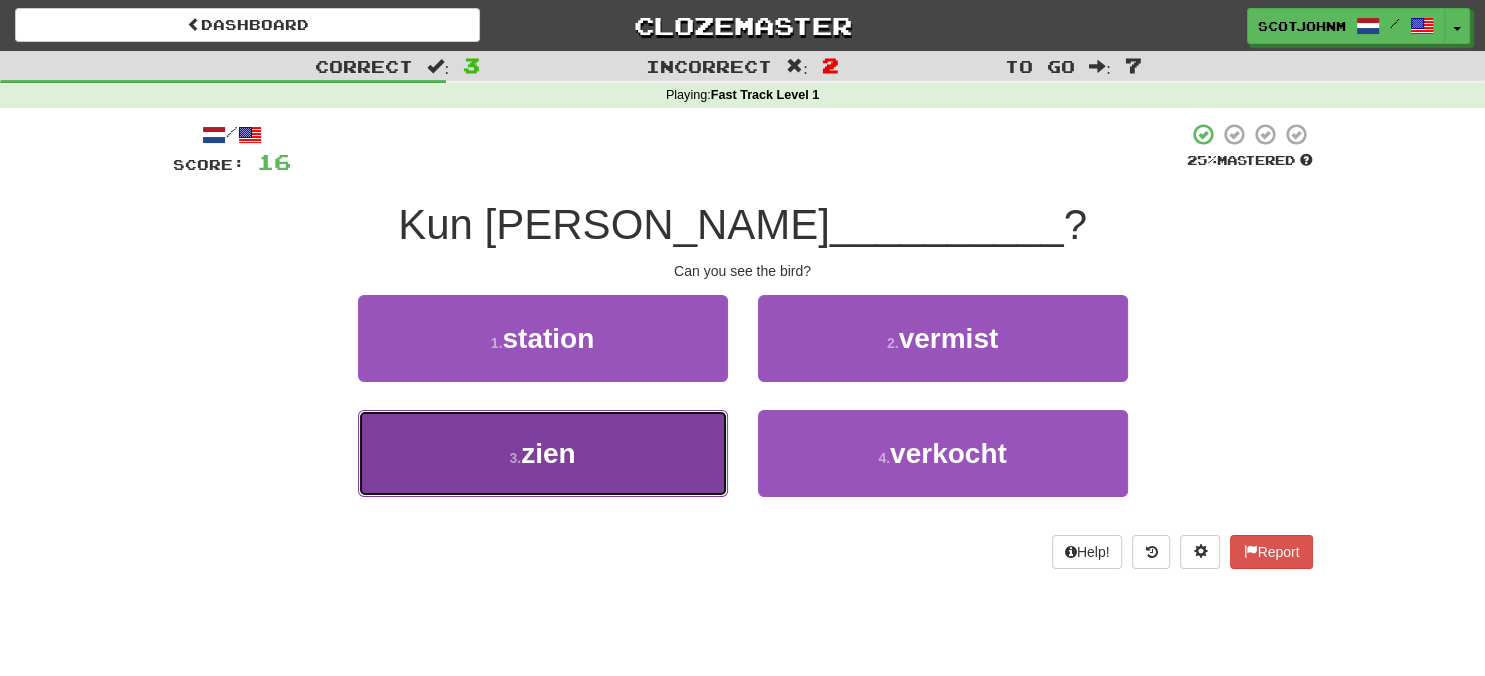 click on "3 .  zien" at bounding box center (543, 453) 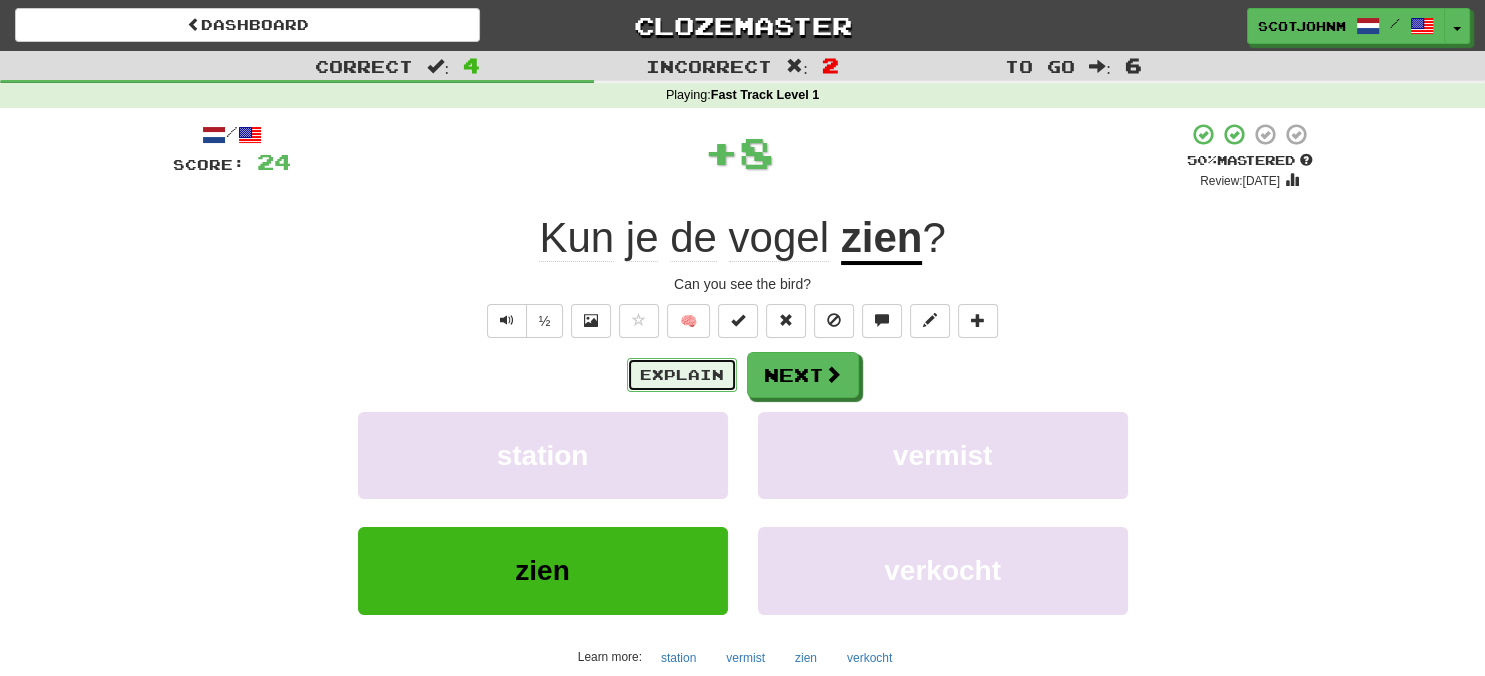 click on "Explain" at bounding box center (682, 375) 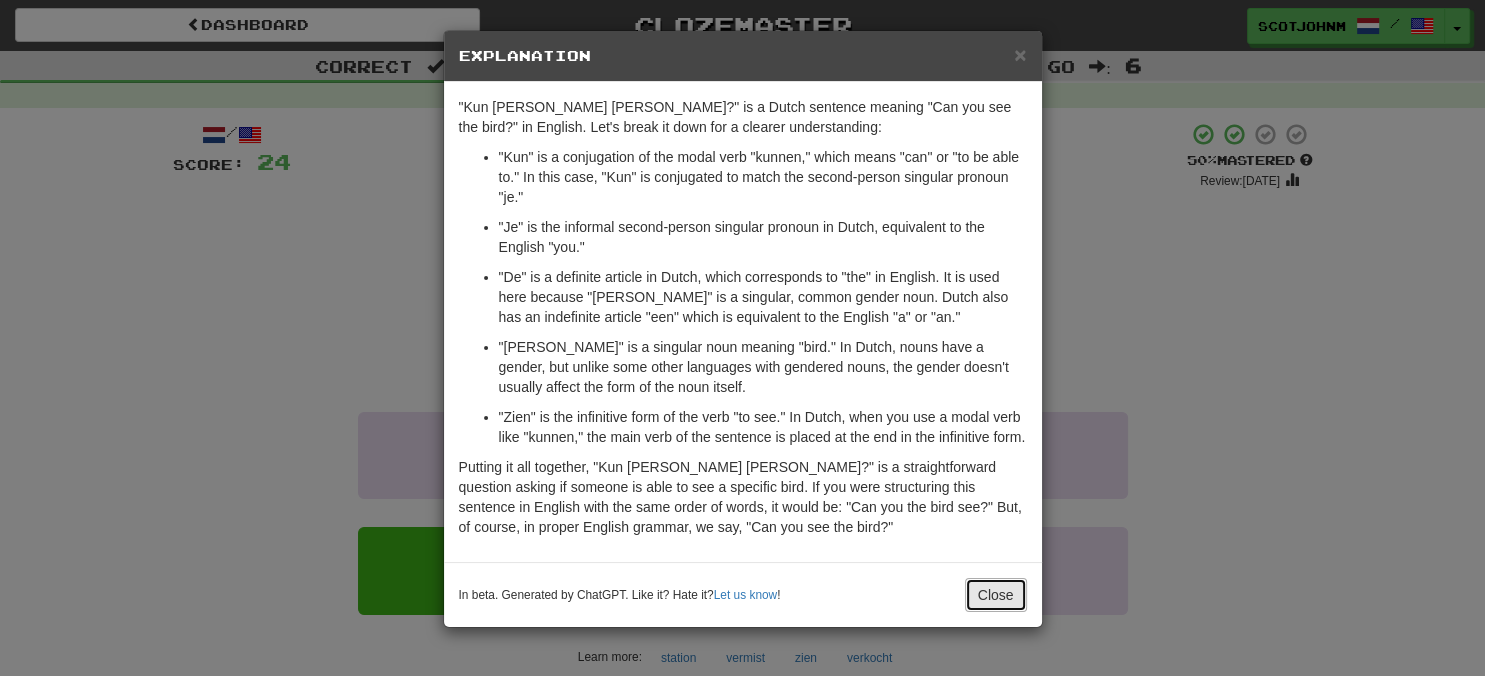 click on "Close" at bounding box center (996, 595) 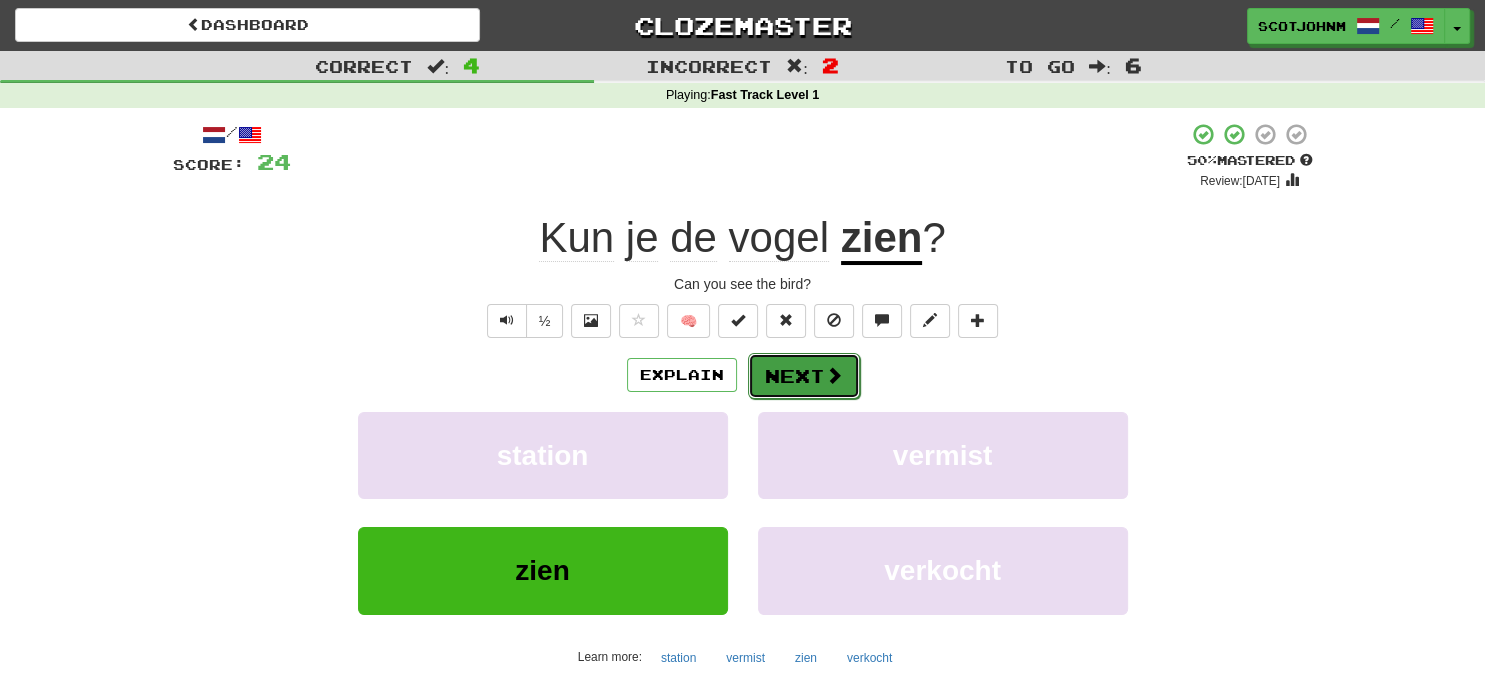 click on "Next" at bounding box center (804, 376) 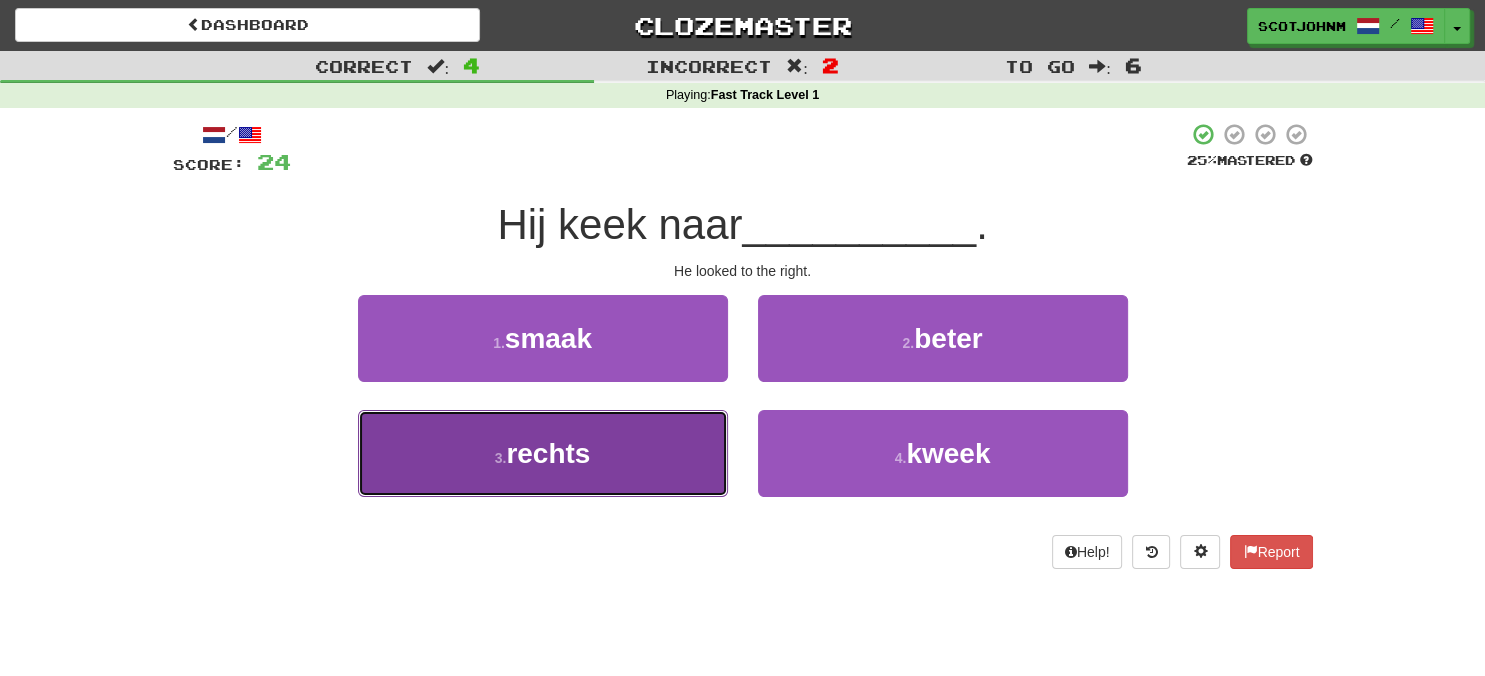 click on "rechts" at bounding box center [548, 453] 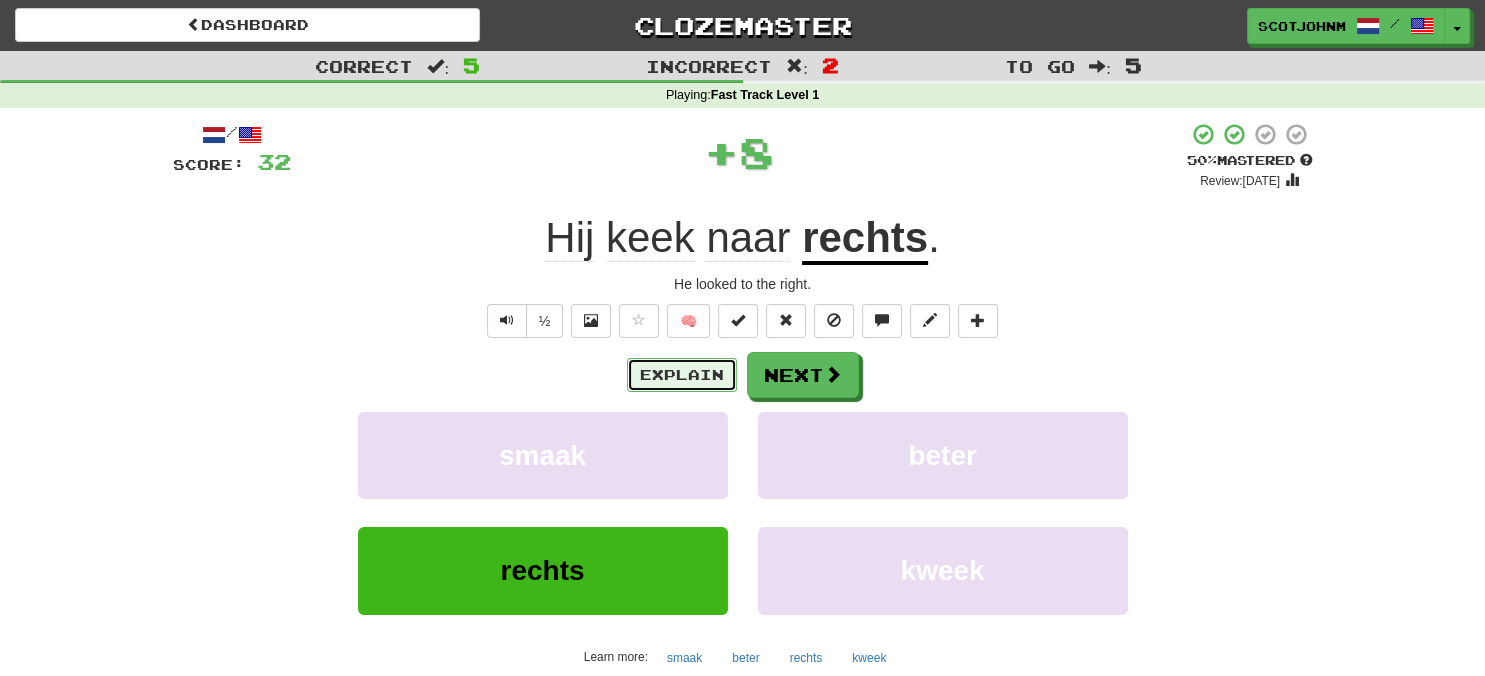 click on "Explain" at bounding box center (682, 375) 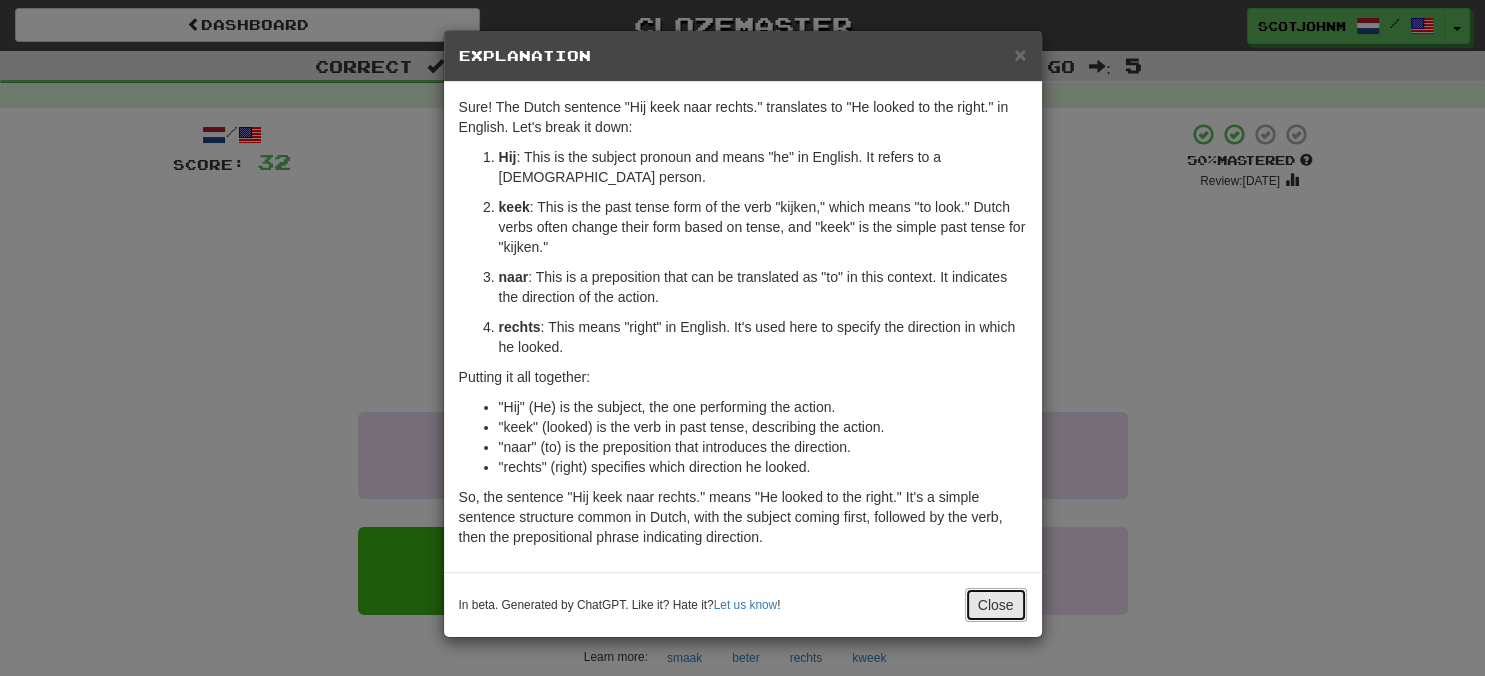 click on "Close" at bounding box center [996, 605] 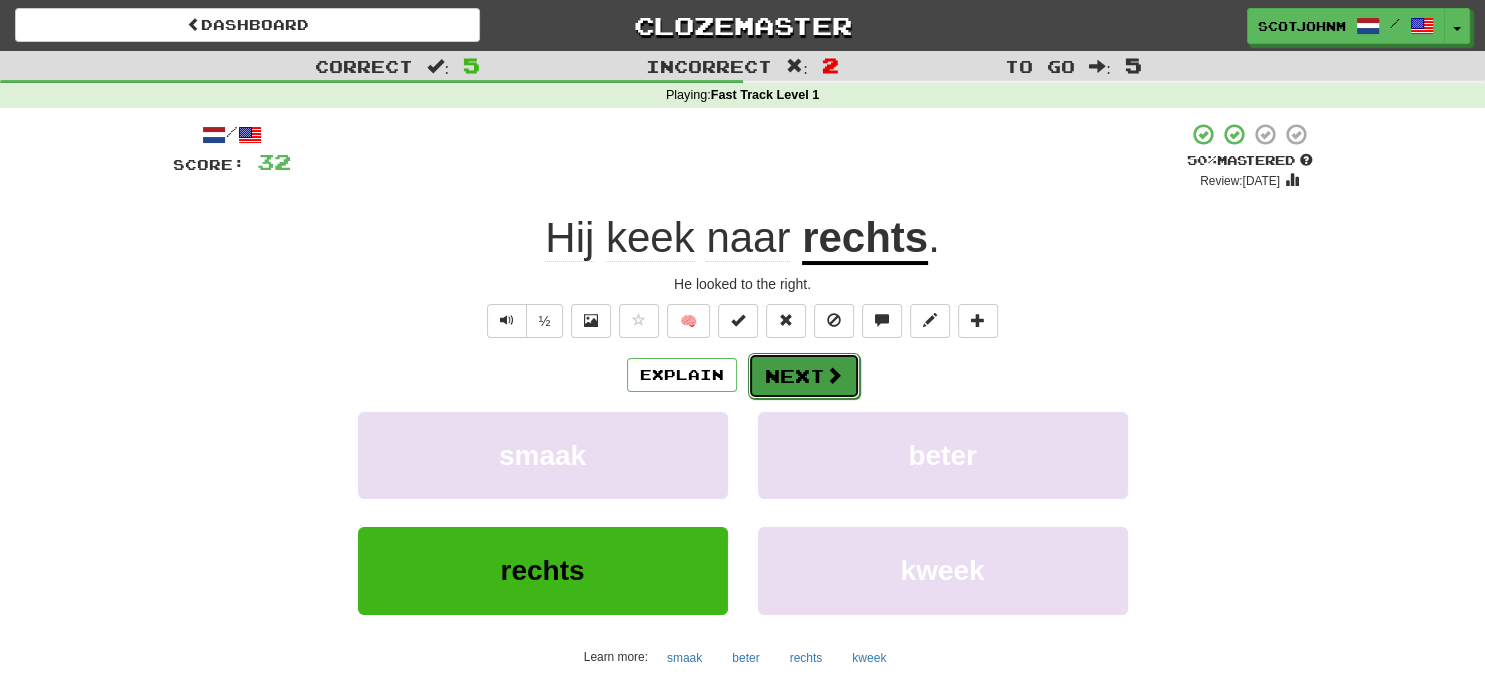 click on "Next" at bounding box center [804, 376] 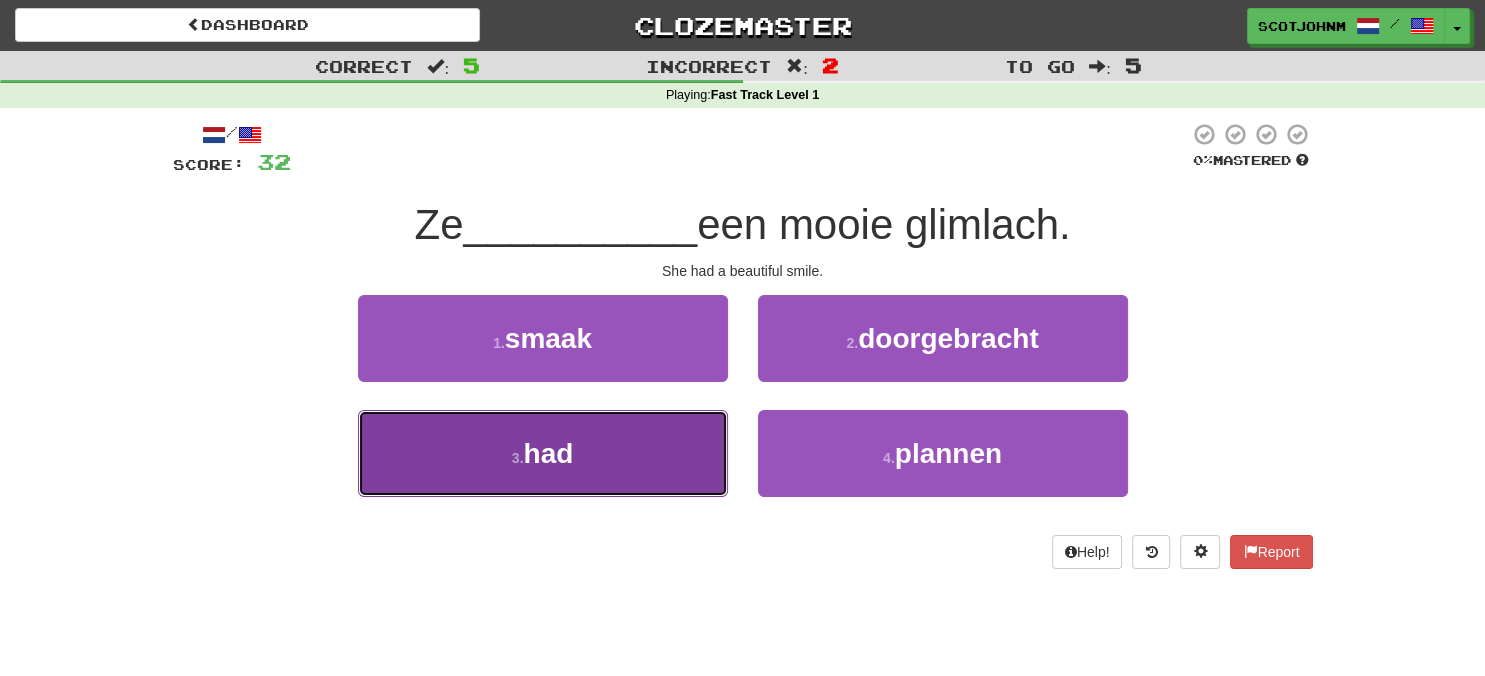click on "3 .  had" at bounding box center (543, 453) 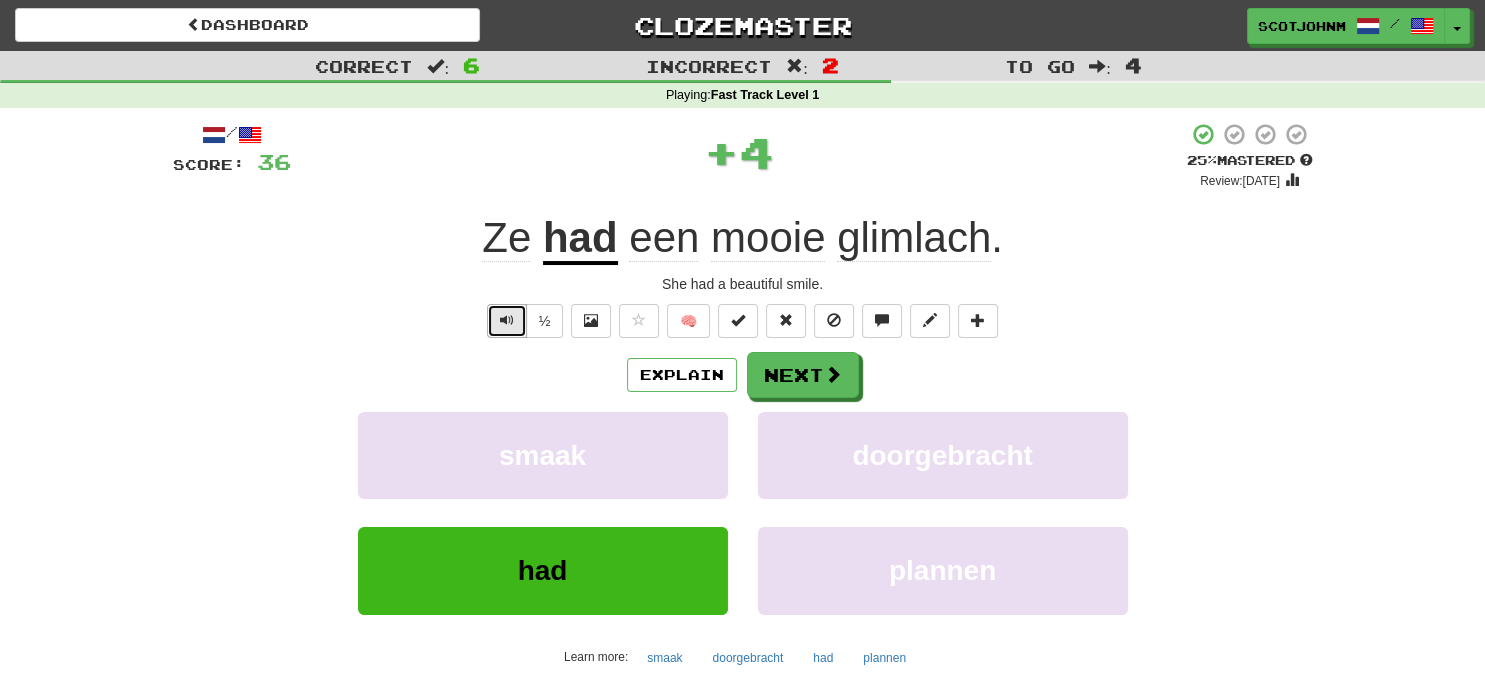 click at bounding box center (507, 320) 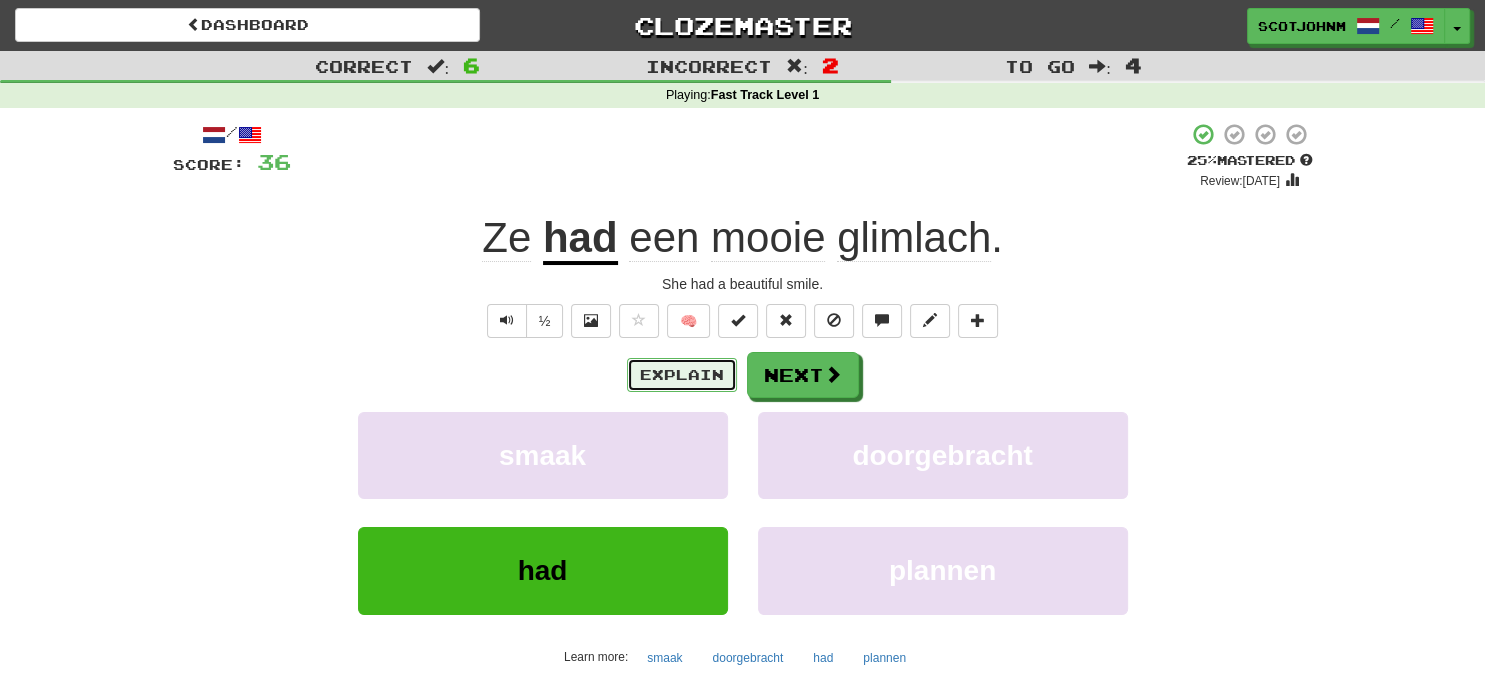 click on "Explain" at bounding box center [682, 375] 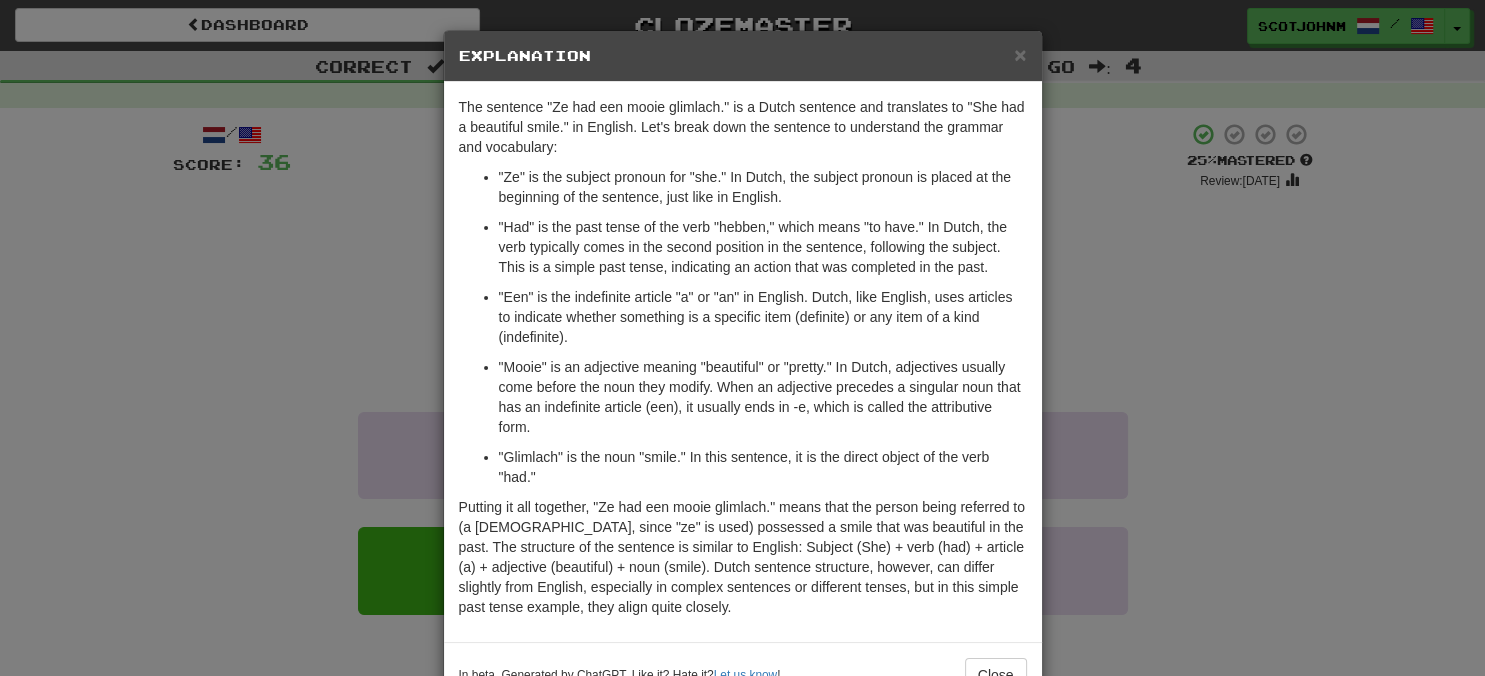 click on "× Explanation The sentence "Ze had een mooie glimlach." is a Dutch sentence and translates to "She had a beautiful smile." in English. Let's break down the sentence to understand the grammar and vocabulary:
"Ze" is the subject pronoun for "she." In Dutch, the subject pronoun is placed at the beginning of the sentence, just like in English.
"Had" is the past tense of the verb "hebben," which means "to have." In Dutch, the verb typically comes in the second position in the sentence, following the subject. This is a simple past tense, indicating an action that was completed in the past.
"Een" is the indefinite article "a" or "an" in English. Dutch, like English, uses articles to indicate whether something is a specific item (definite) or any item of a kind (indefinite).
"Glimlach" is the noun "smile." In this sentence, it is the direct object of the verb "had."
In beta. Generated by ChatGPT. Like it? Hate it?  Let us know ! Close" at bounding box center (742, 338) 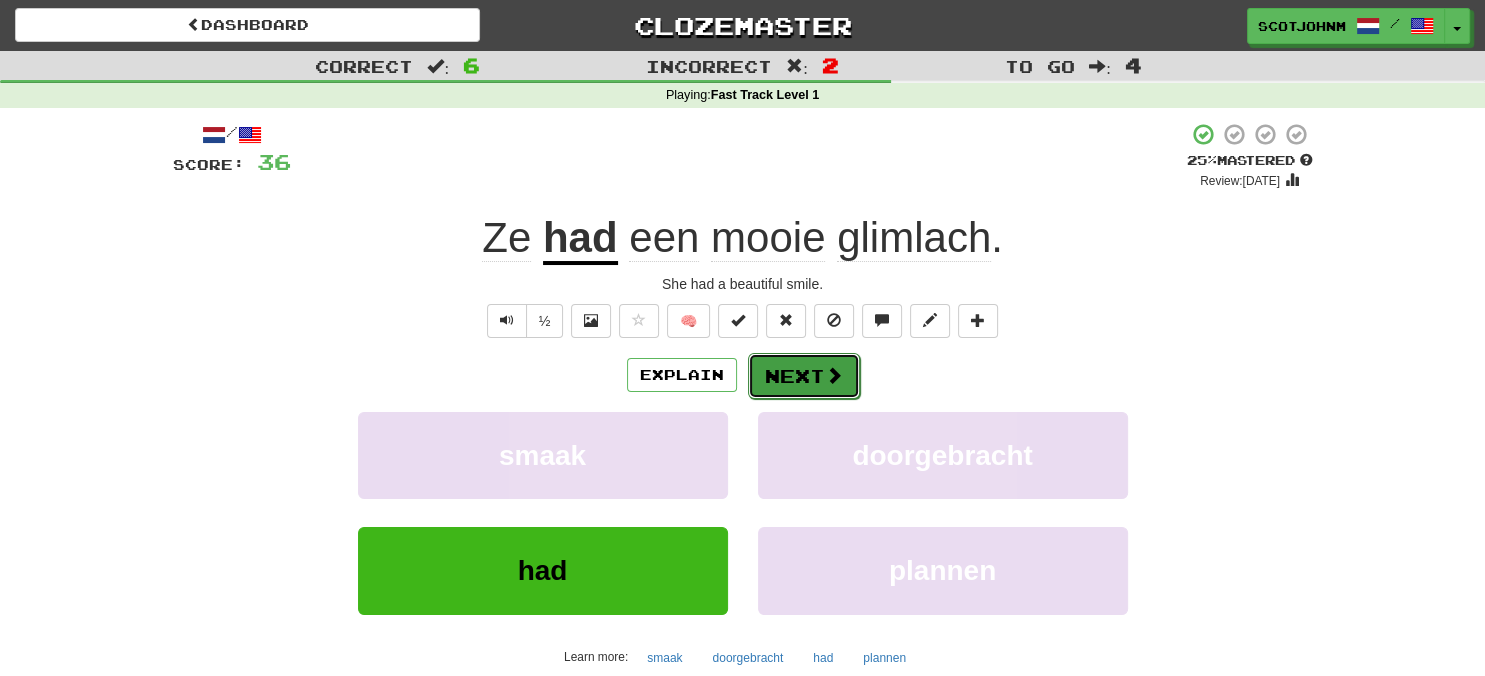 click on "Next" at bounding box center [804, 376] 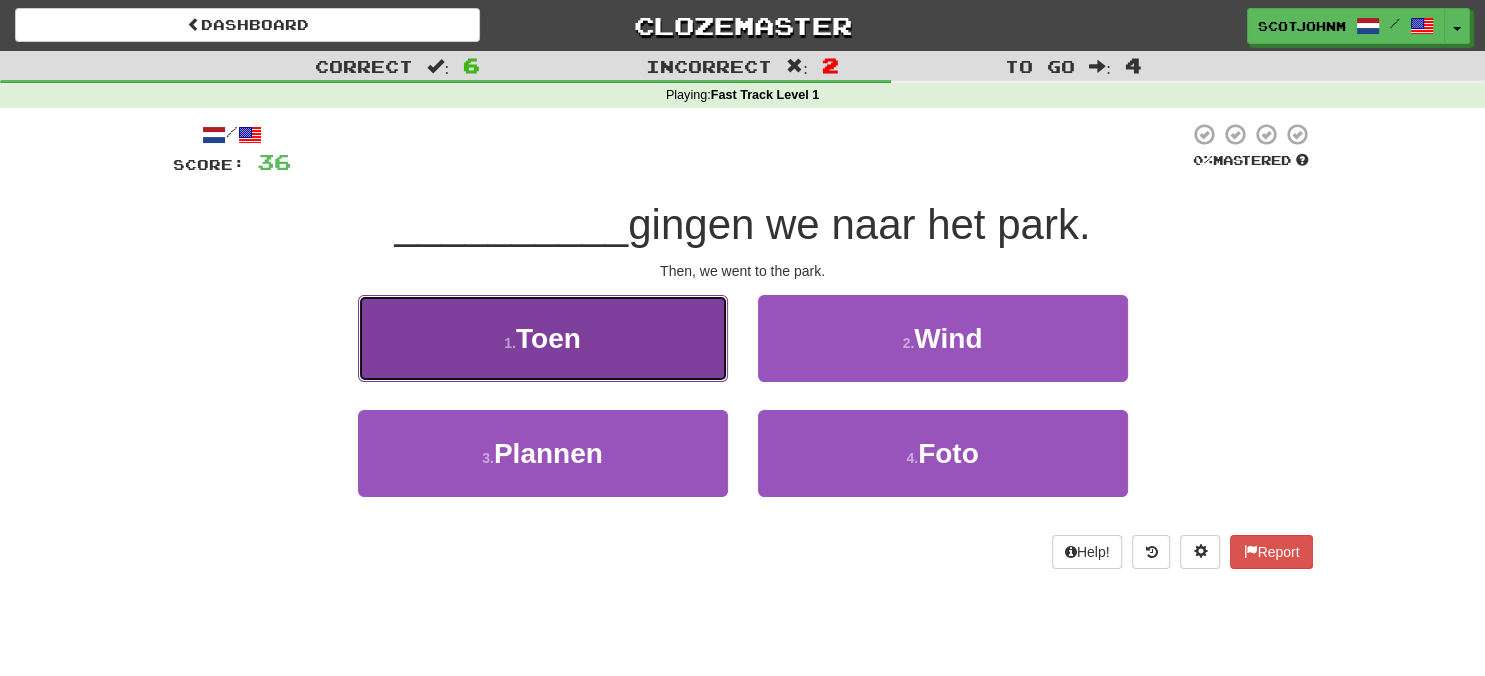 click on "1 .  Toen" at bounding box center [543, 338] 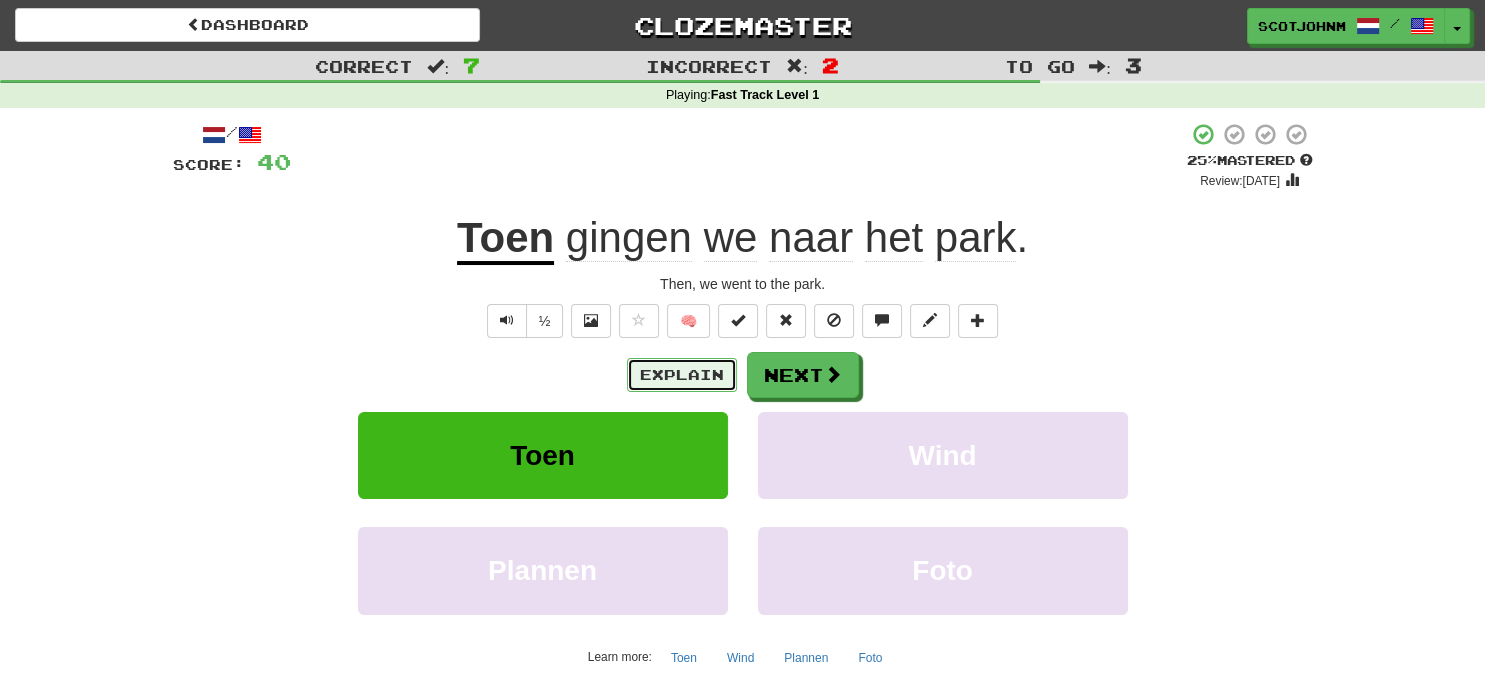 click on "Explain" at bounding box center [682, 375] 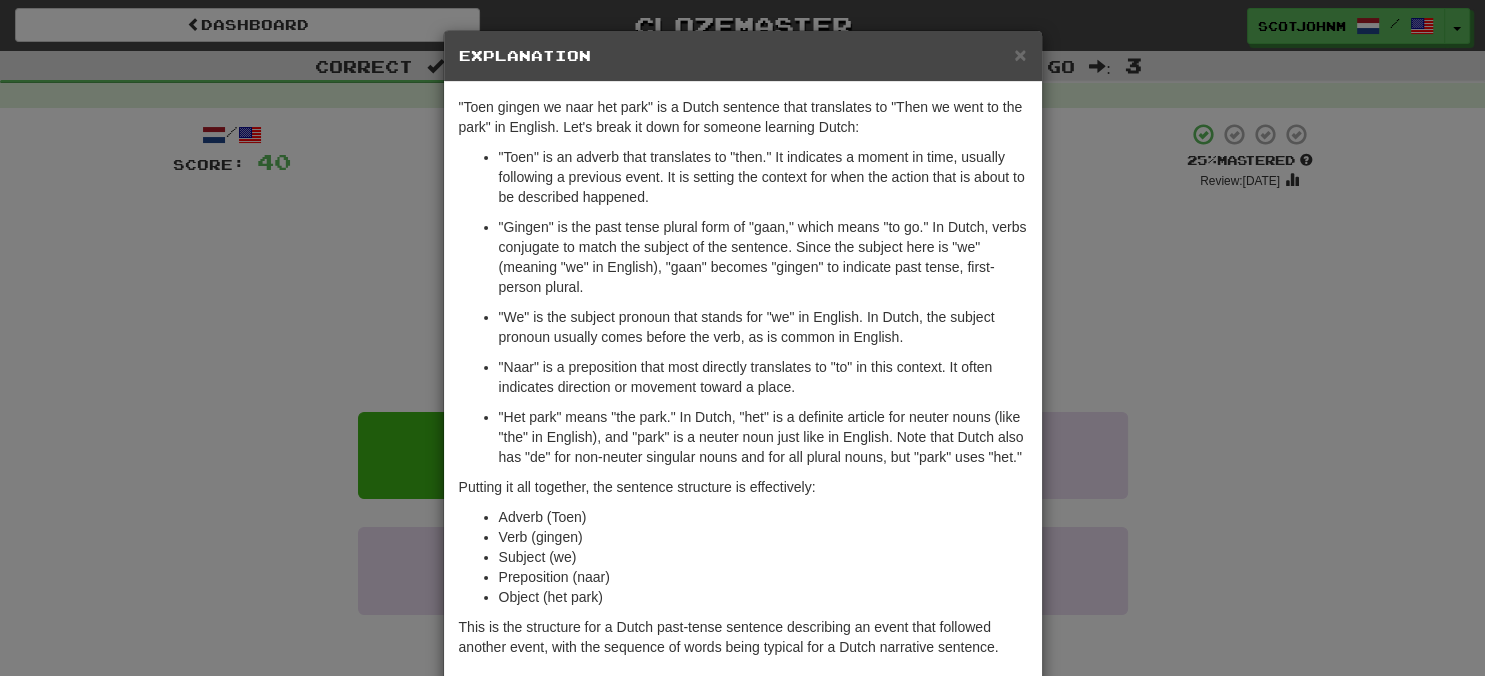 click on "× Explanation "Toen gingen we naar het park" is a Dutch sentence that translates to "Then we went to the park" in English. Let's break it down for someone learning Dutch:
"Toen" is an adverb that translates to "then." It indicates a moment in time, usually following a previous event. It is setting the context for when the action that is about to be described happened.
"Gingen" is the past tense plural form of "gaan," which means "to go." In Dutch, verbs conjugate to match the subject of the sentence. Since the subject here is "we" (meaning "we" in English), "gaan" becomes "gingen" to indicate past tense, first-person plural.
"We" is the subject pronoun that stands for "we" in English. In Dutch, the subject pronoun usually comes before the verb, as is common in English.
"Naar" is a preposition that most directly translates to "to" in this context. It often indicates direction or movement toward a place.
Putting it all together, the sentence structure is effectively:" at bounding box center (742, 338) 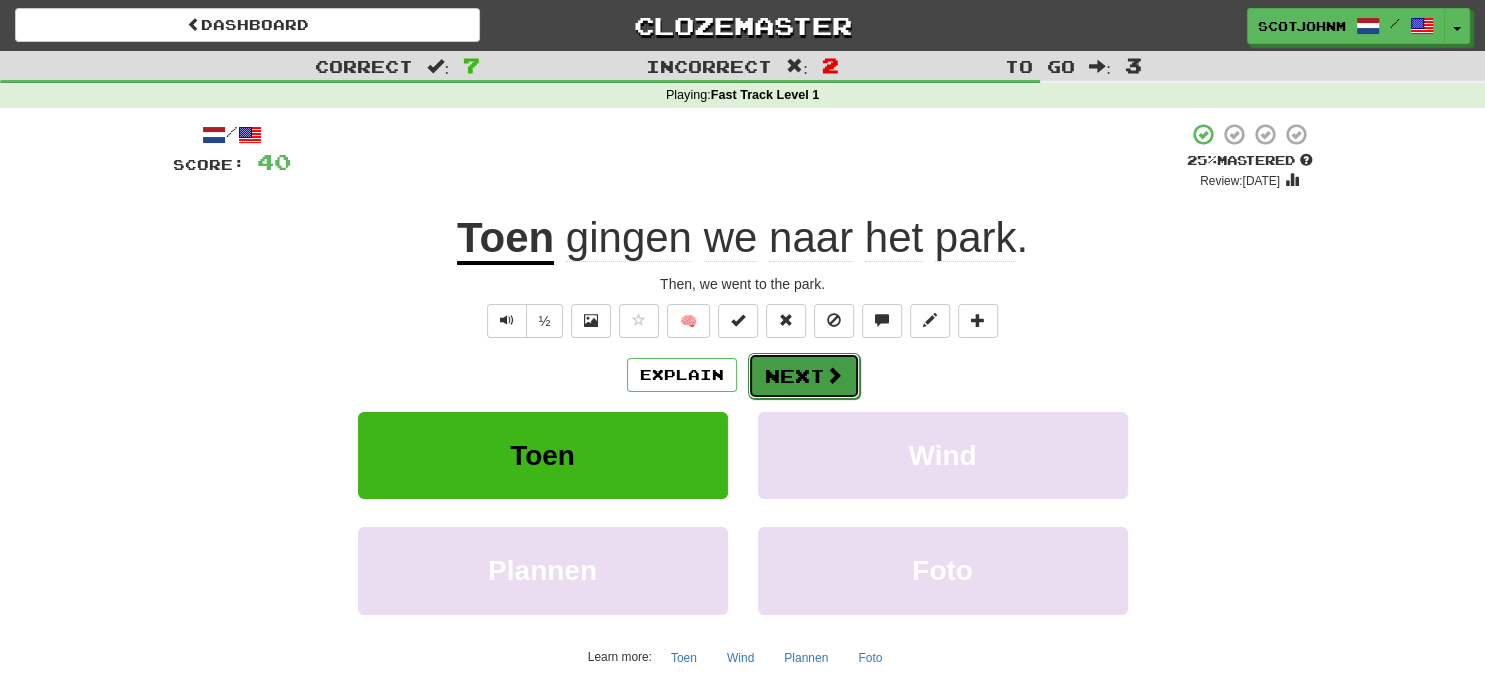 click on "Next" at bounding box center [804, 376] 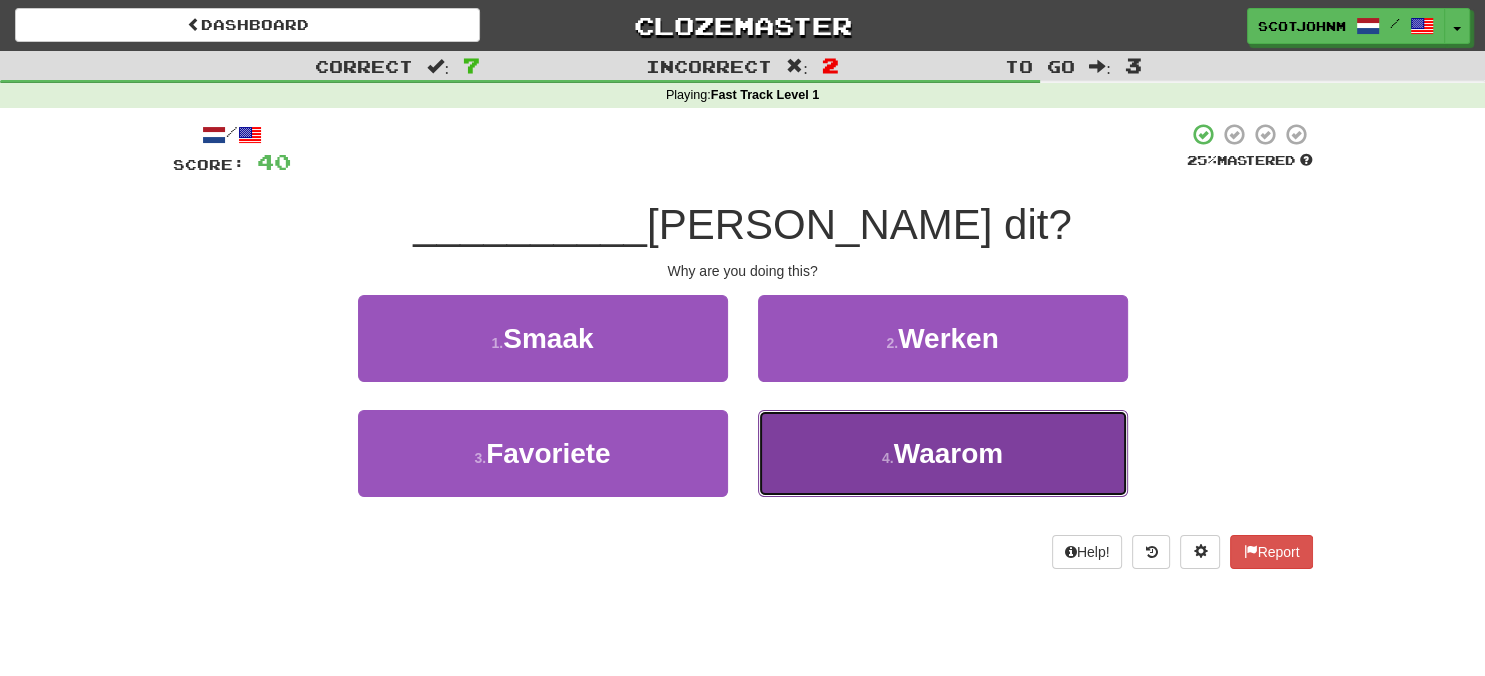 click on "Waarom" at bounding box center (948, 453) 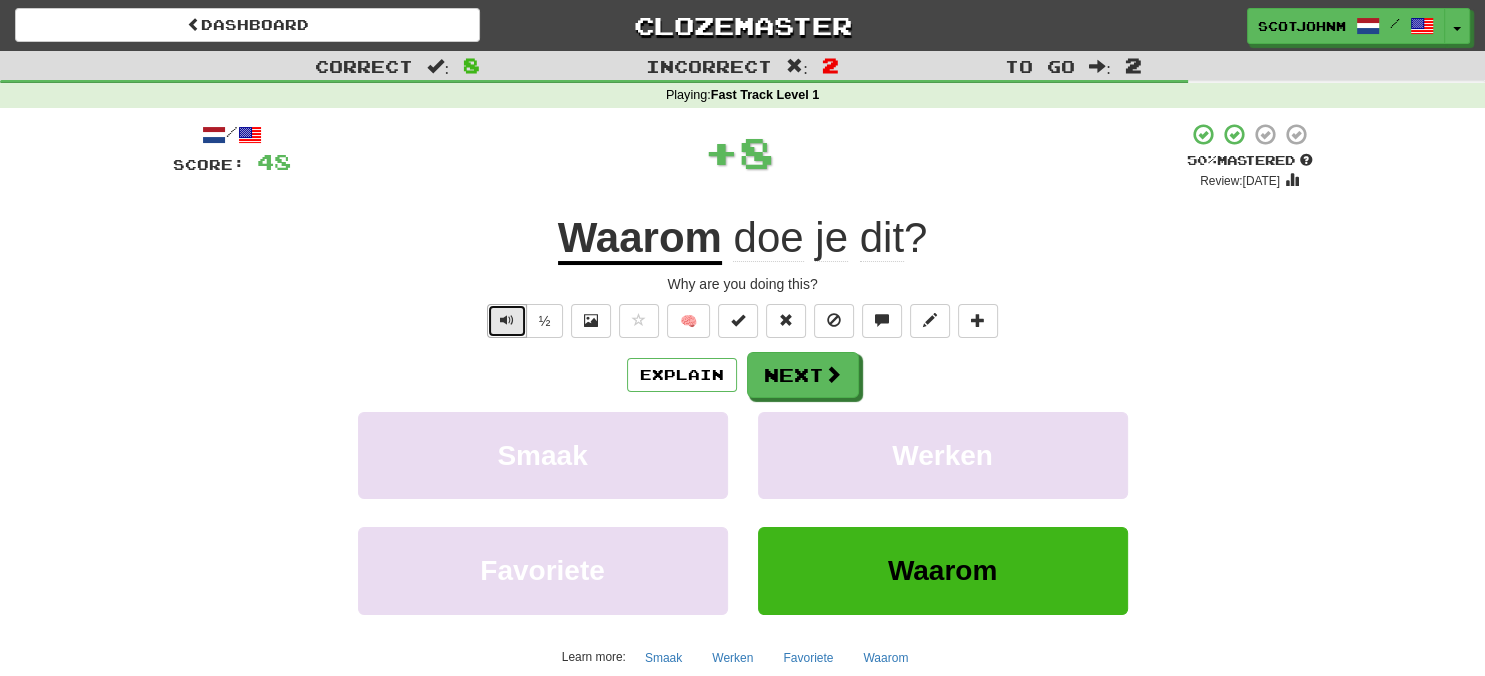 click at bounding box center [507, 320] 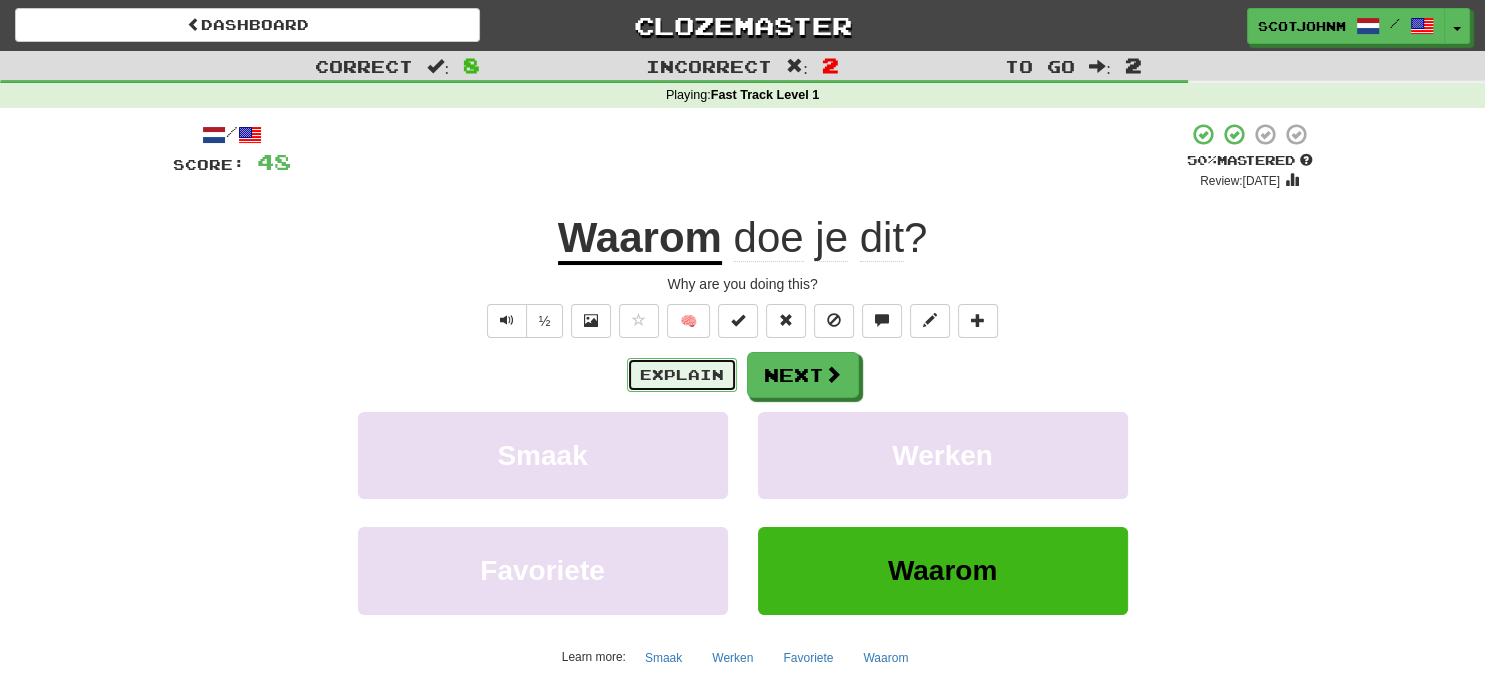 click on "Explain" at bounding box center (682, 375) 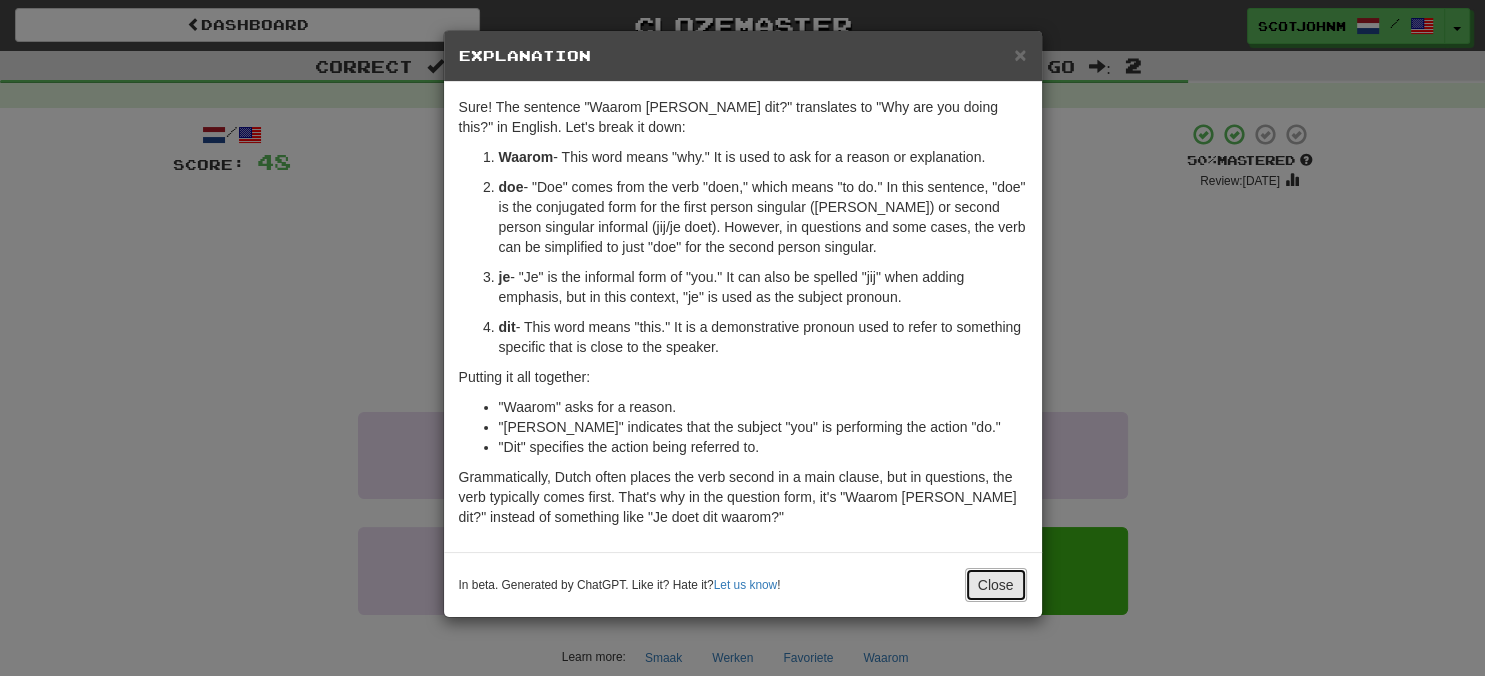 click on "Close" at bounding box center [996, 585] 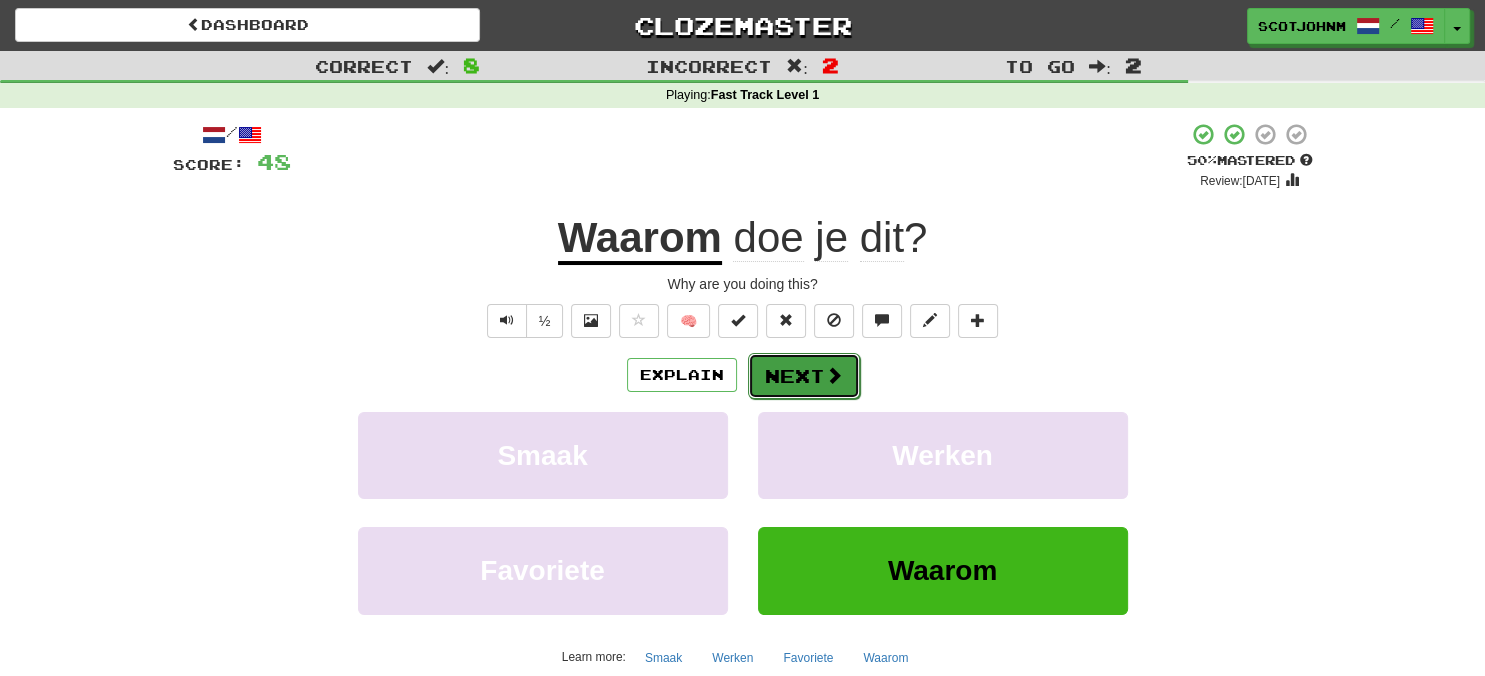 click on "Next" at bounding box center (804, 376) 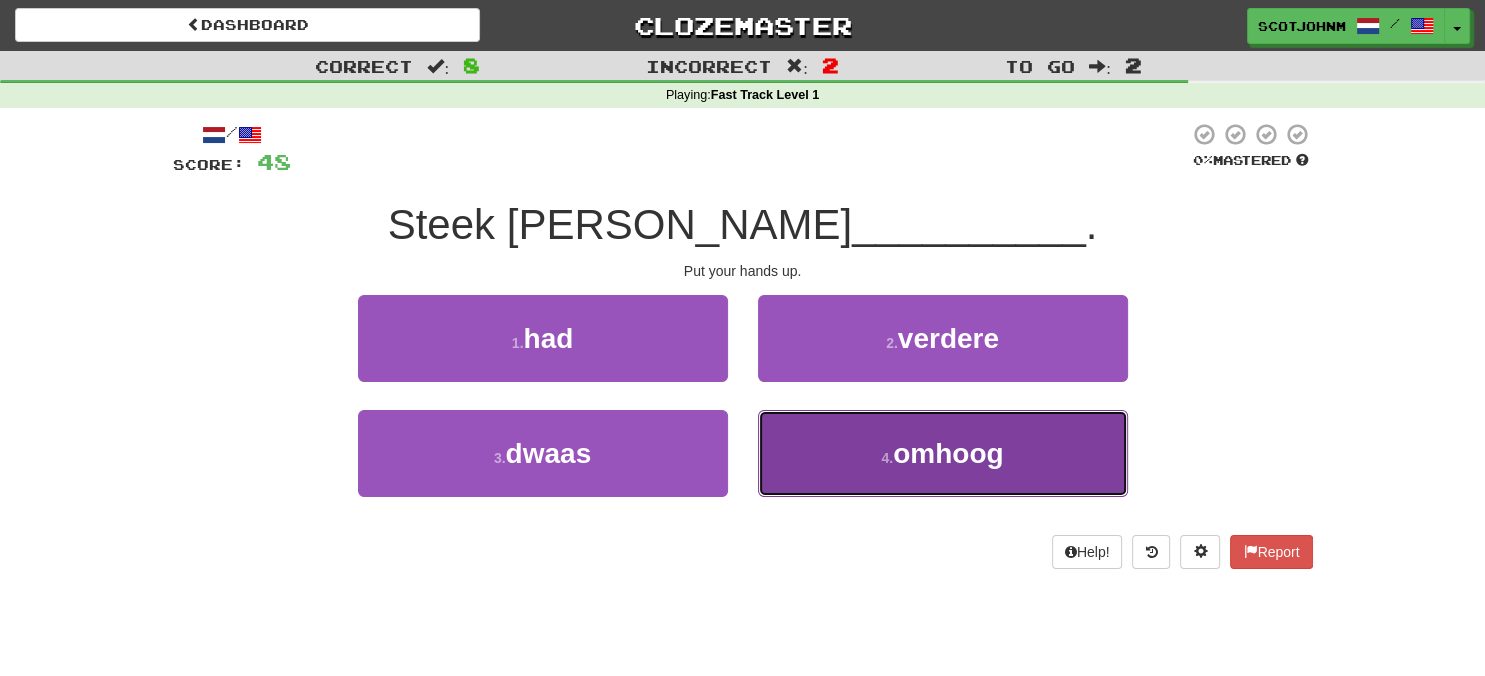 click on "4 .  omhoog" at bounding box center [943, 453] 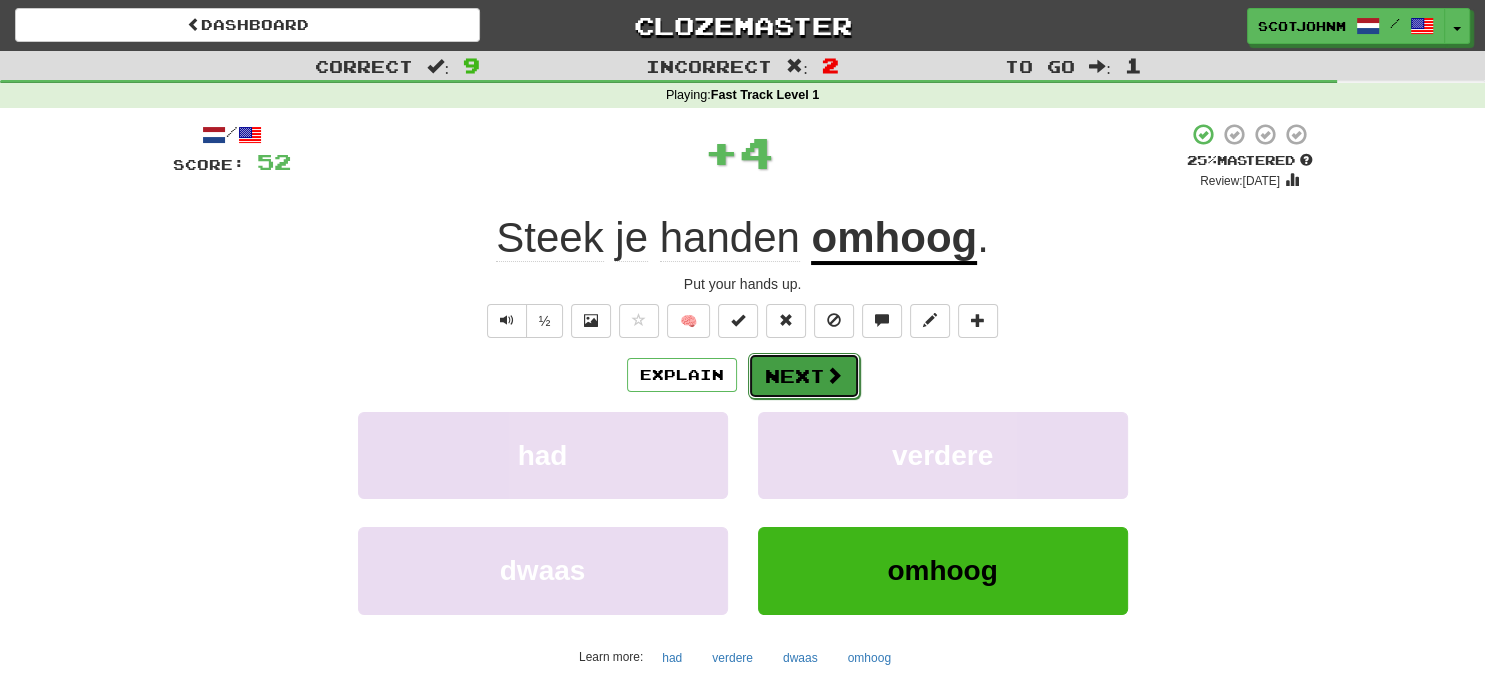 click on "Next" at bounding box center (804, 376) 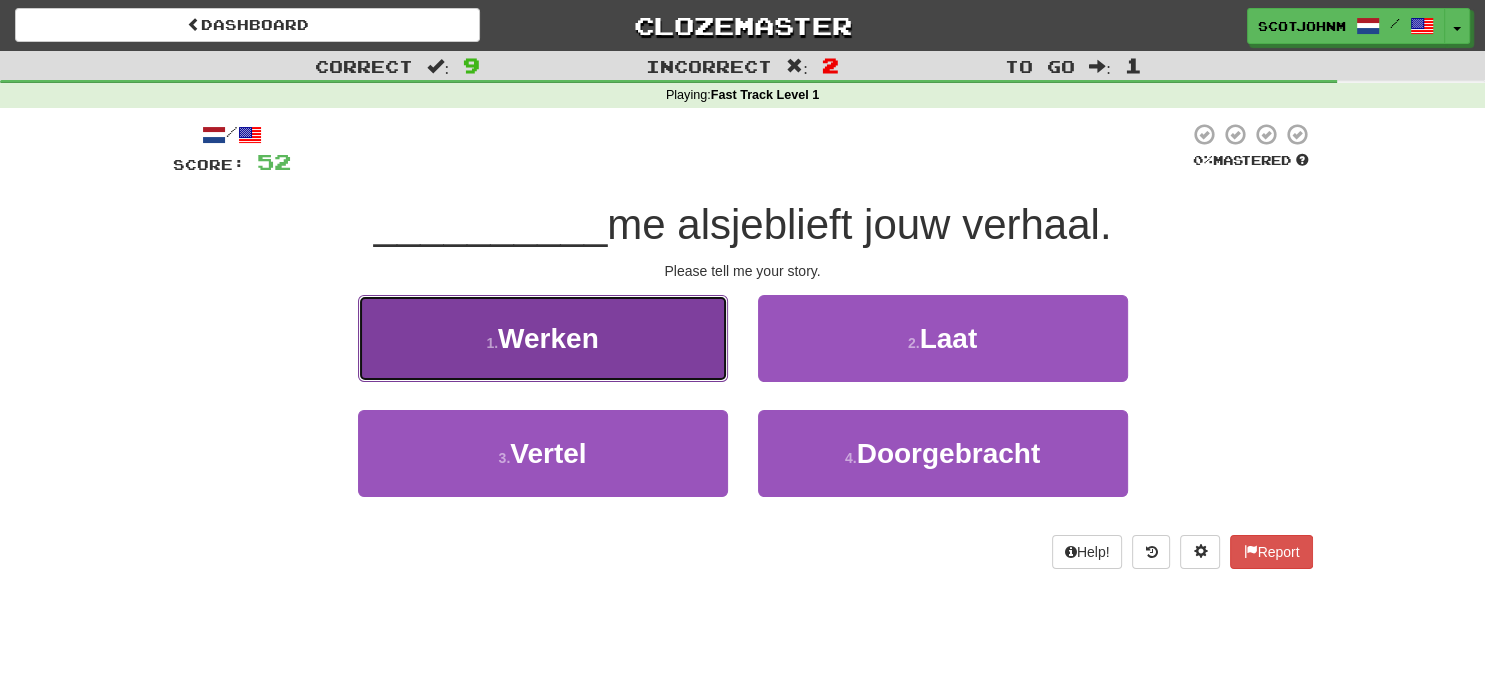 click on "Werken" at bounding box center (548, 338) 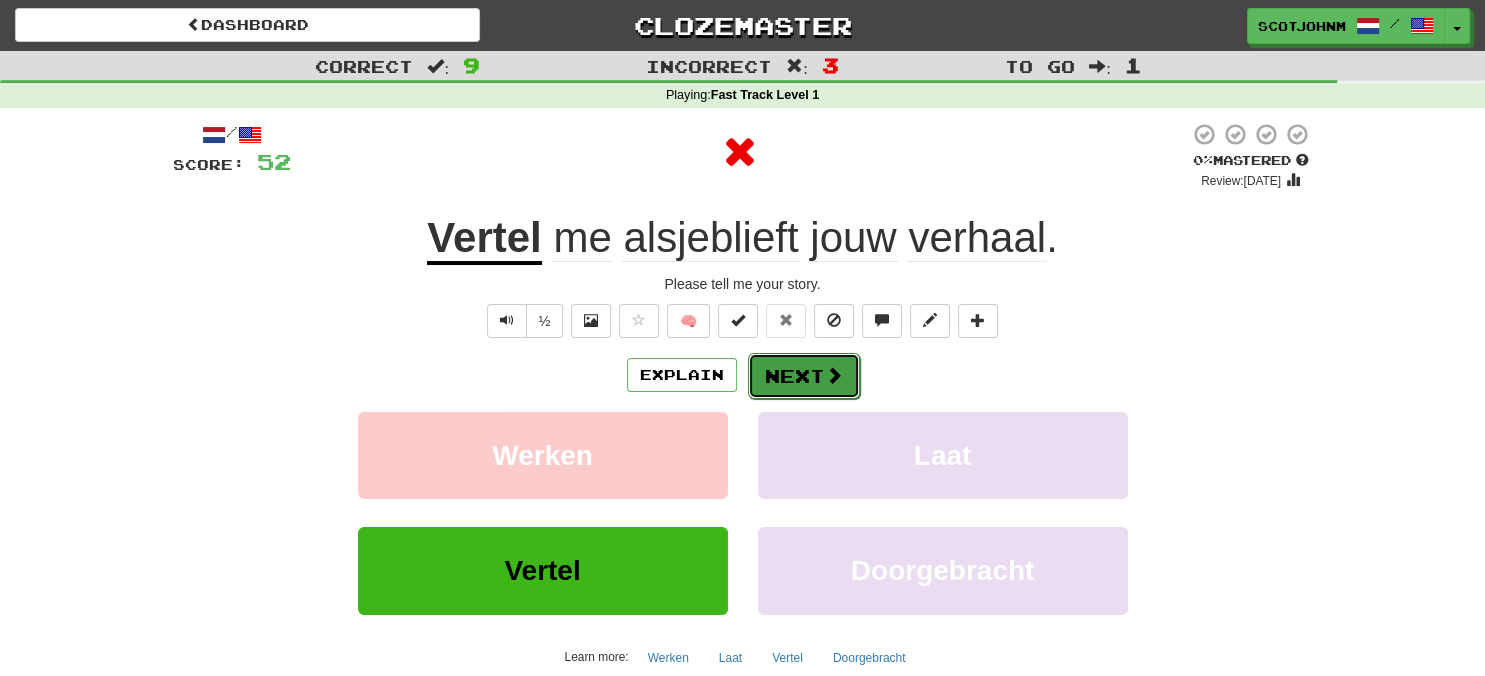 click on "Next" at bounding box center (804, 376) 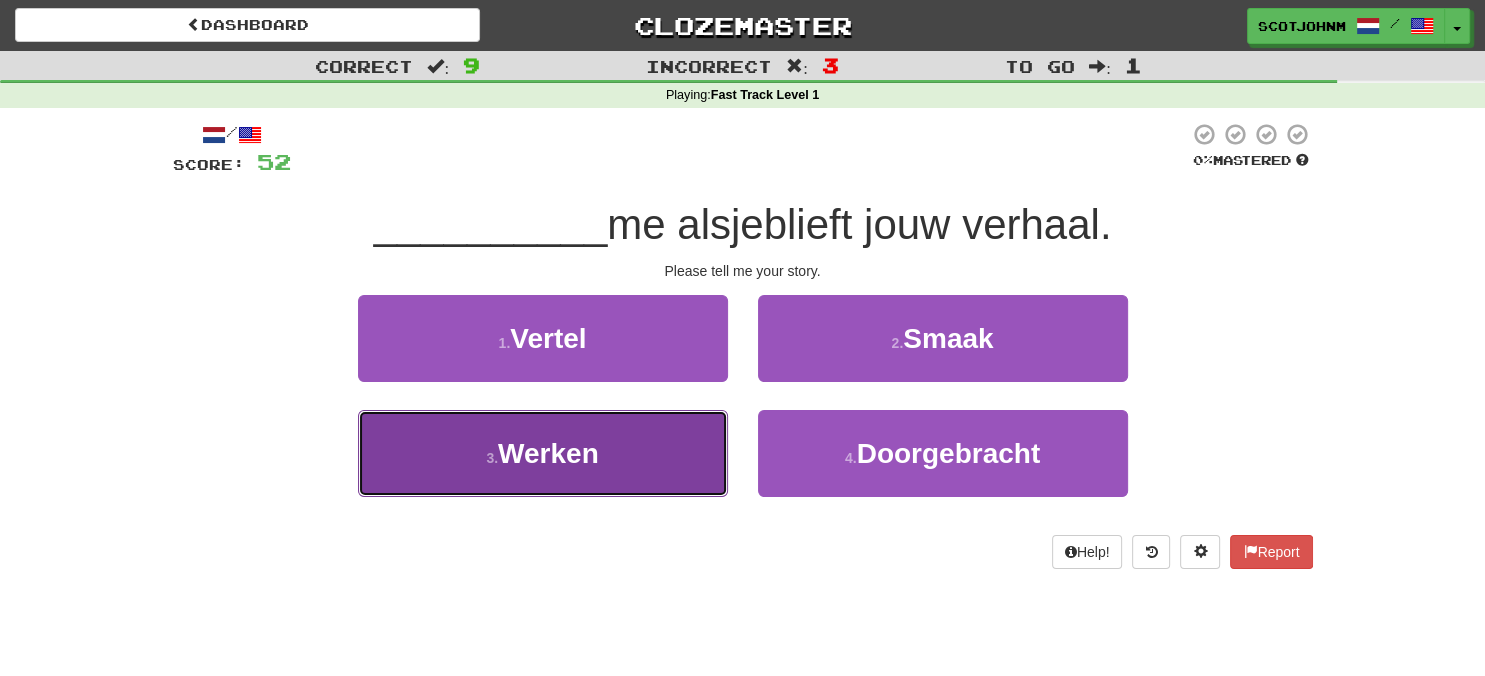 click on "Werken" at bounding box center [548, 453] 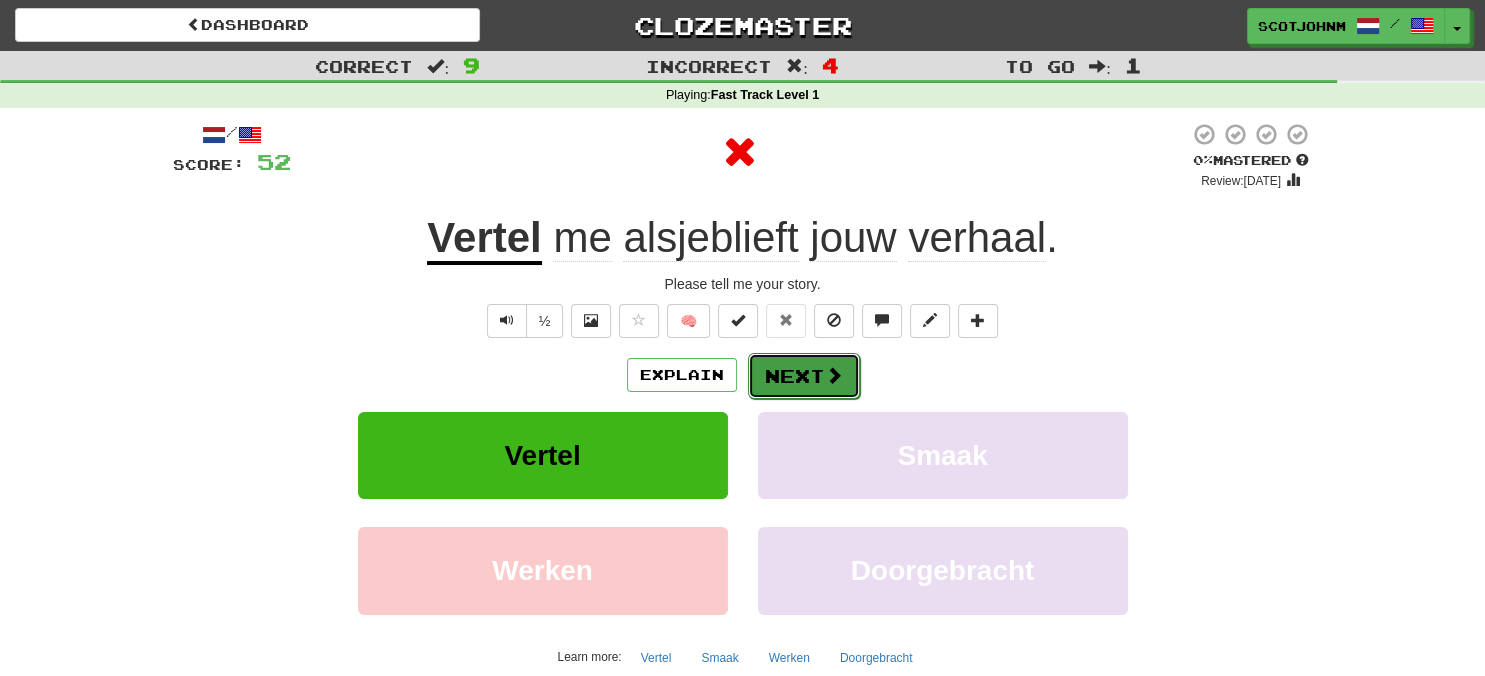 click on "Next" at bounding box center [804, 376] 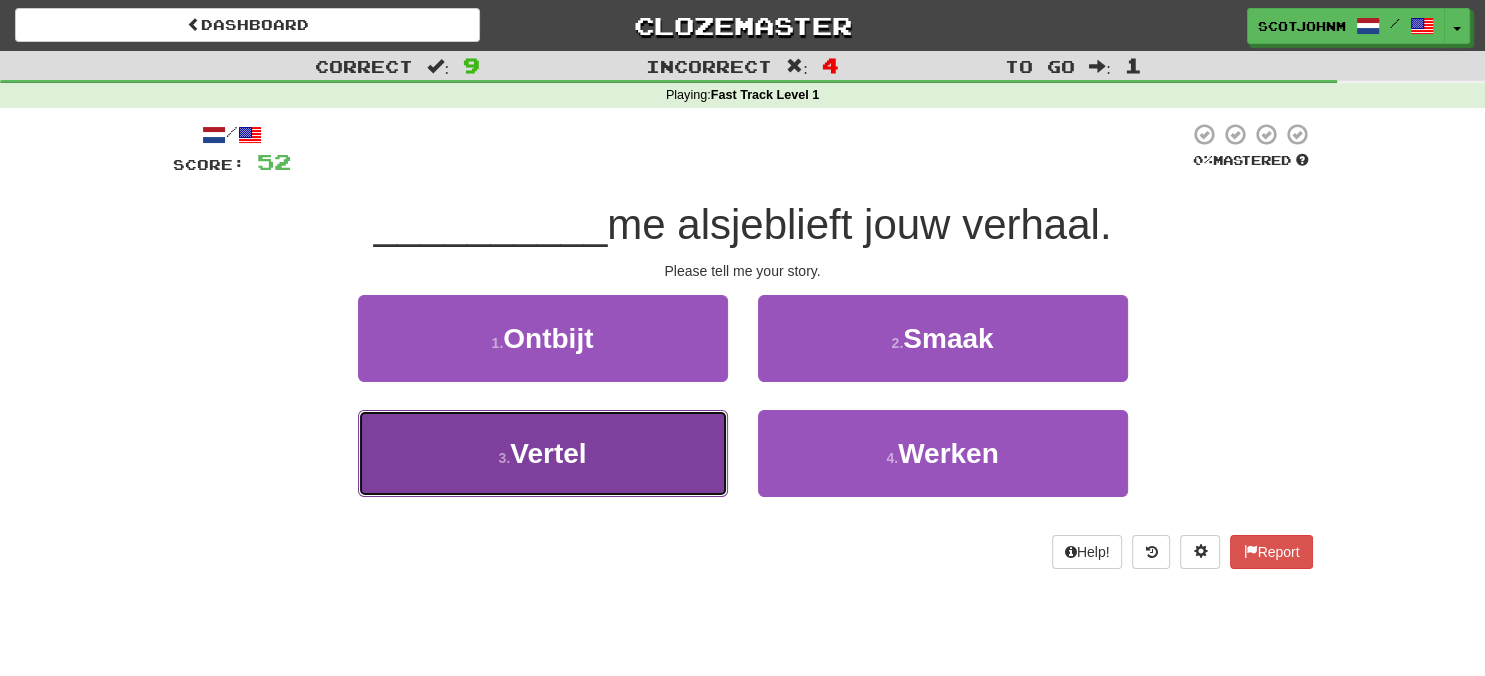 click on "3 .  Vertel" at bounding box center (543, 453) 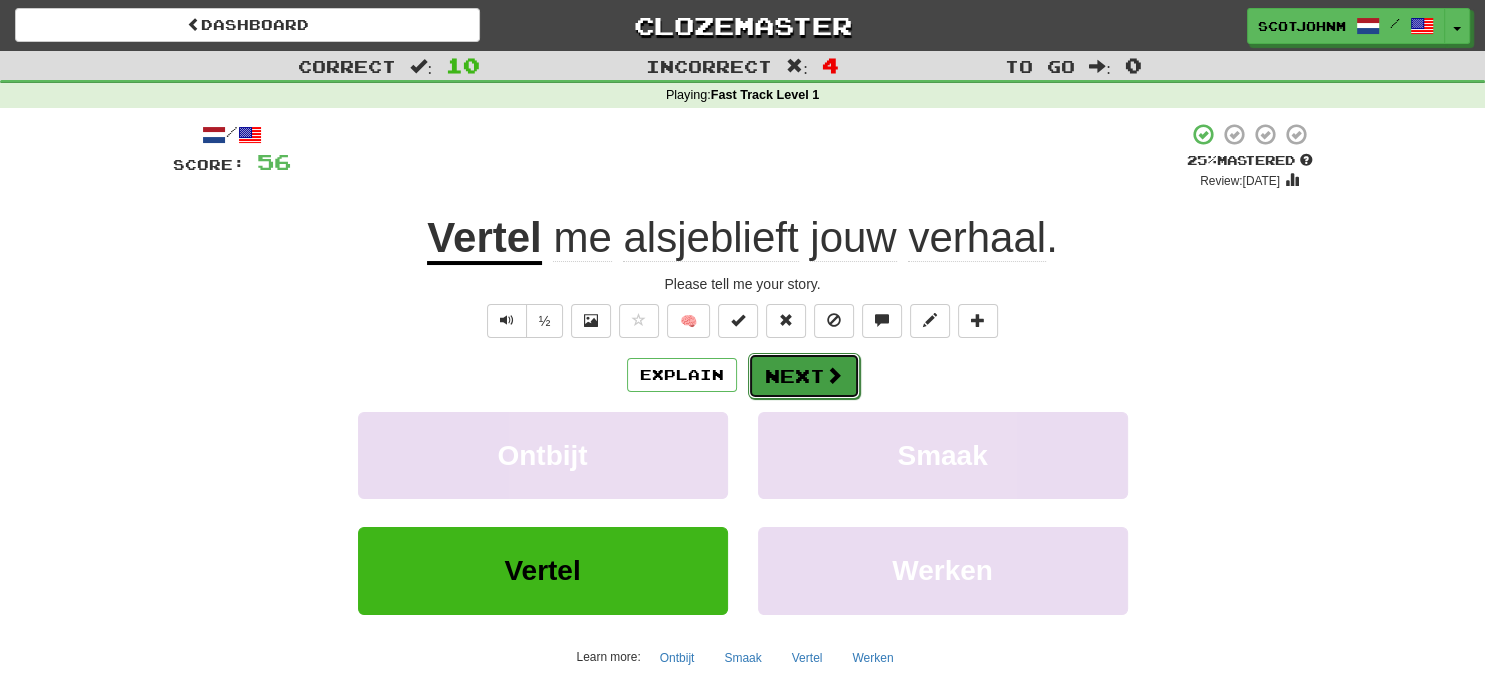 click on "Next" at bounding box center (804, 376) 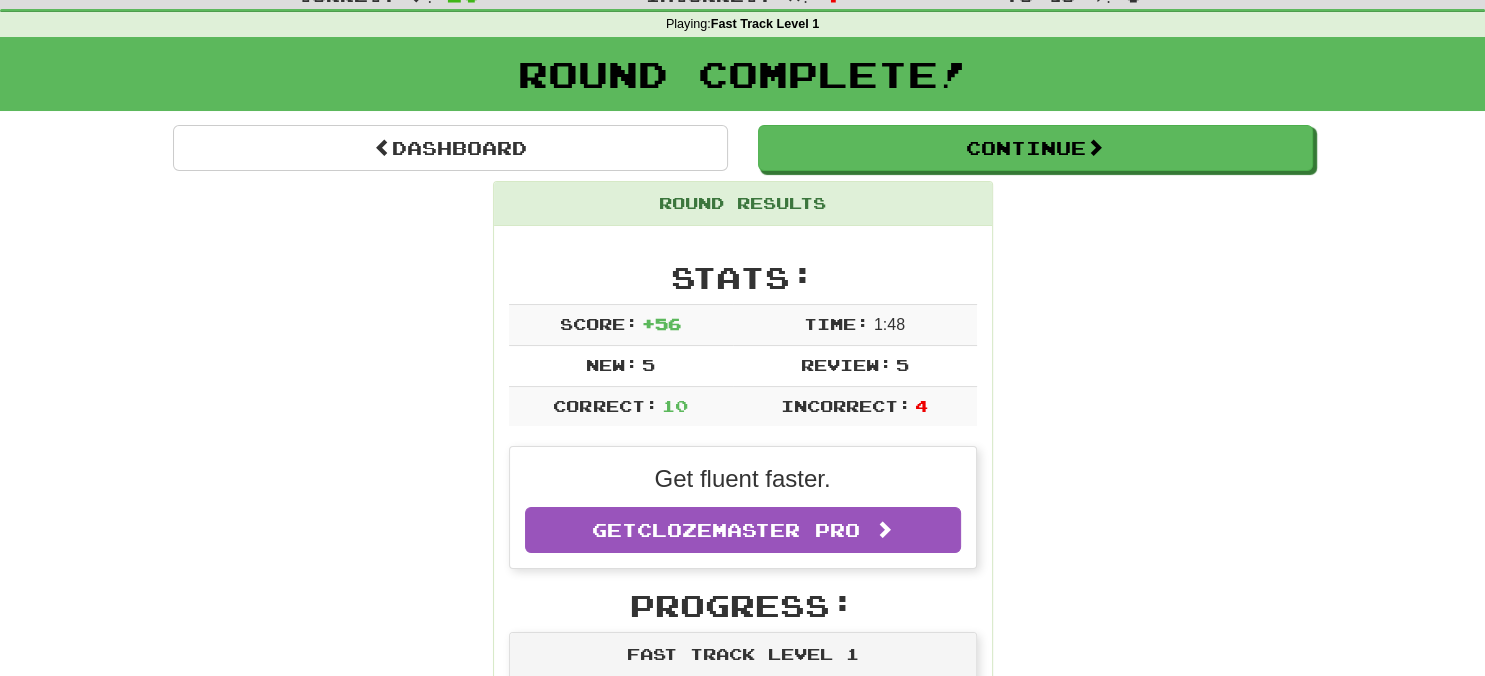 scroll, scrollTop: 0, scrollLeft: 0, axis: both 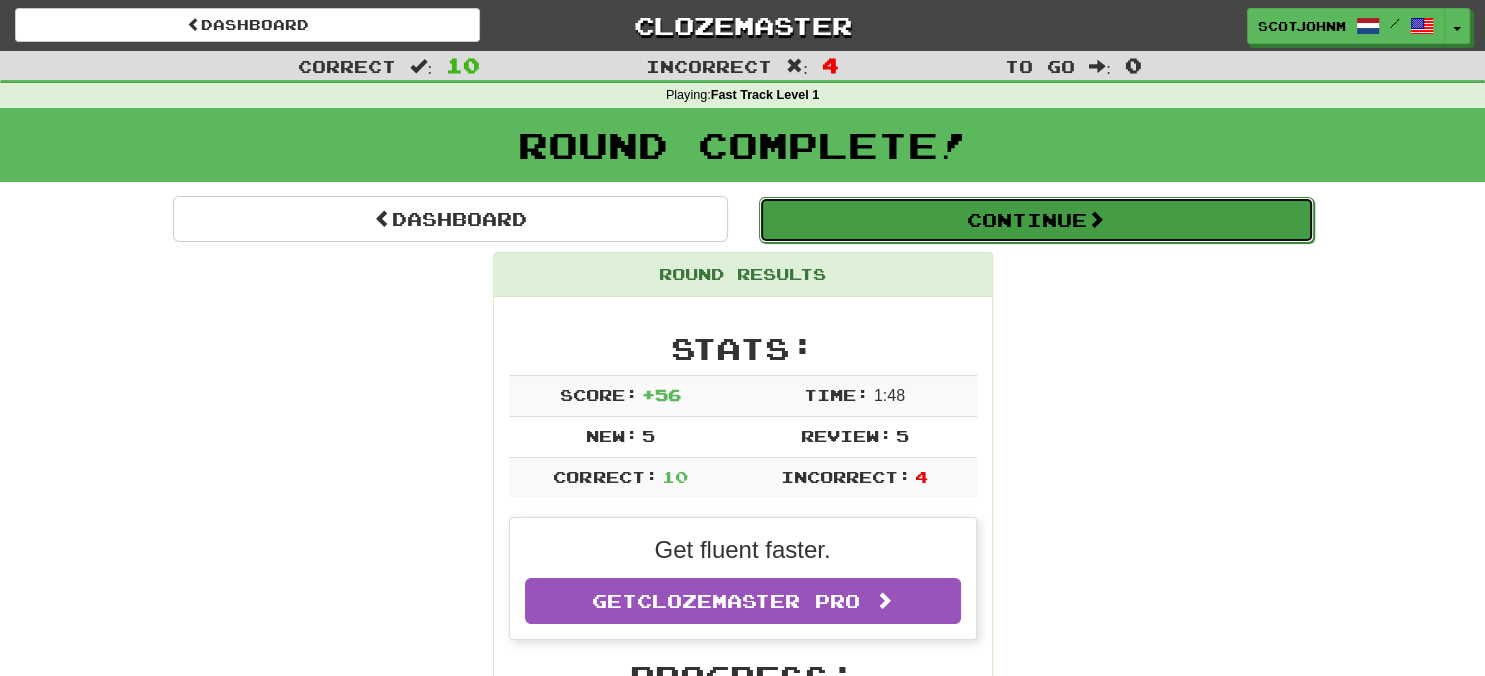 click on "Continue" at bounding box center (1036, 220) 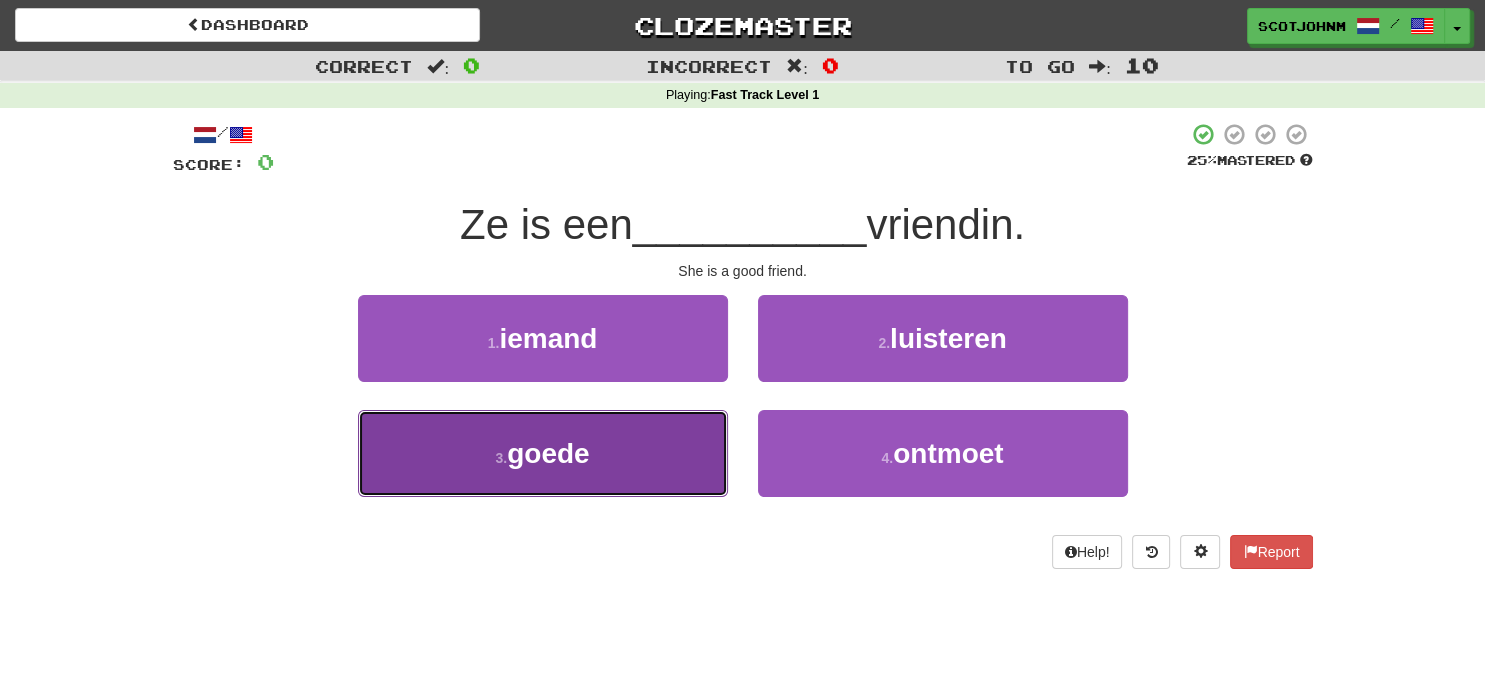 click on "3 .  goede" at bounding box center (543, 453) 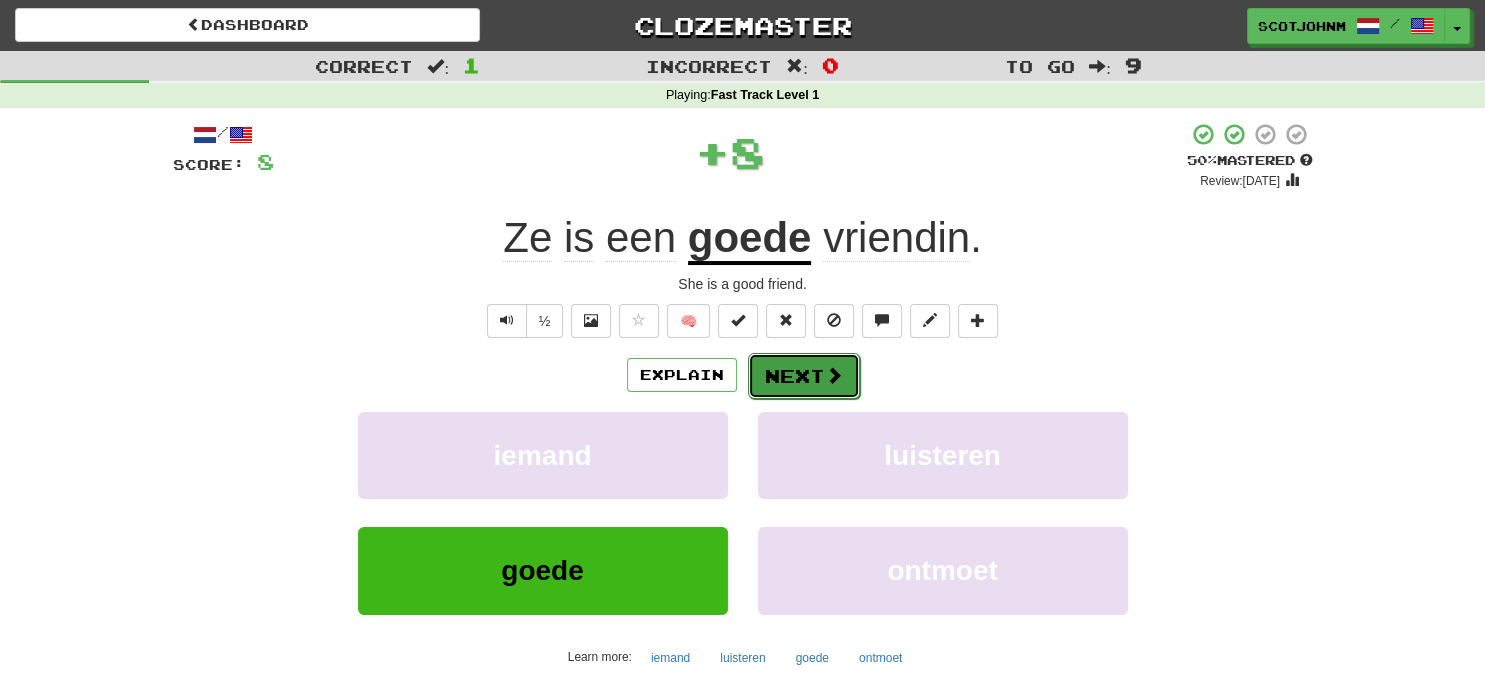 click on "Next" at bounding box center (804, 376) 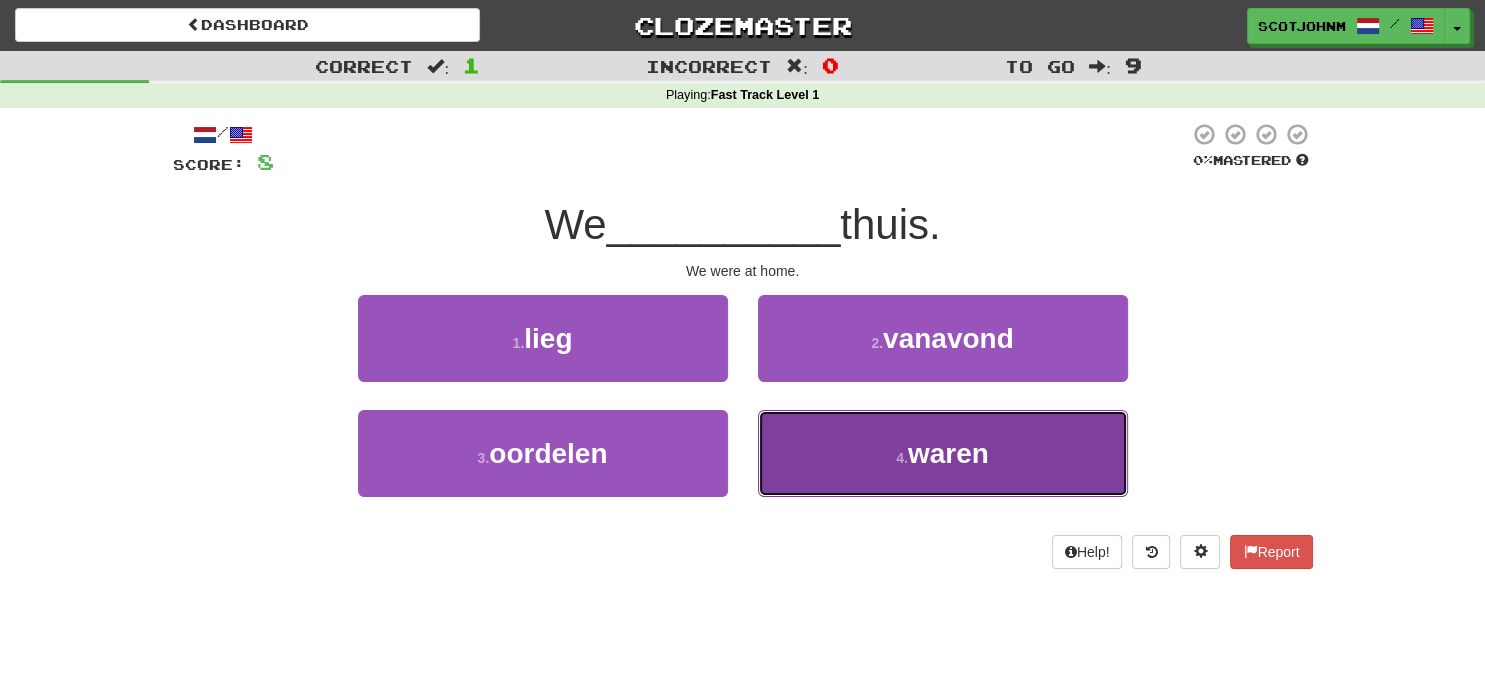 click on "4 ." at bounding box center [902, 458] 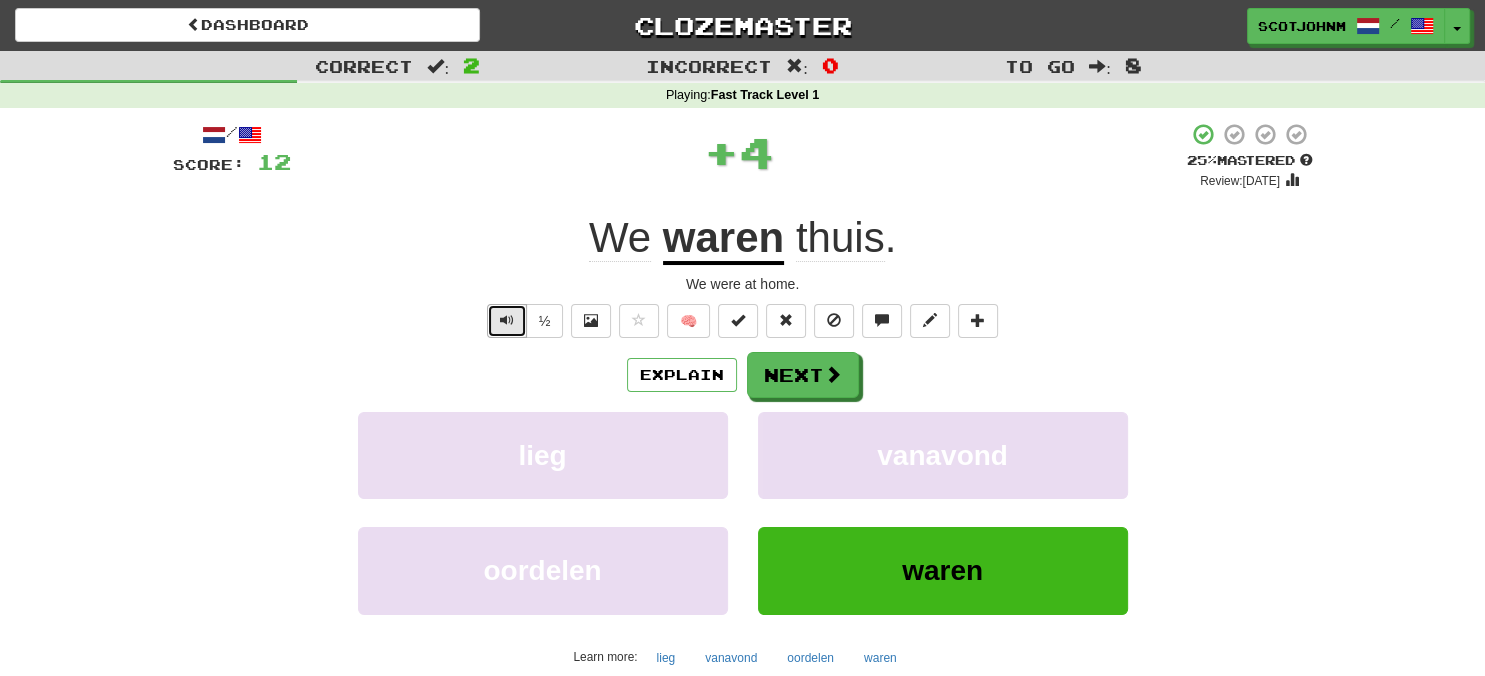 click at bounding box center [507, 320] 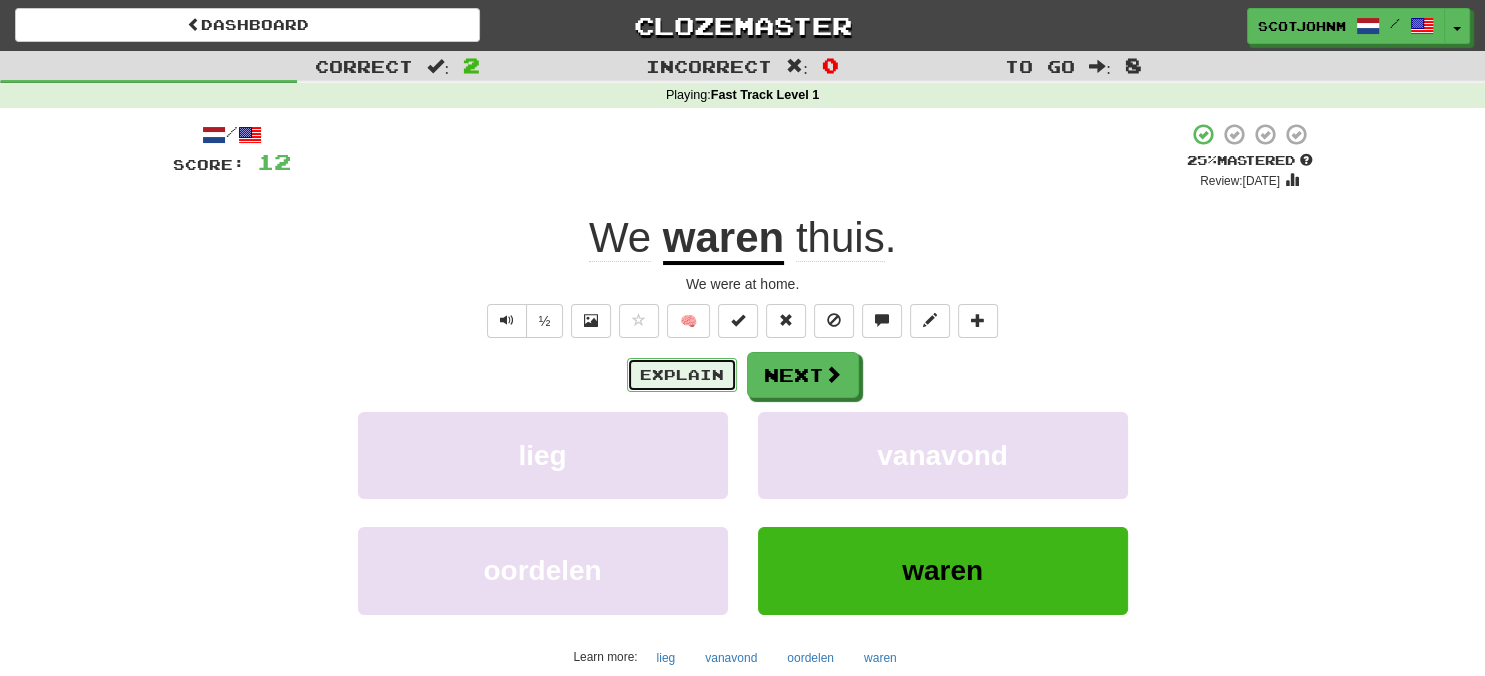 click on "Explain" at bounding box center (682, 375) 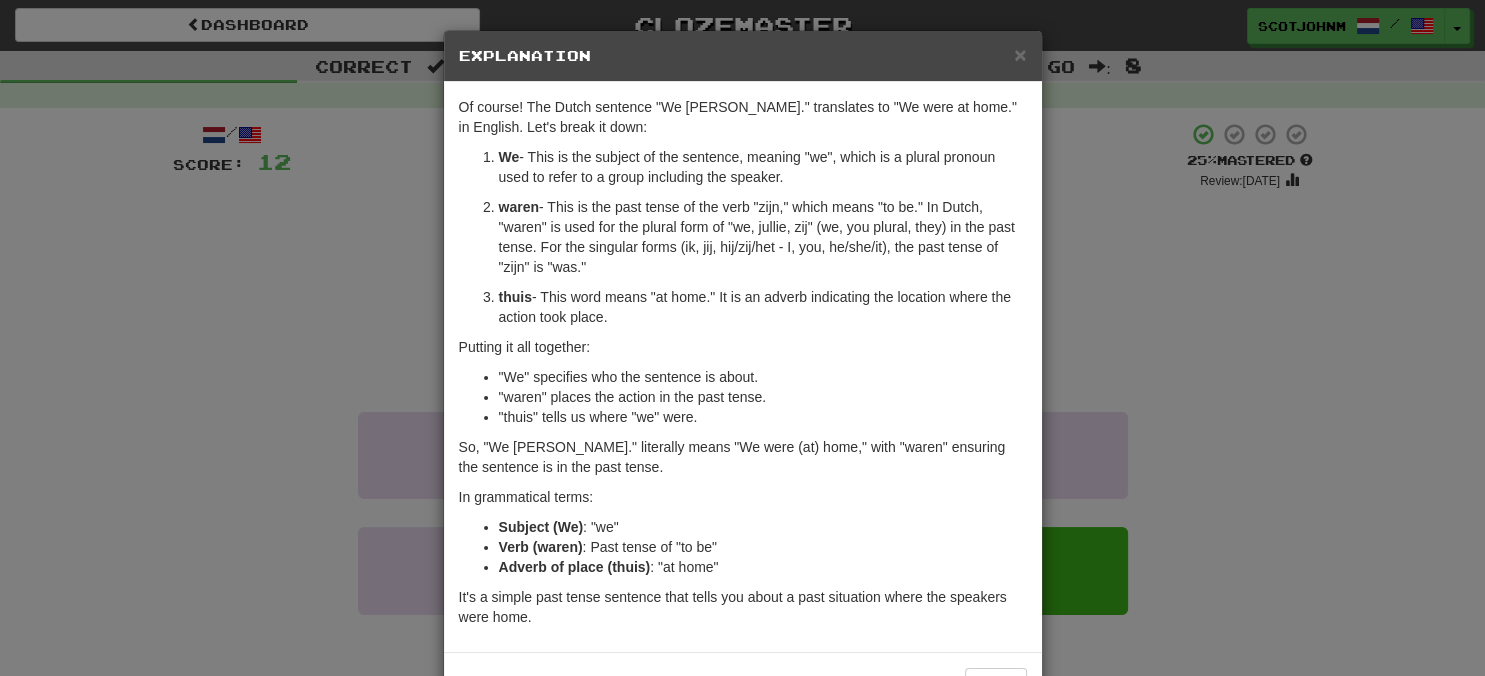 click on "× Explanation Of course! The Dutch sentence "We [PERSON_NAME]." translates to "We were at home." in English. Let's break it down:
We  - This is the subject of the sentence, meaning "we", which is a plural pronoun used to refer to a group including the speaker.
waren  - This is the past tense of the verb "zijn," which means "to be." In Dutch, "waren" is used for the plural form of "we, jullie, zij" (we, you plural, they) in the past tense. For the singular forms (ik, jij, hij/zij/het - I, you, he/she/it), the past tense of "zijn" is "was."
thuis  - This word means "at home." It is an adverb indicating the location where the action took place.
Putting it all together:
"We" specifies who the sentence is about.
"waren" places the action in the past tense.
"thuis" tells us where "we" were.
So, "We [PERSON_NAME]." literally means "We were (at) home," with "waren" ensuring the sentence is in the past tense.
In grammatical terms:
Subject (We) : "we"
Verb (waren)
: "at home"" at bounding box center (742, 338) 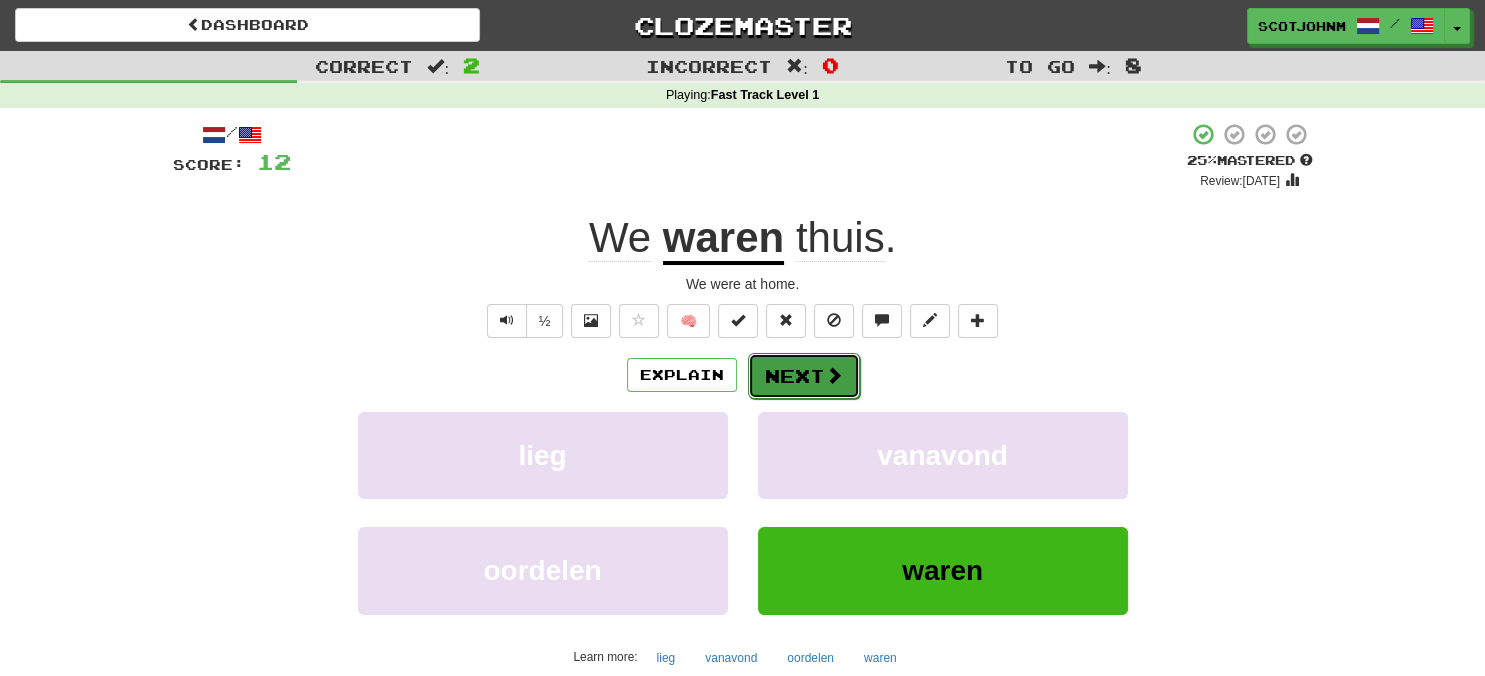 click on "Next" at bounding box center (804, 376) 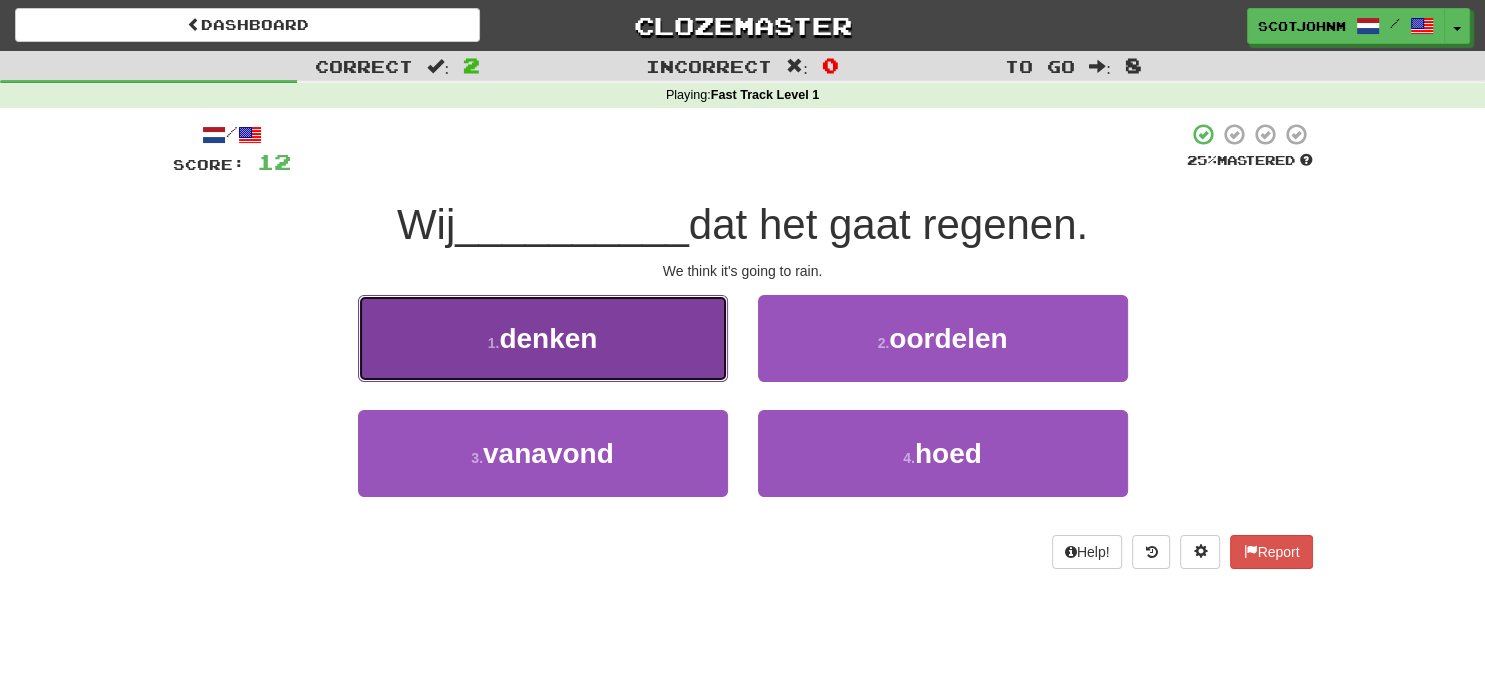 click on "denken" at bounding box center (548, 338) 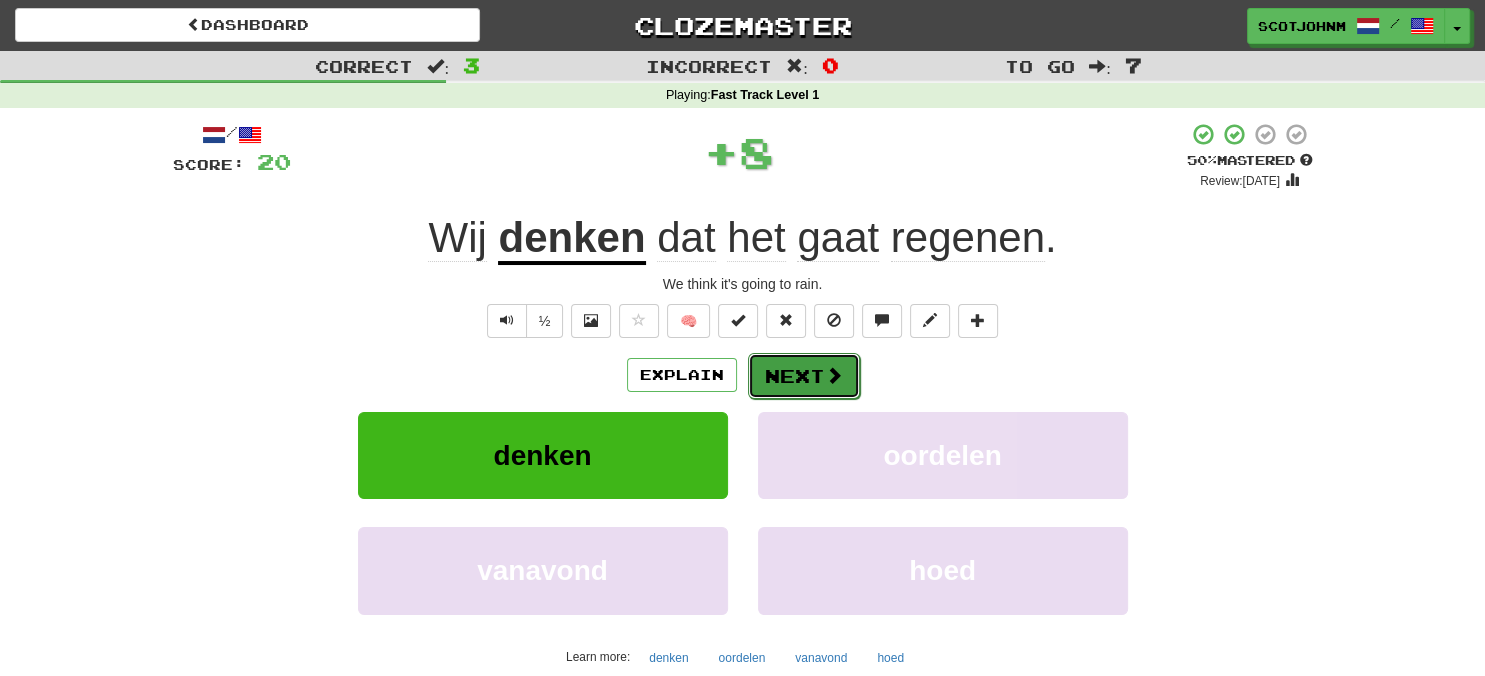 click on "Next" at bounding box center (804, 376) 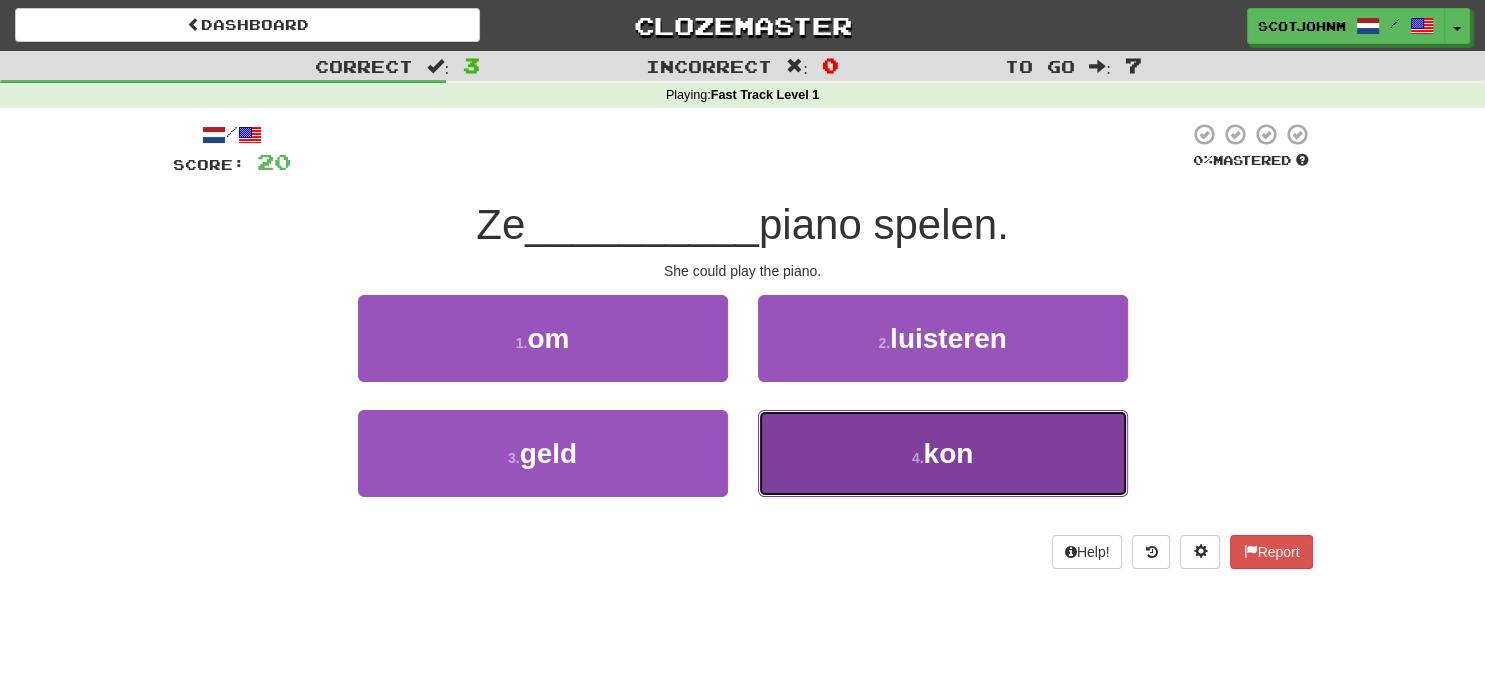 click on "4 .  kon" at bounding box center [943, 453] 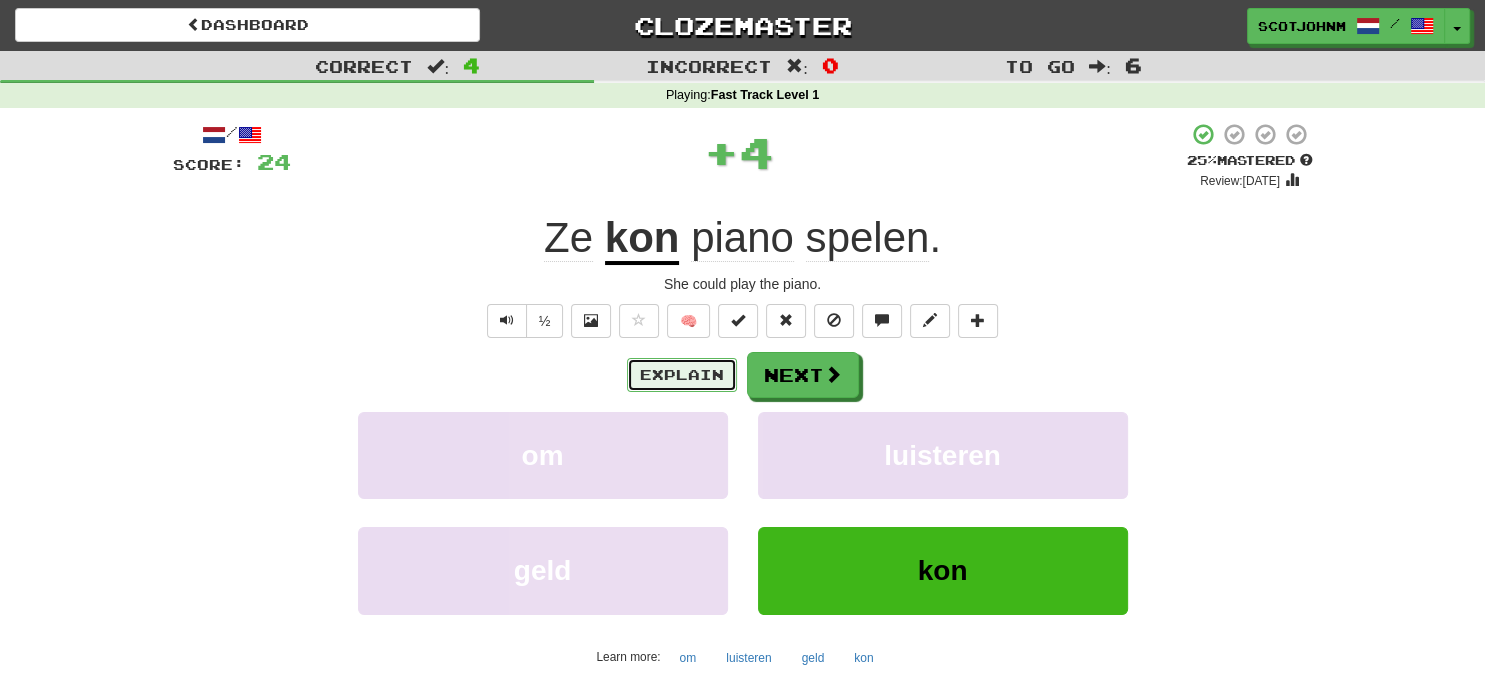 click on "Explain" at bounding box center (682, 375) 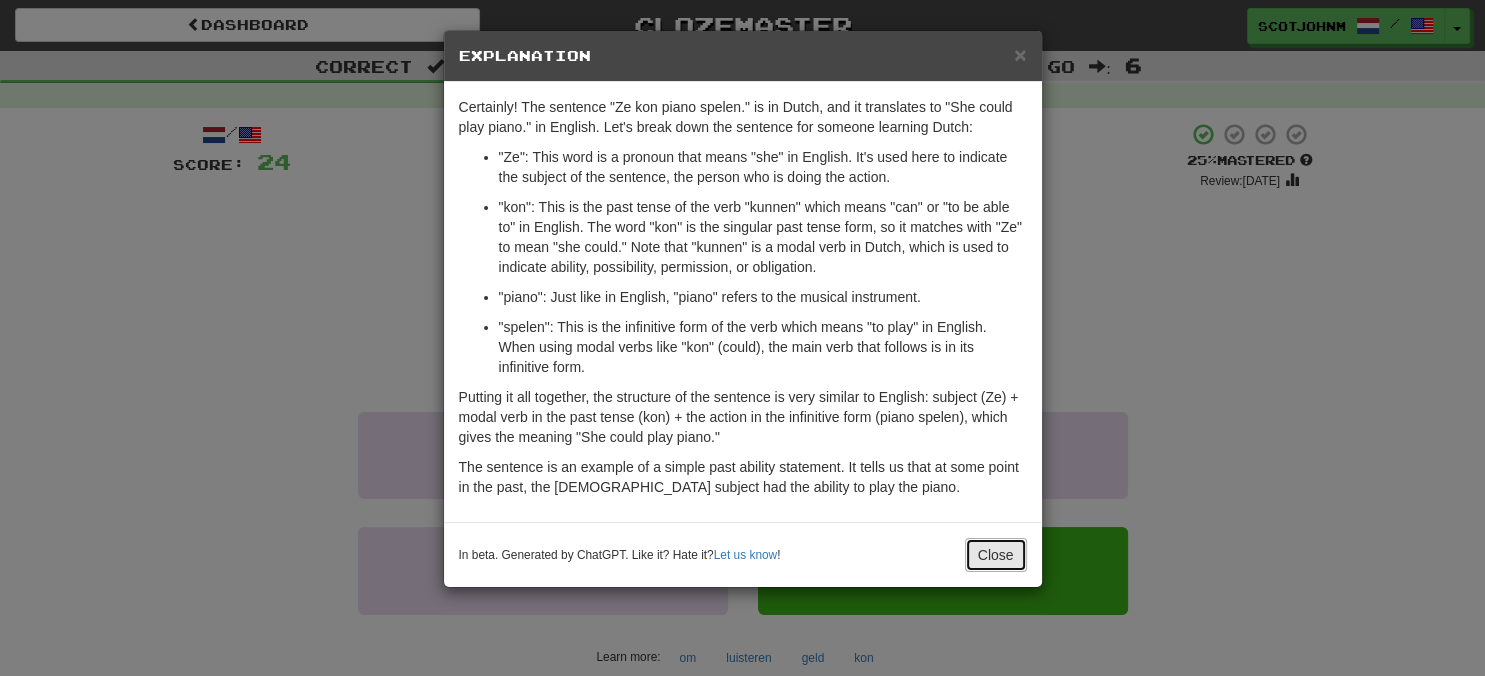 click on "Close" at bounding box center (996, 555) 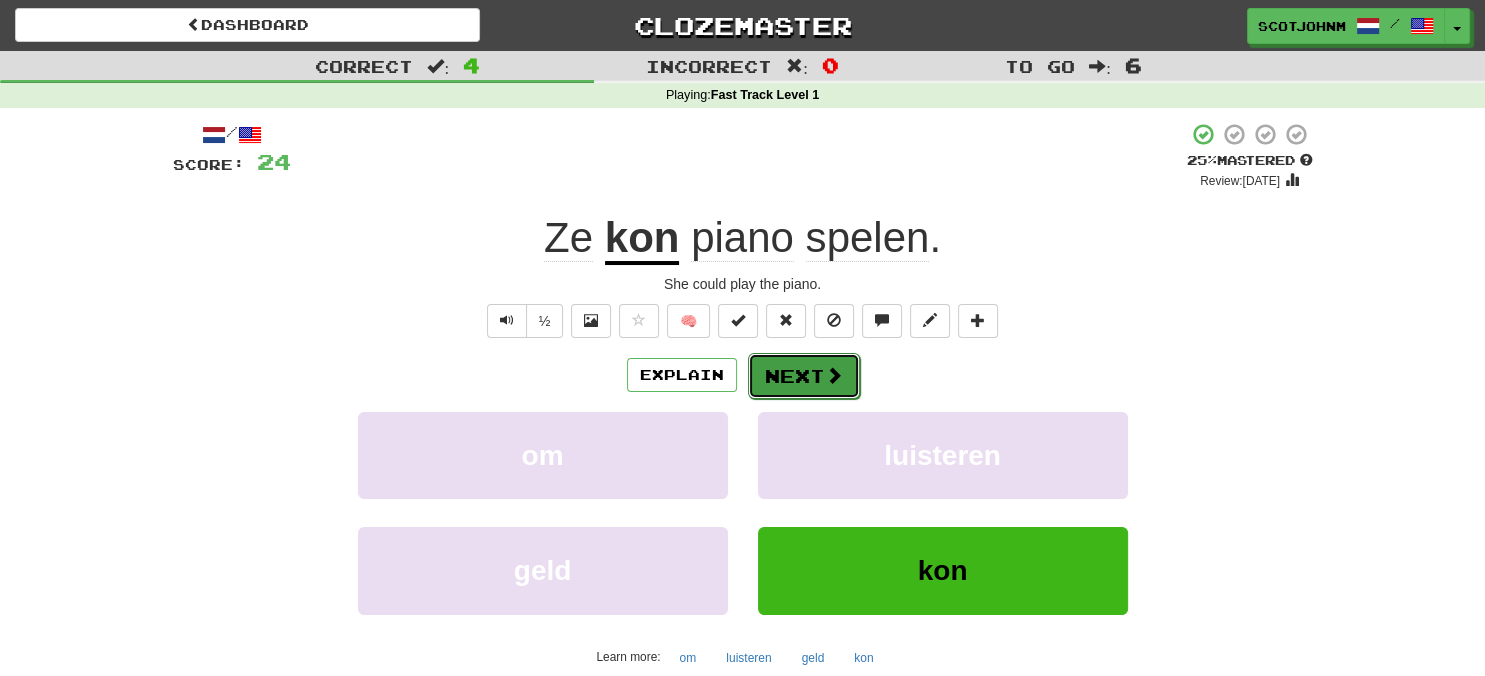 click on "Next" at bounding box center (804, 376) 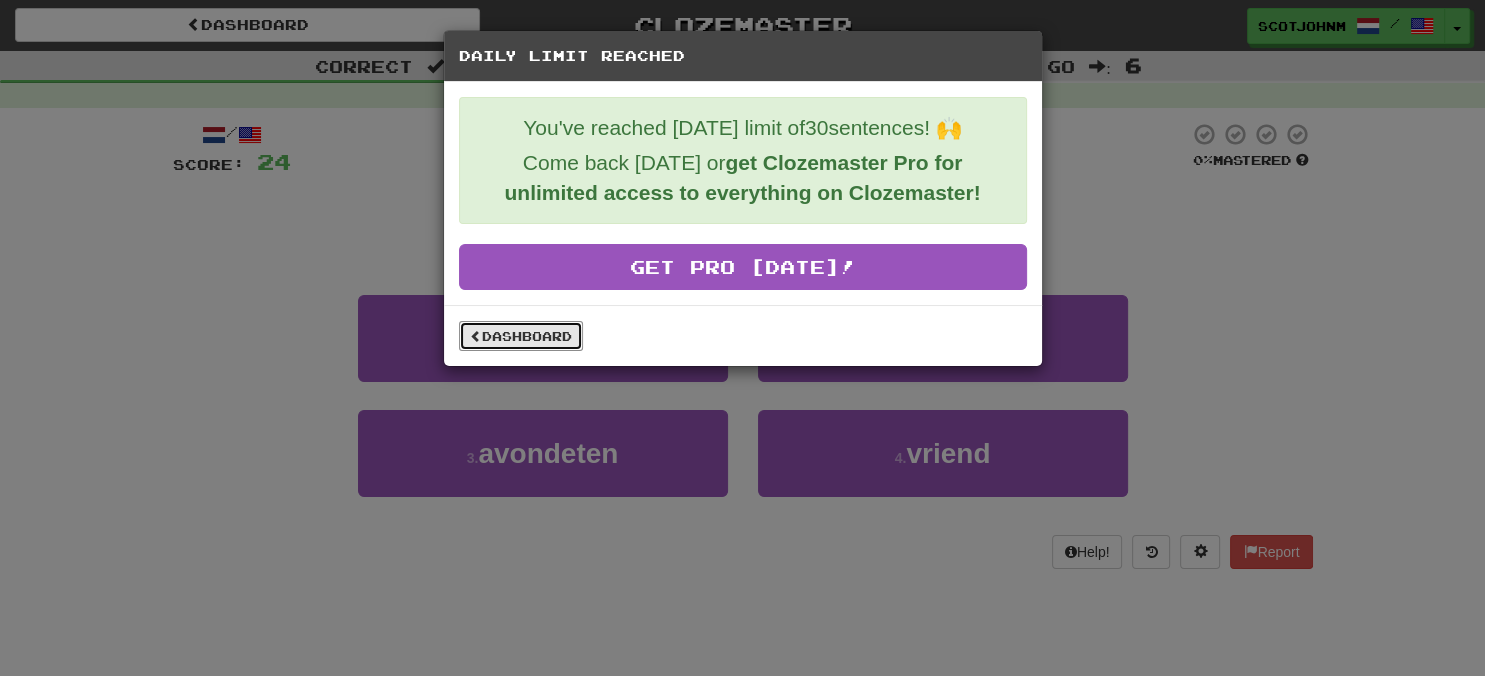 drag, startPoint x: 493, startPoint y: 332, endPoint x: 496, endPoint y: 363, distance: 31.144823 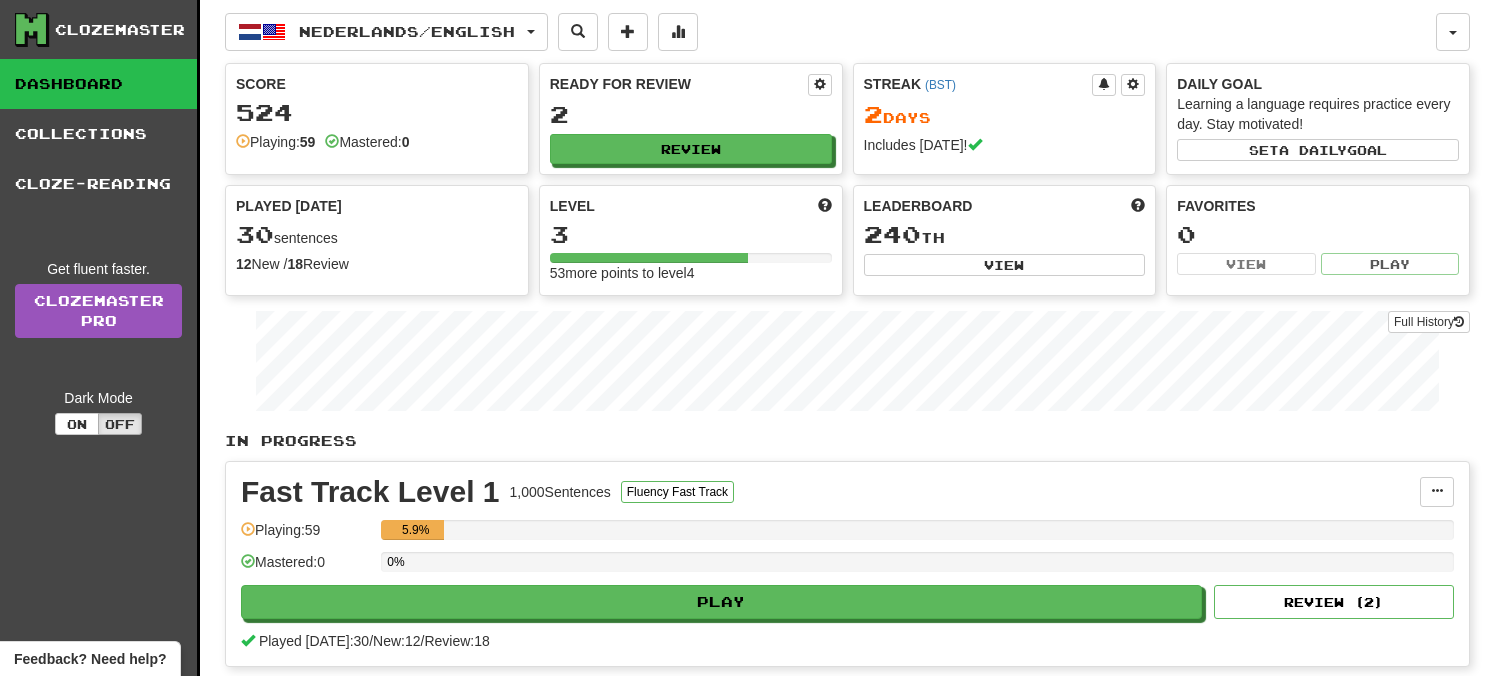 scroll, scrollTop: 0, scrollLeft: 0, axis: both 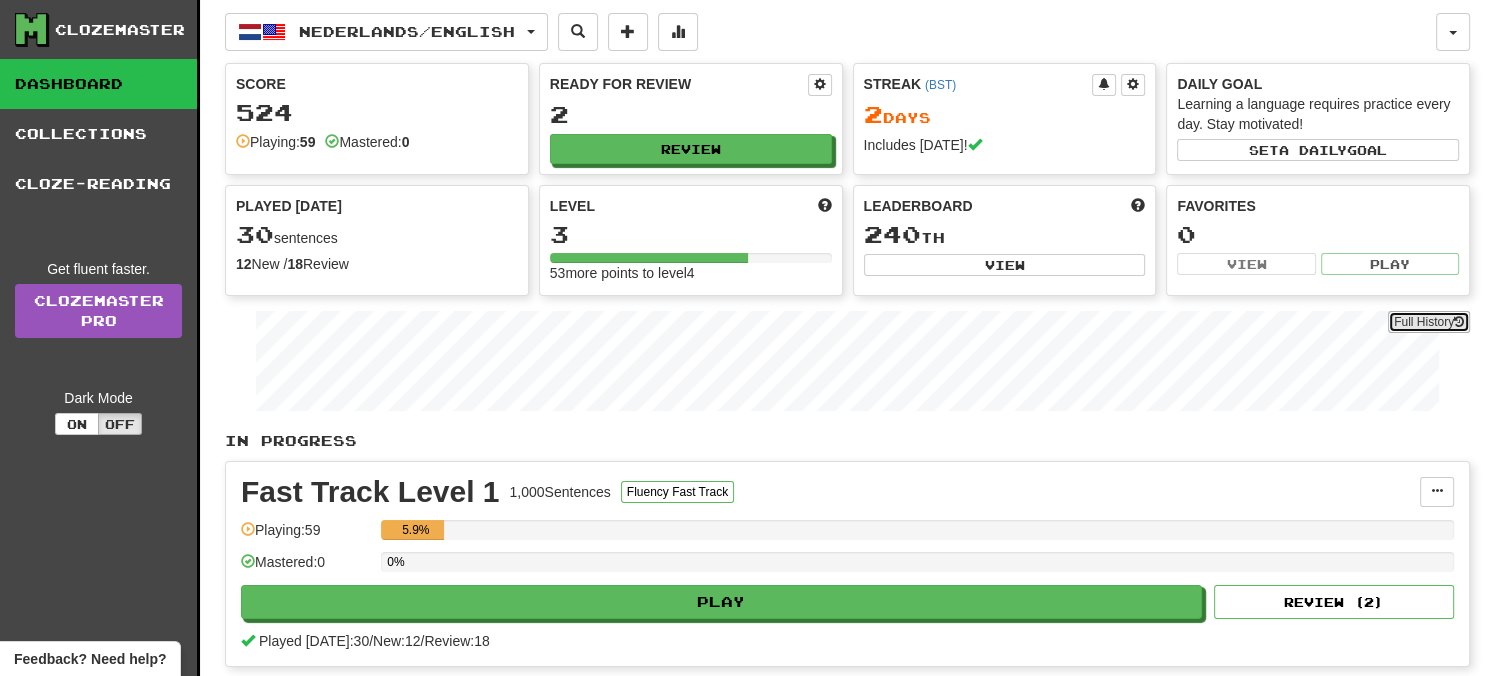 click on "Full History" at bounding box center (1429, 322) 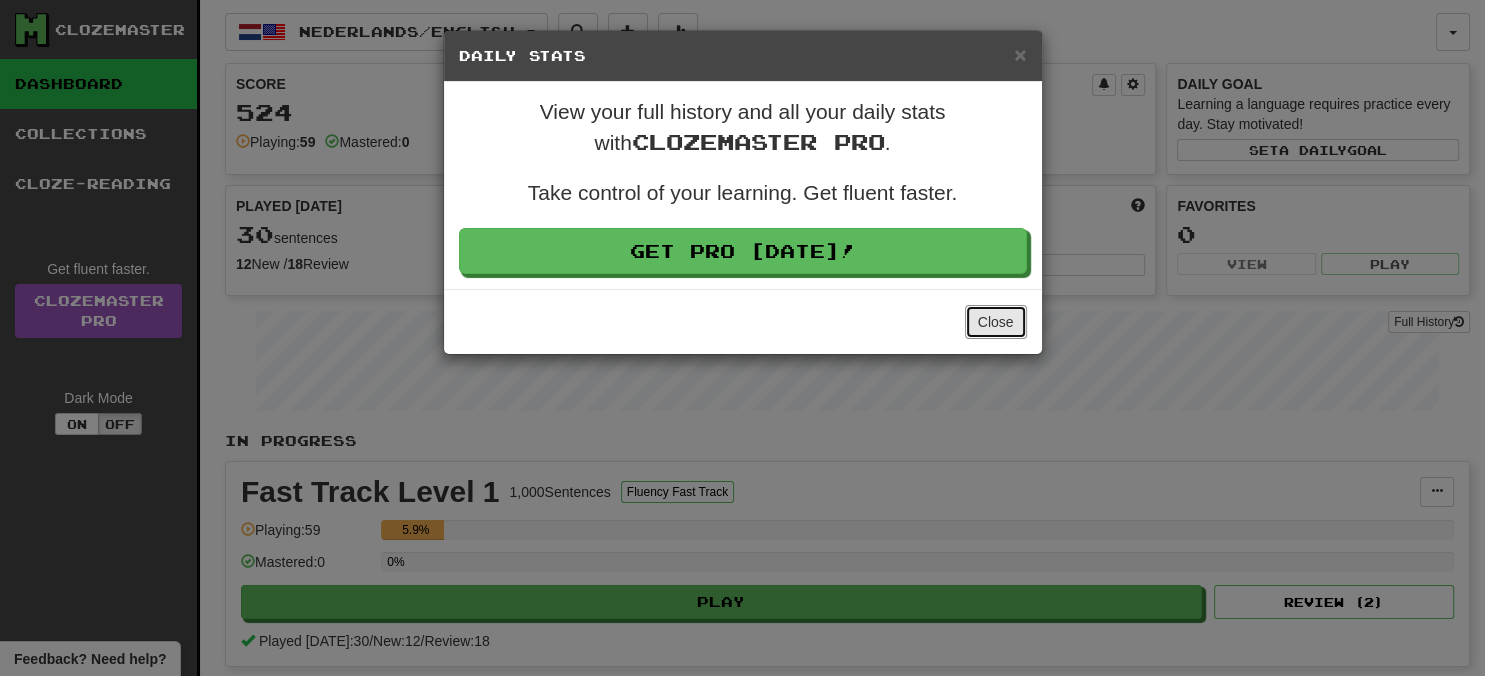 click on "Close" at bounding box center [996, 322] 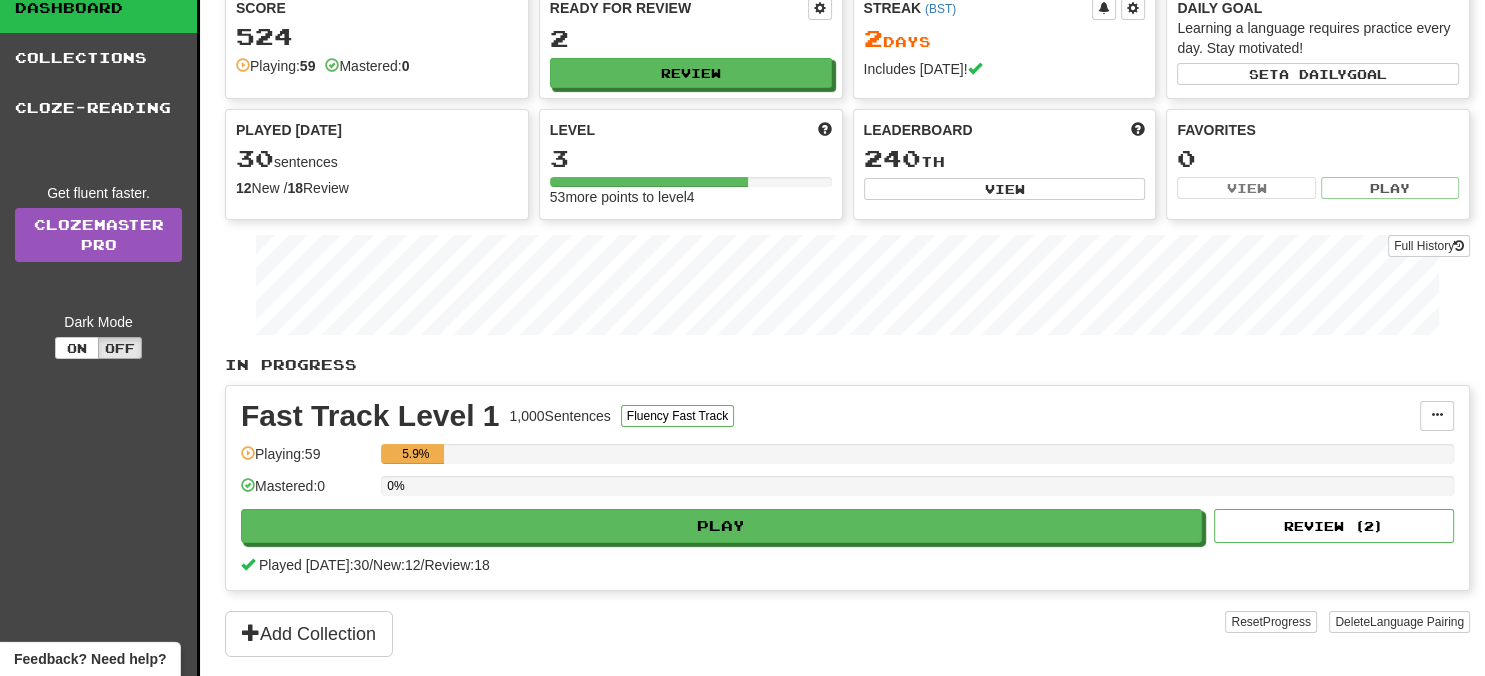 scroll, scrollTop: 0, scrollLeft: 0, axis: both 